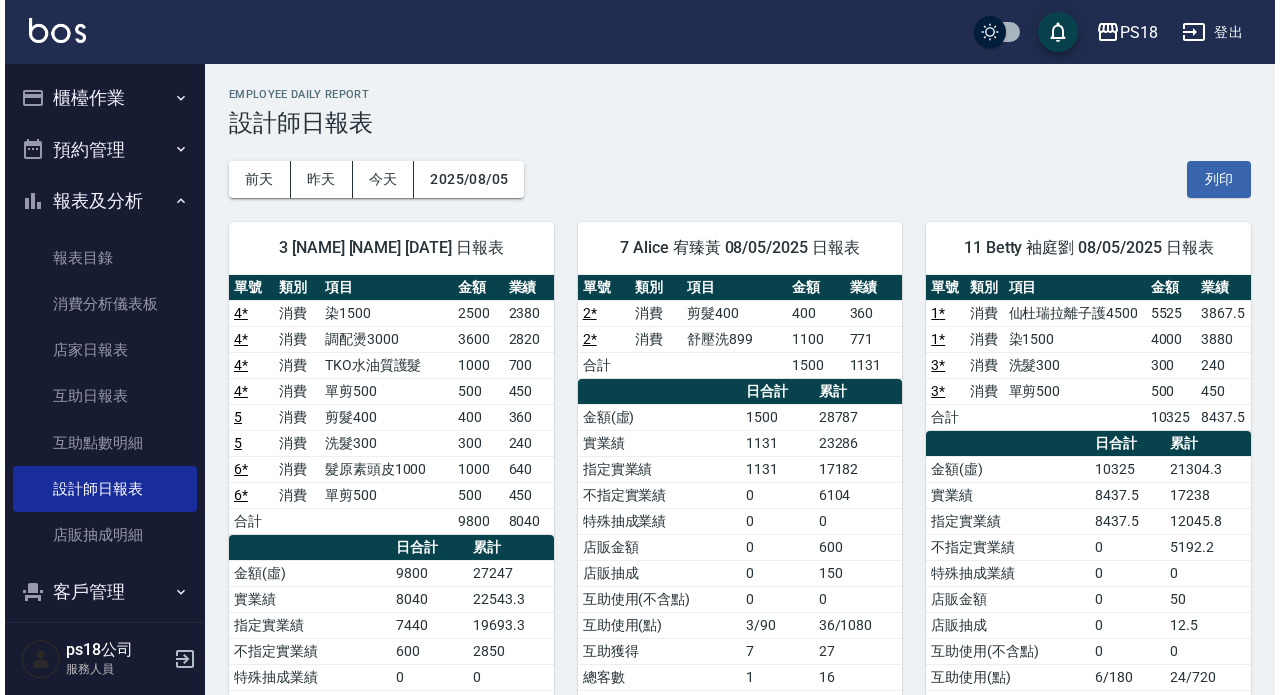 scroll, scrollTop: 0, scrollLeft: 0, axis: both 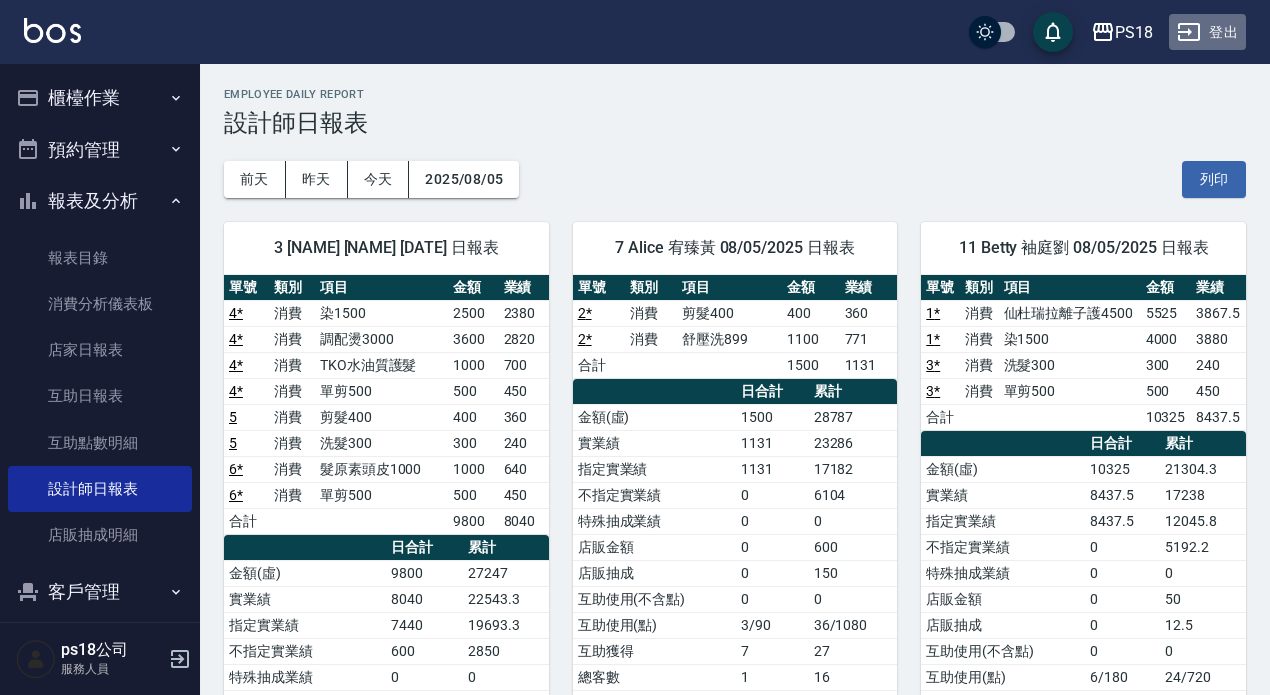 click on "登出" at bounding box center (1207, 32) 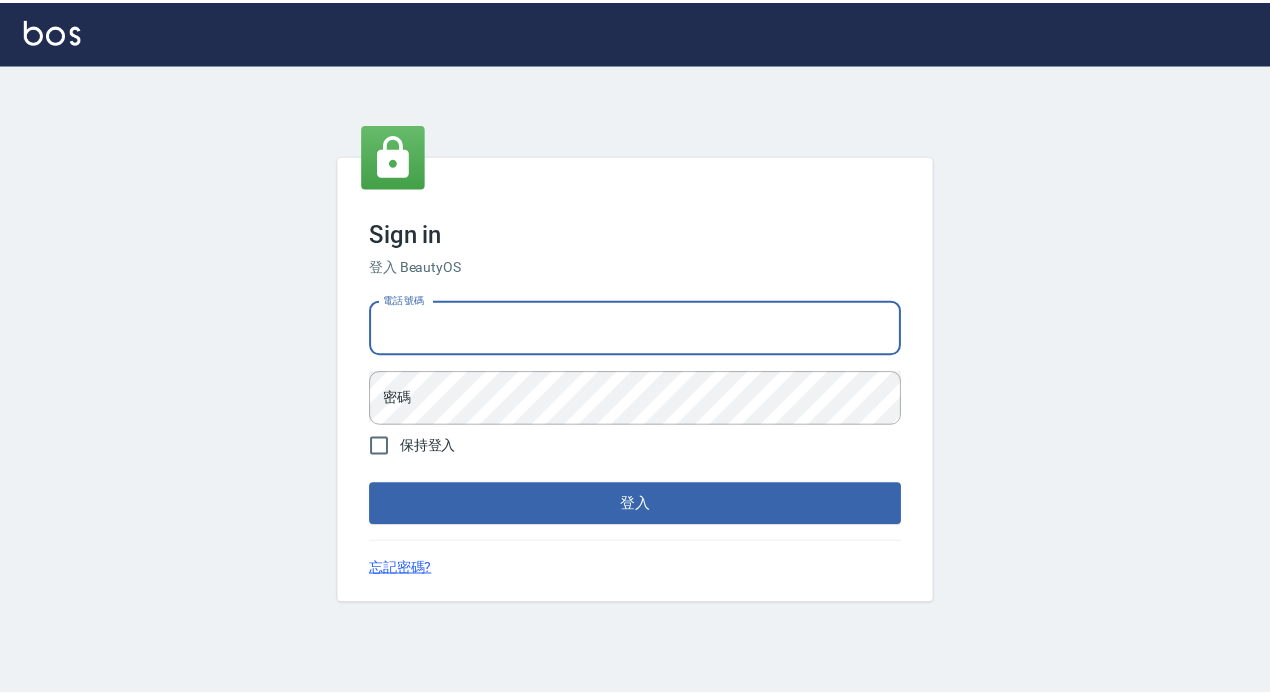 scroll, scrollTop: 0, scrollLeft: 0, axis: both 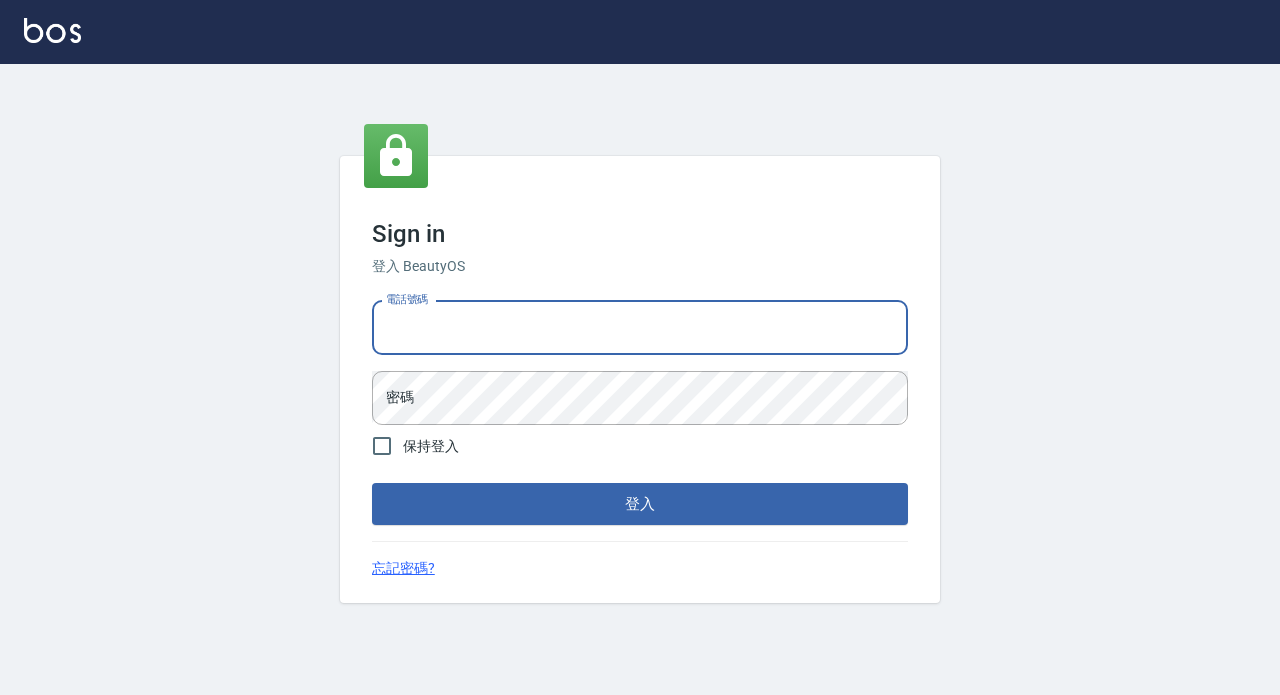 type on "0928704656" 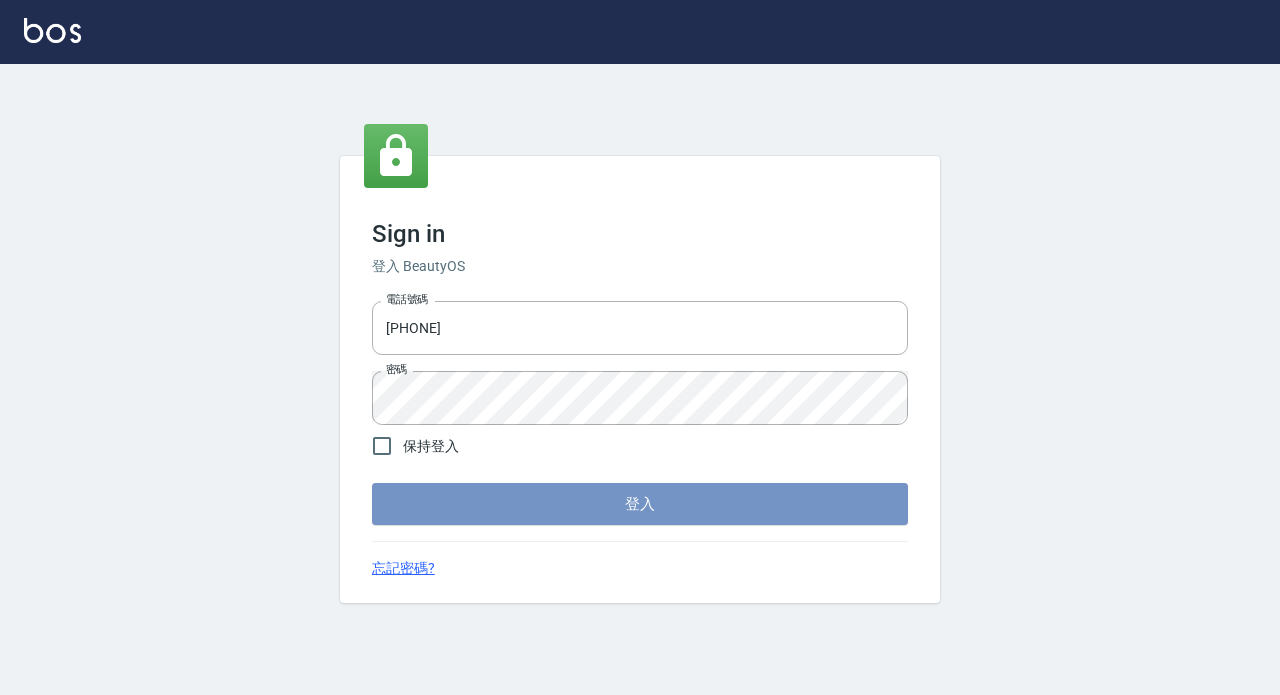 drag, startPoint x: 570, startPoint y: 505, endPoint x: 546, endPoint y: 493, distance: 26.832815 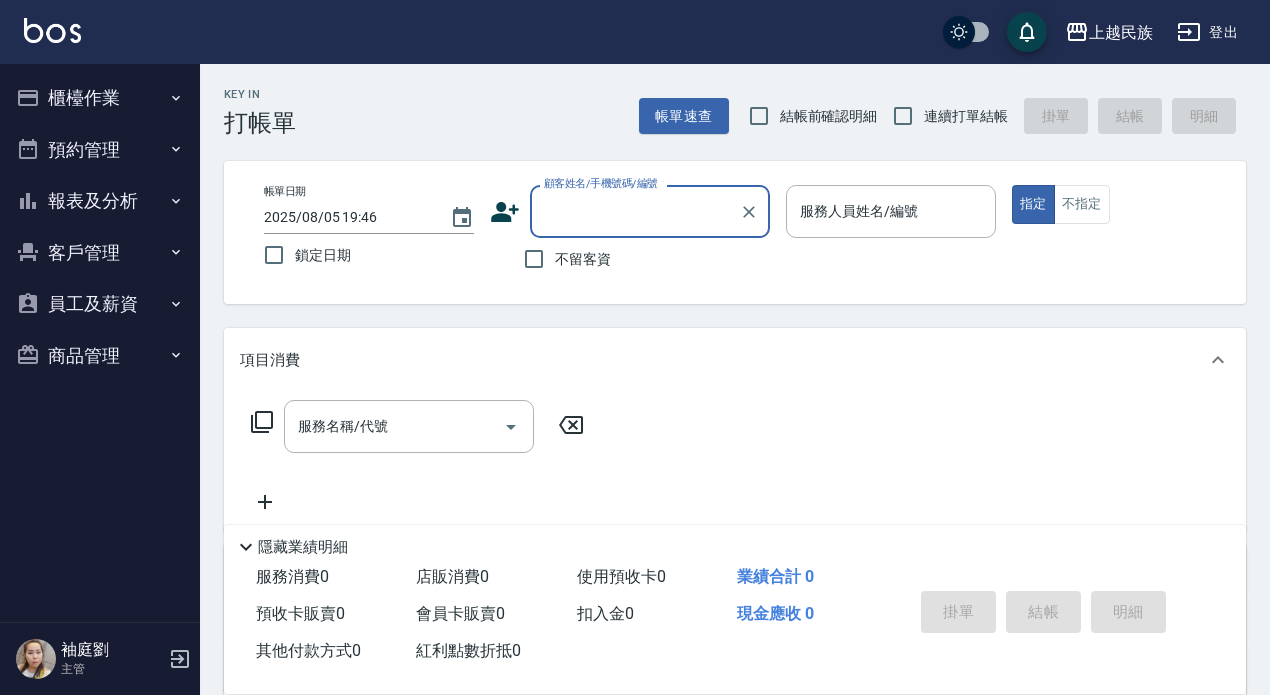 click on "顧客姓名/手機號碼/編號" at bounding box center (635, 211) 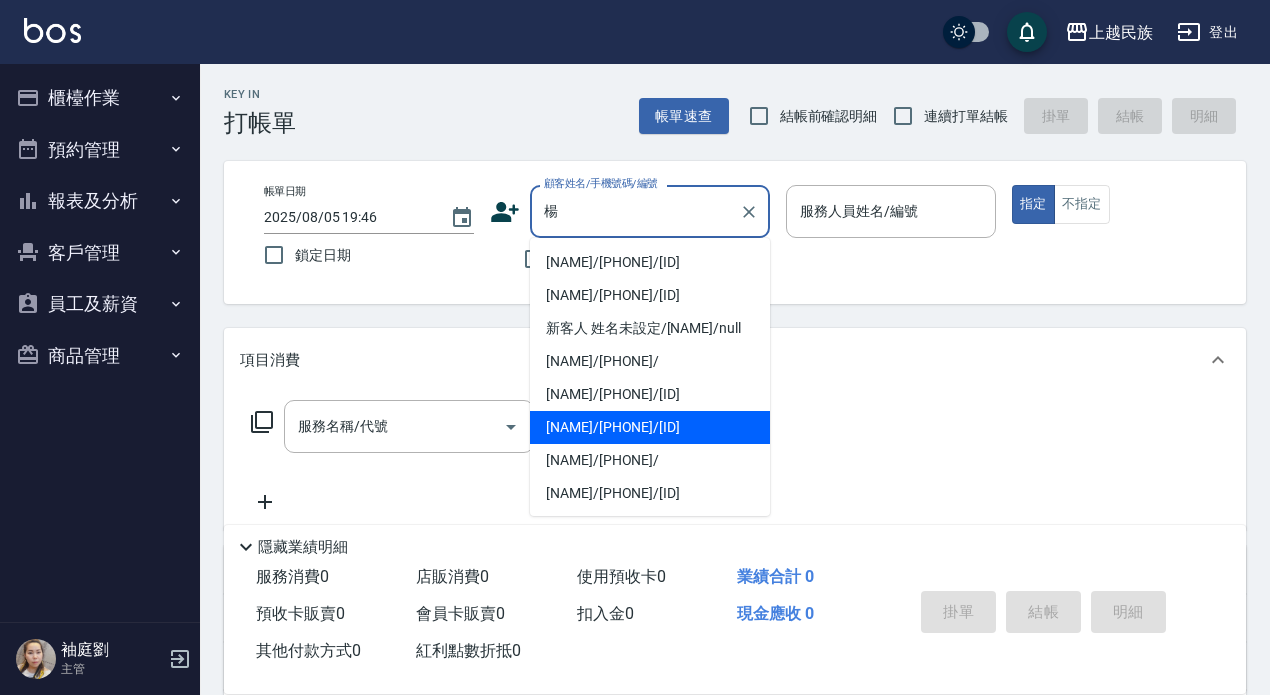 click on "楊文君/0921954570/B010221" at bounding box center (650, 427) 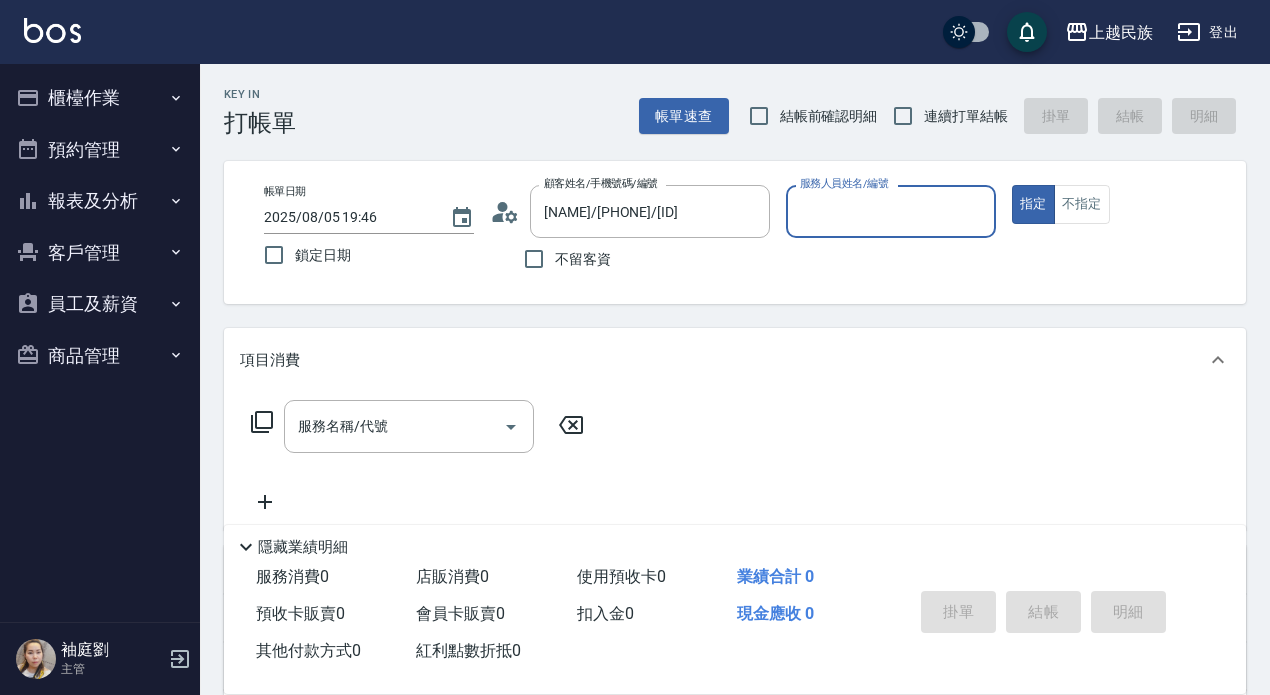 type on "Betty-11" 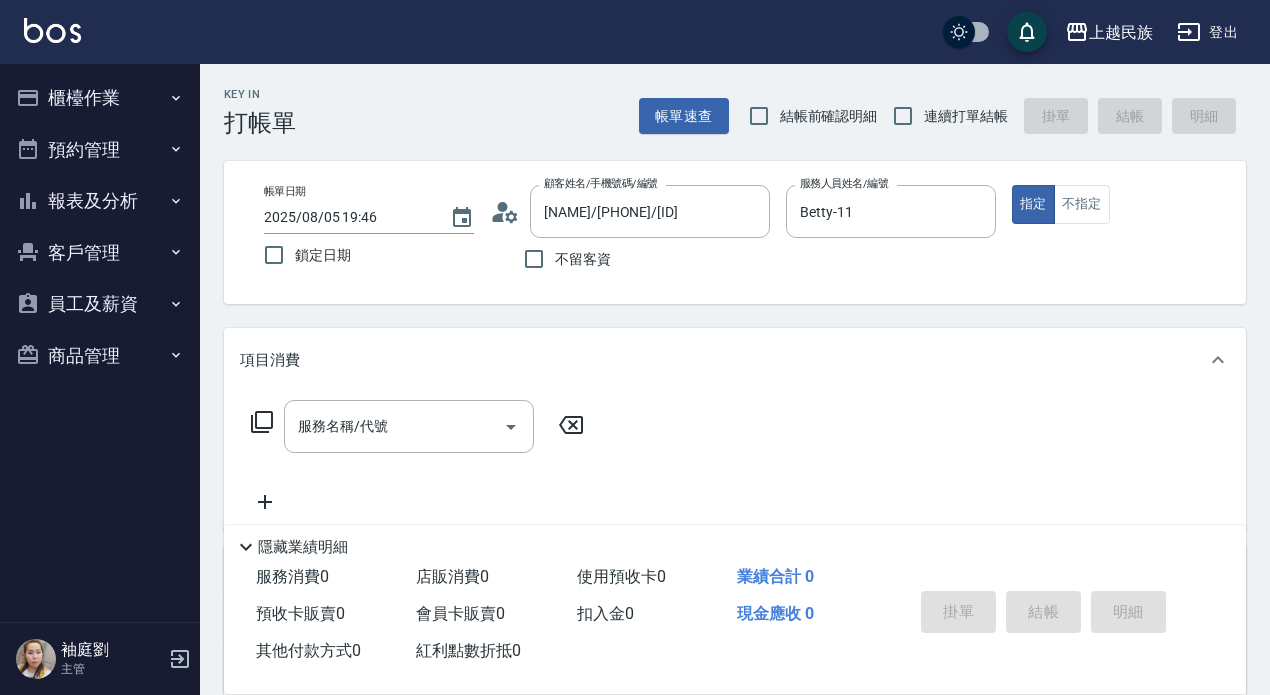 click 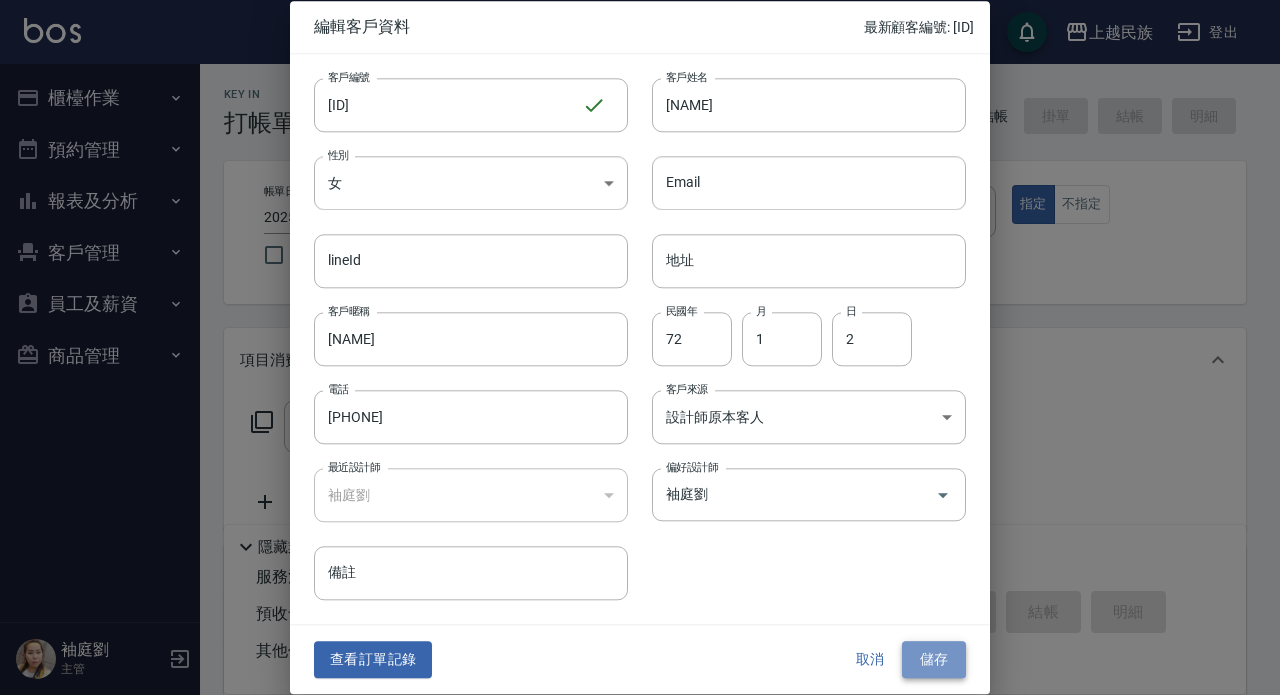 click on "儲存" at bounding box center [934, 660] 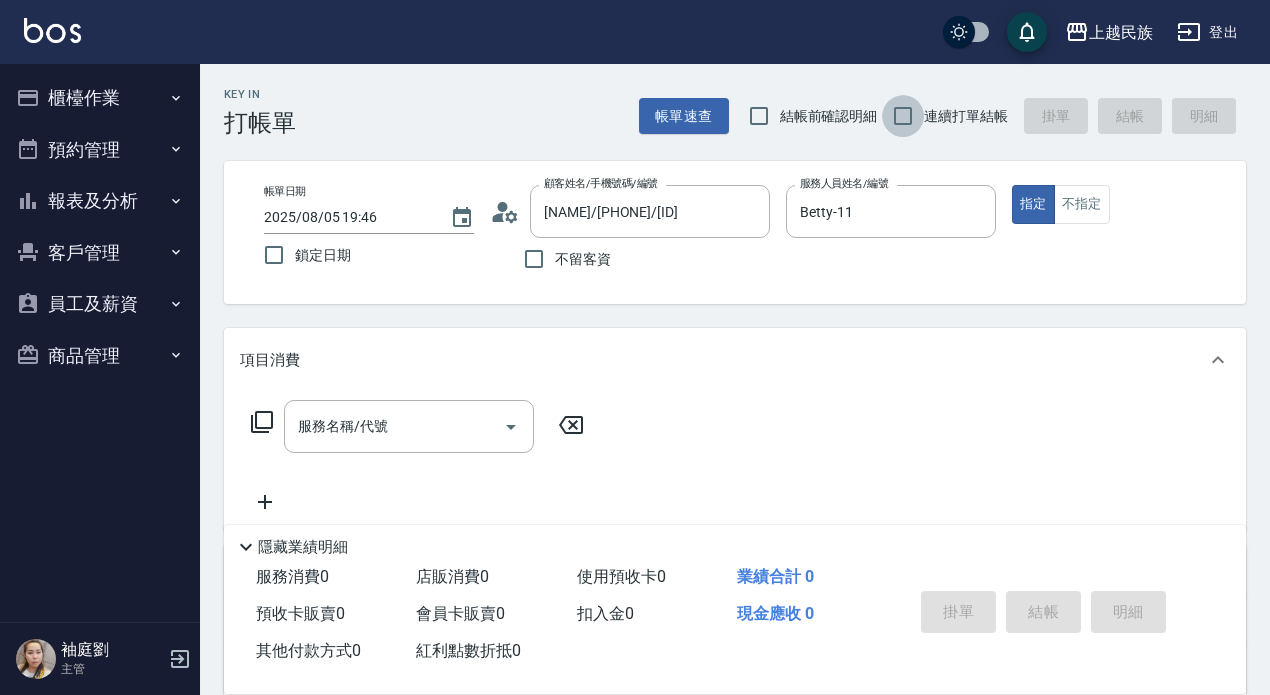 click on "連續打單結帳" at bounding box center [903, 116] 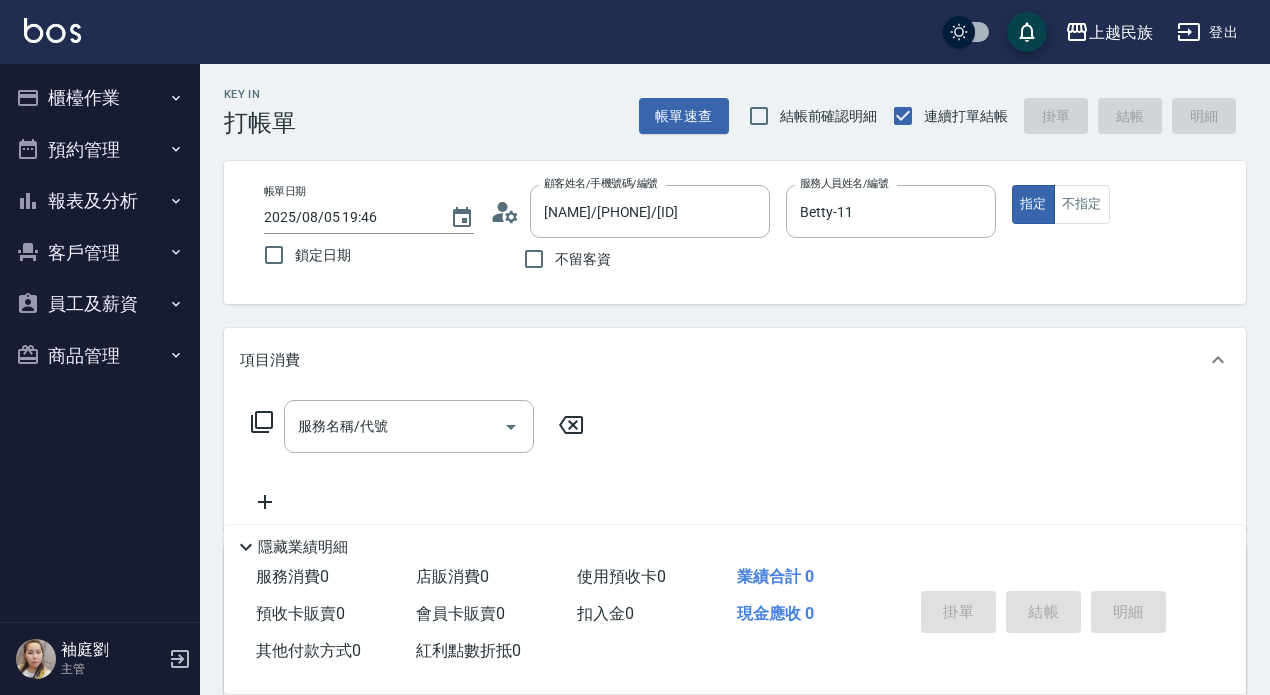 click 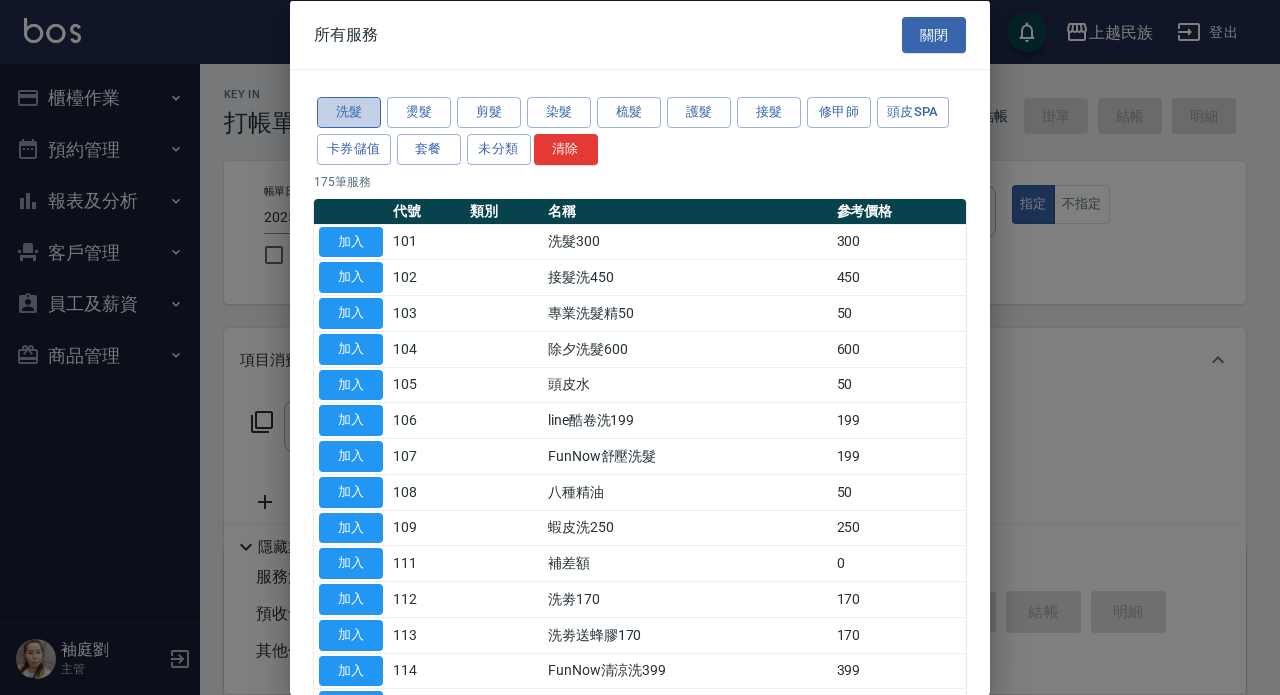 click on "洗髮" at bounding box center [349, 112] 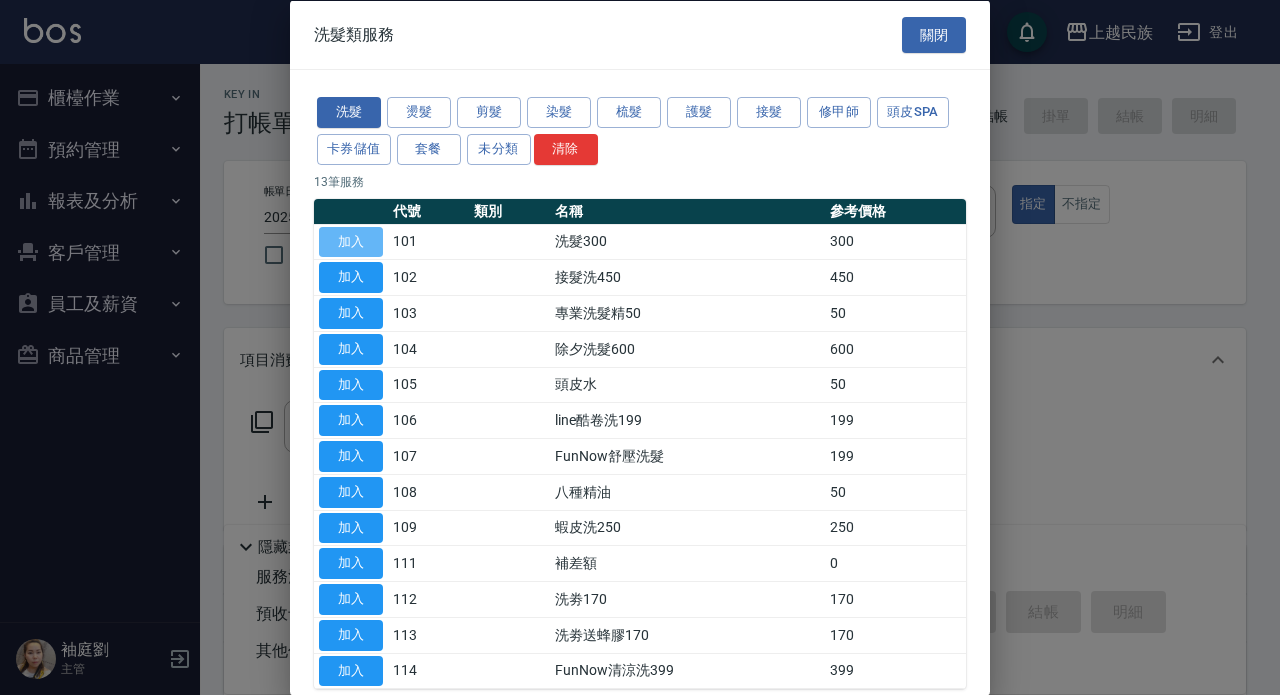 drag, startPoint x: 339, startPoint y: 242, endPoint x: 275, endPoint y: 360, distance: 134.23859 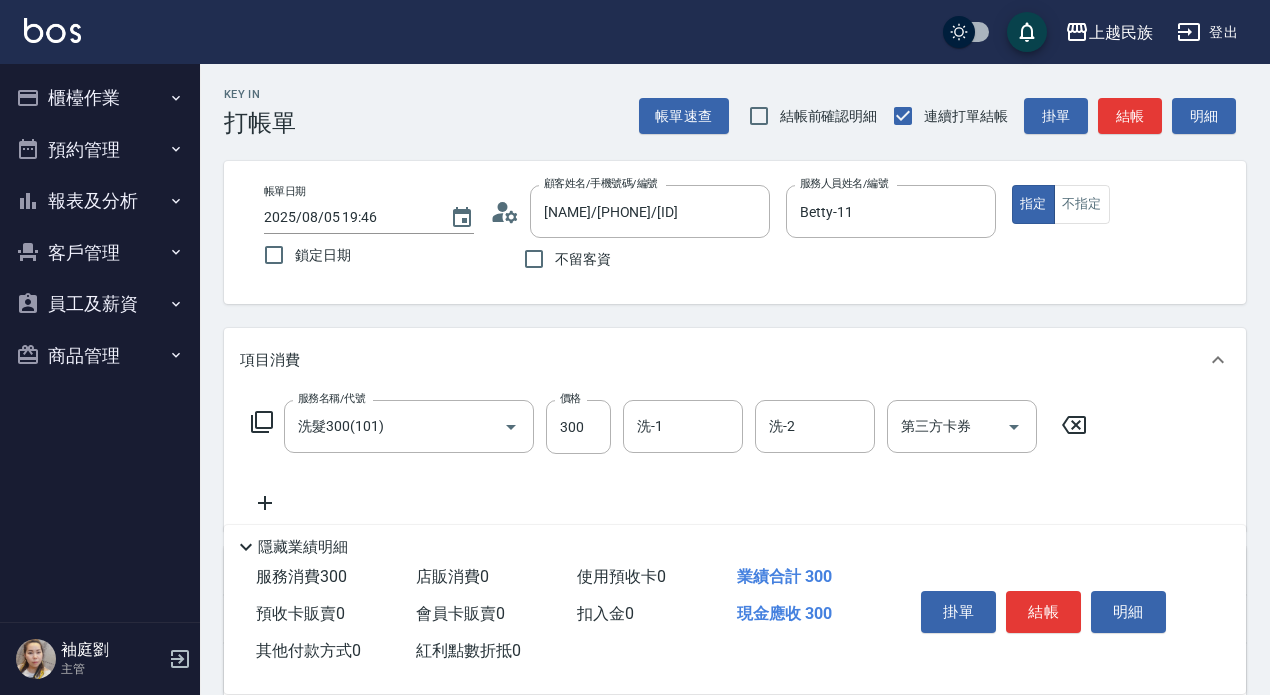 click 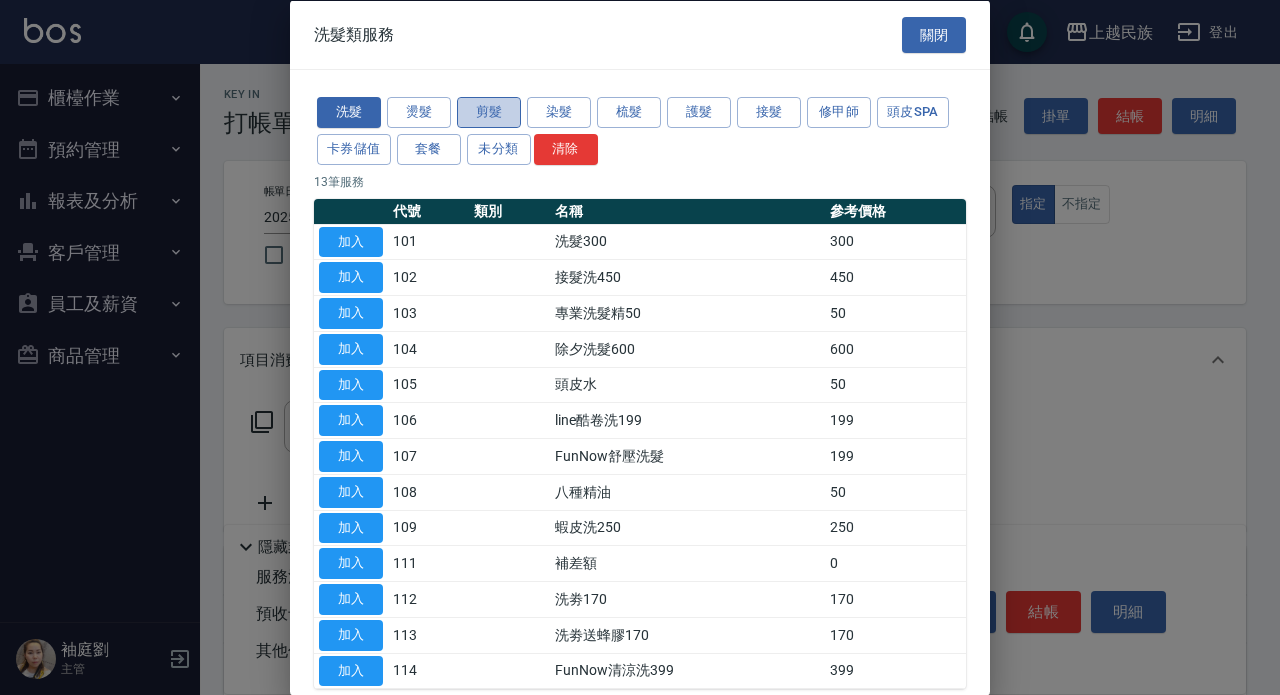 click on "剪髮" at bounding box center (489, 112) 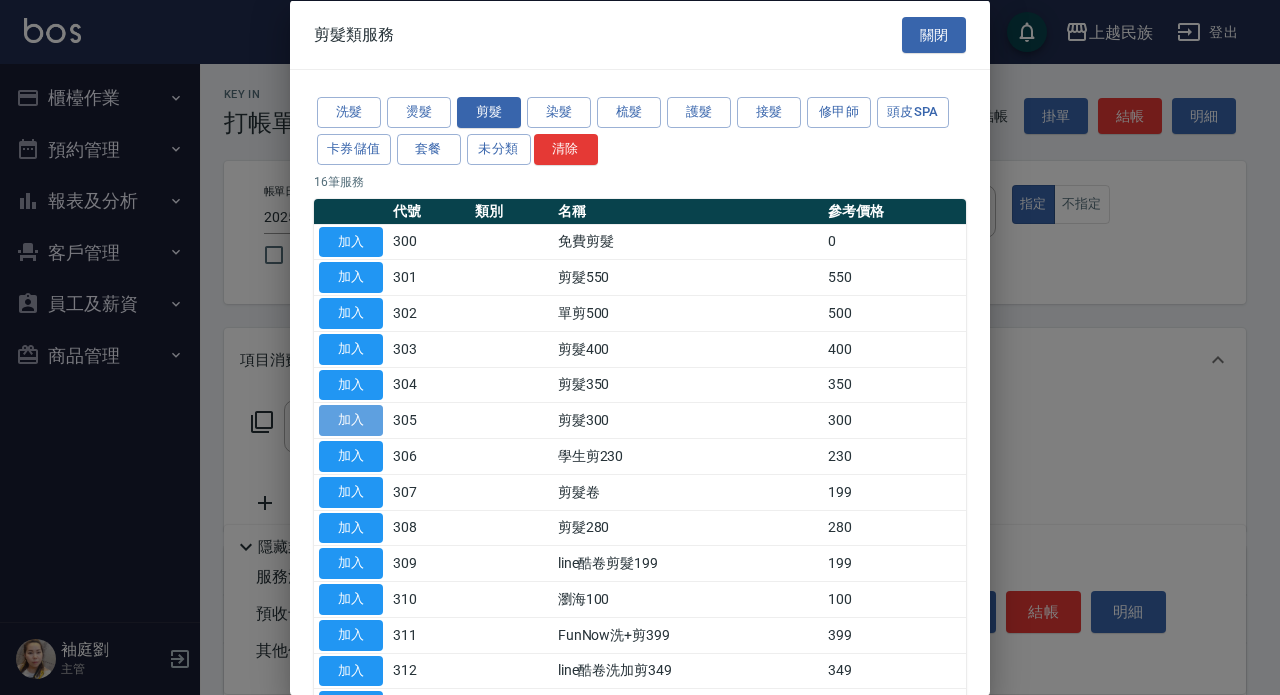 click on "加入" at bounding box center (351, 420) 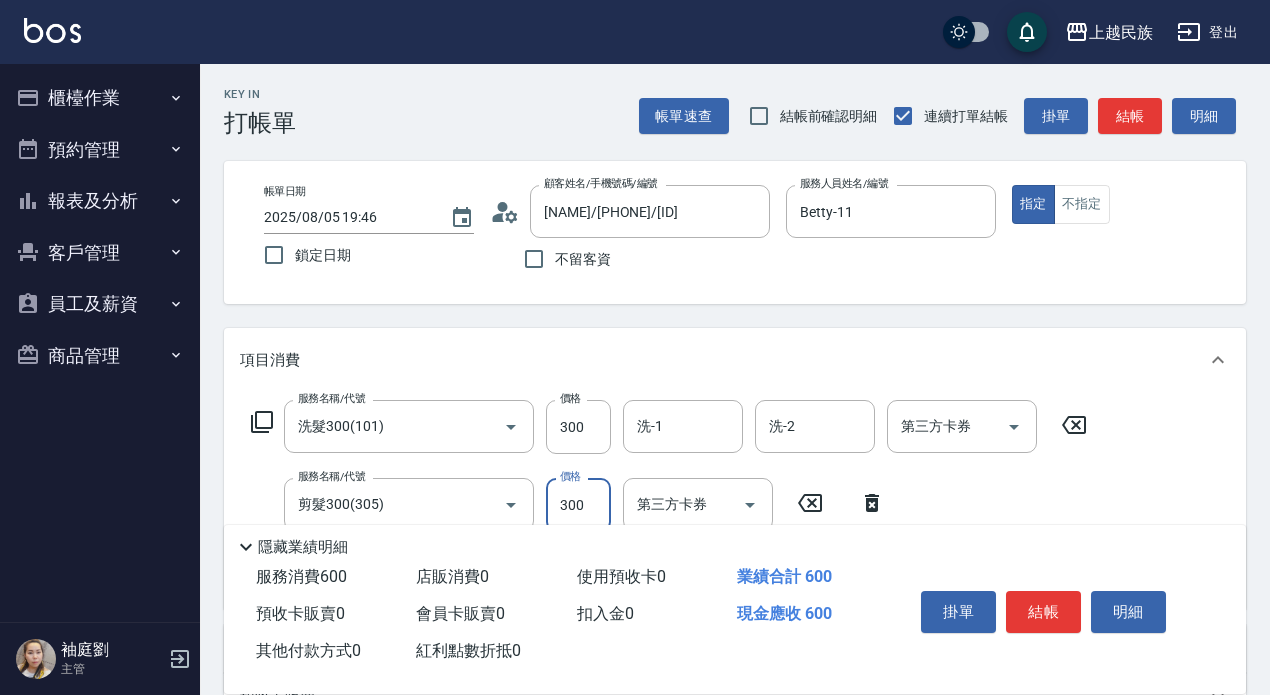 click on "300" at bounding box center (578, 505) 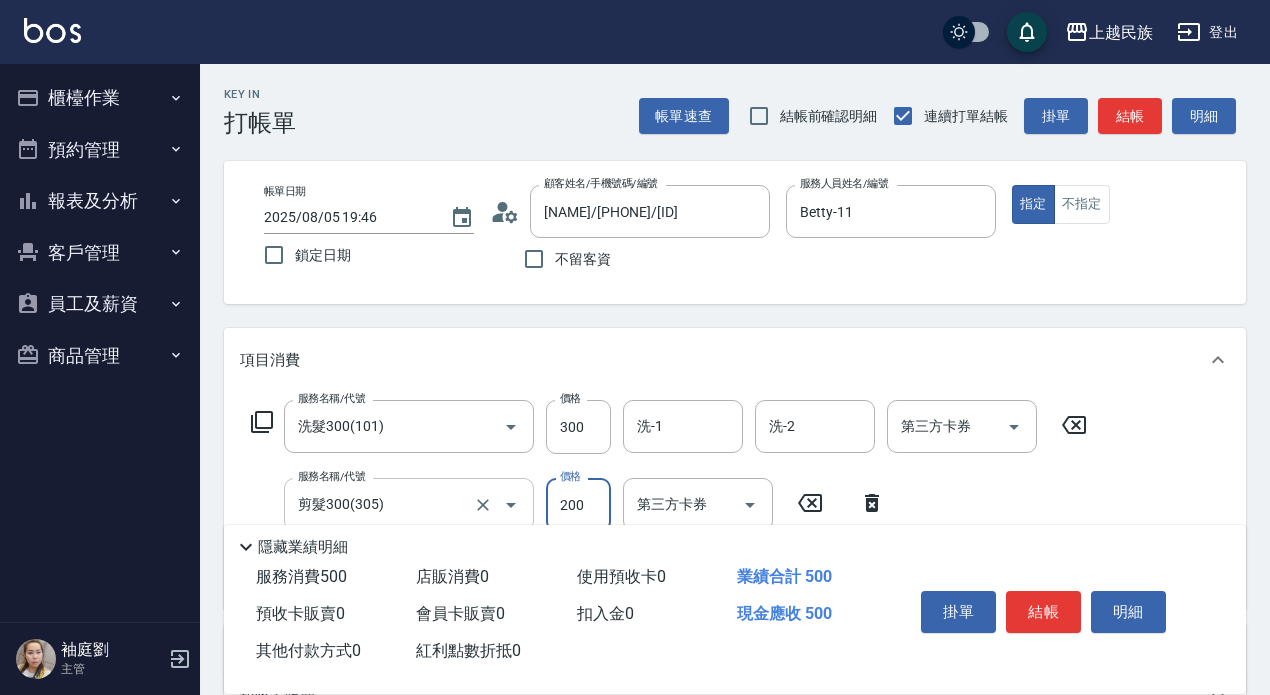 type on "200" 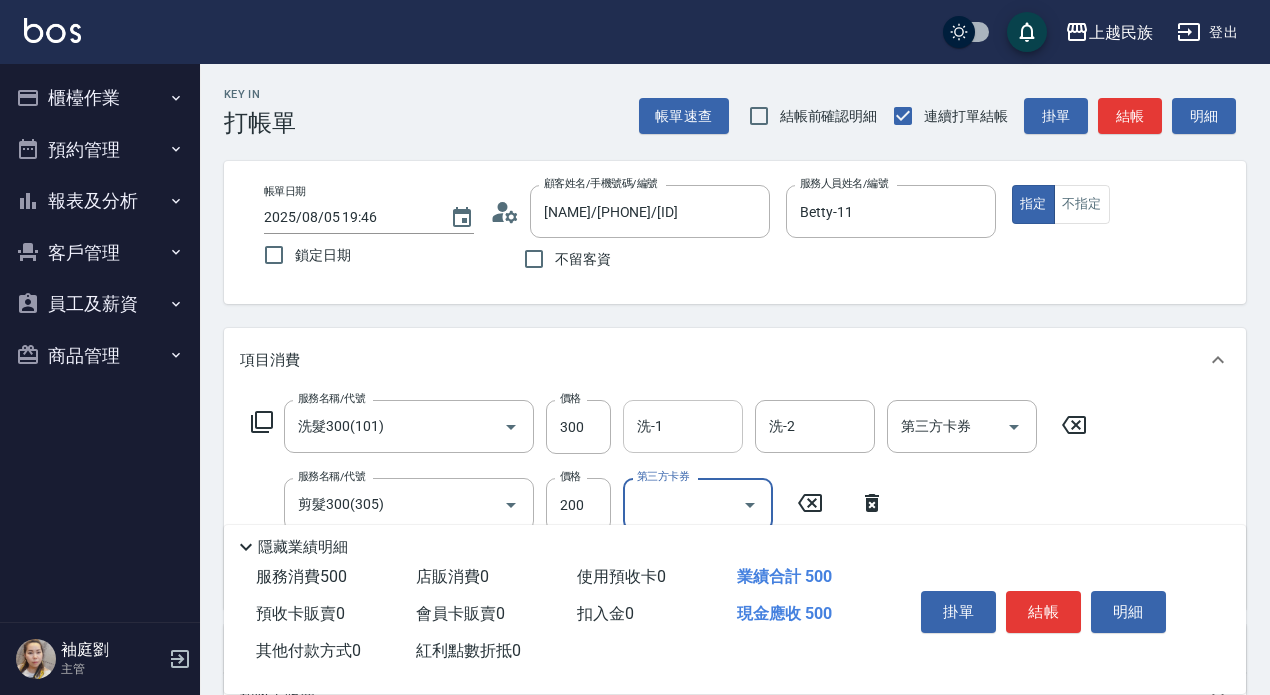 click on "洗-1" at bounding box center (683, 426) 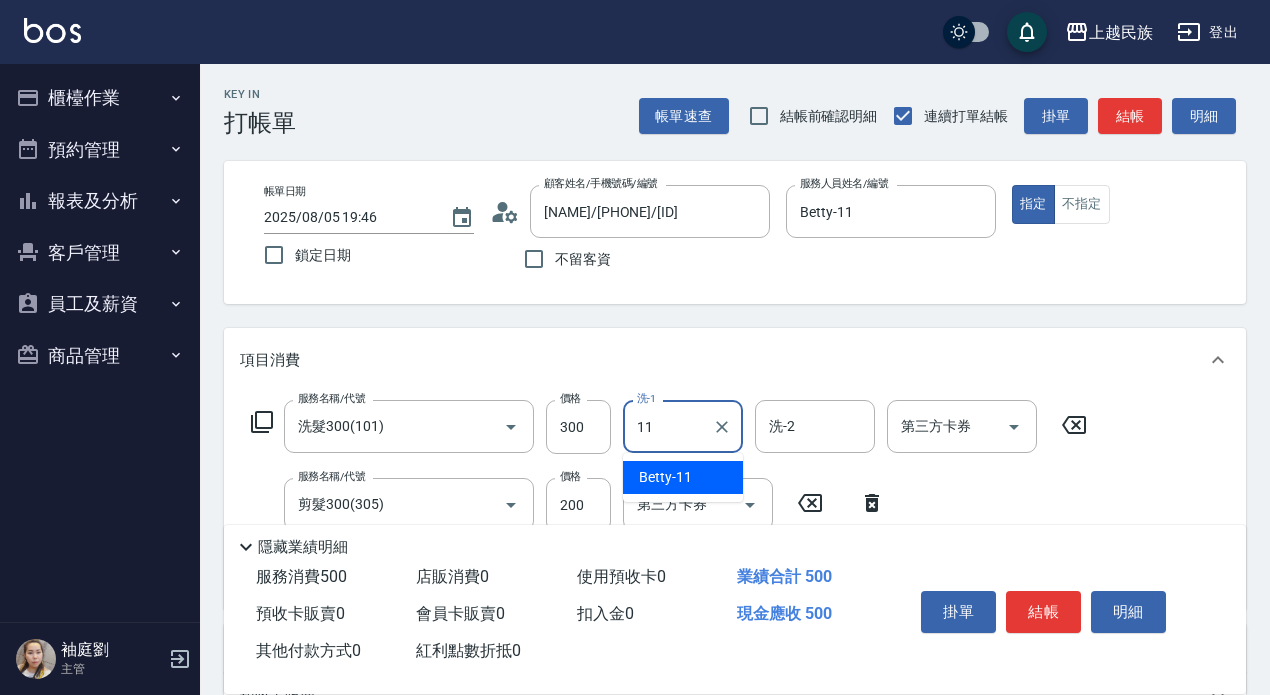 type on "Betty-11" 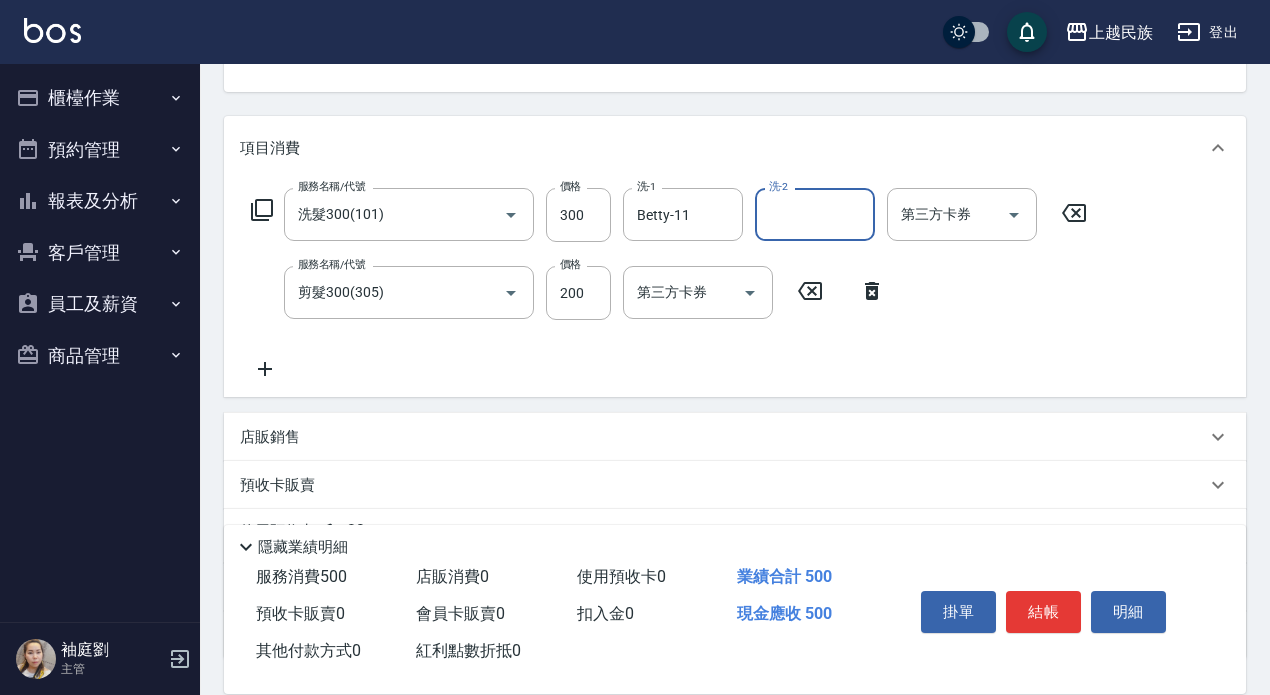 scroll, scrollTop: 368, scrollLeft: 0, axis: vertical 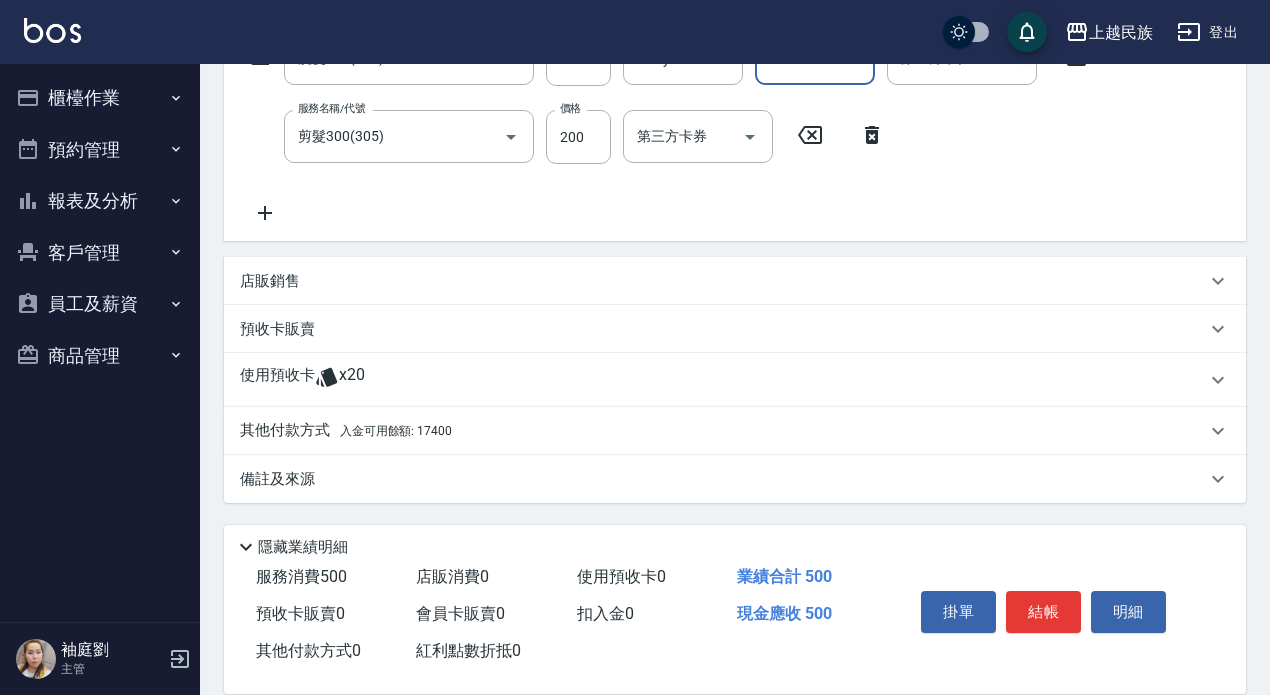click on "入金可用餘額: 17400" at bounding box center [396, 431] 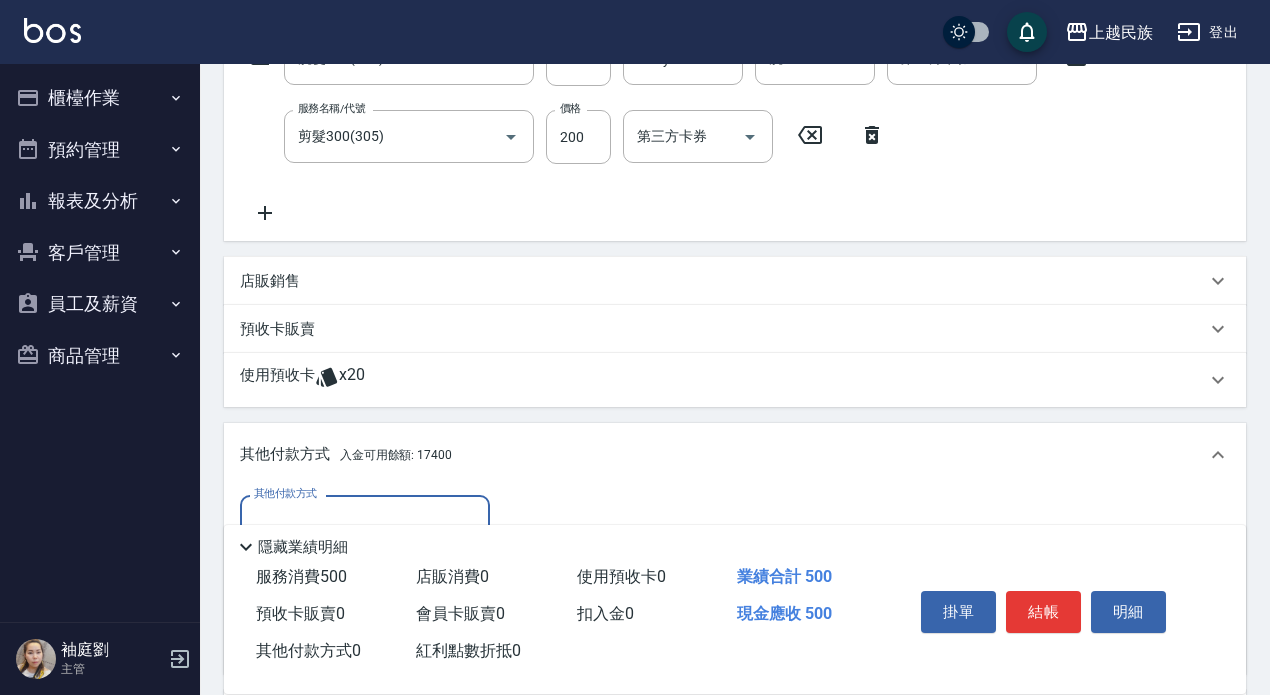 scroll, scrollTop: 35, scrollLeft: 0, axis: vertical 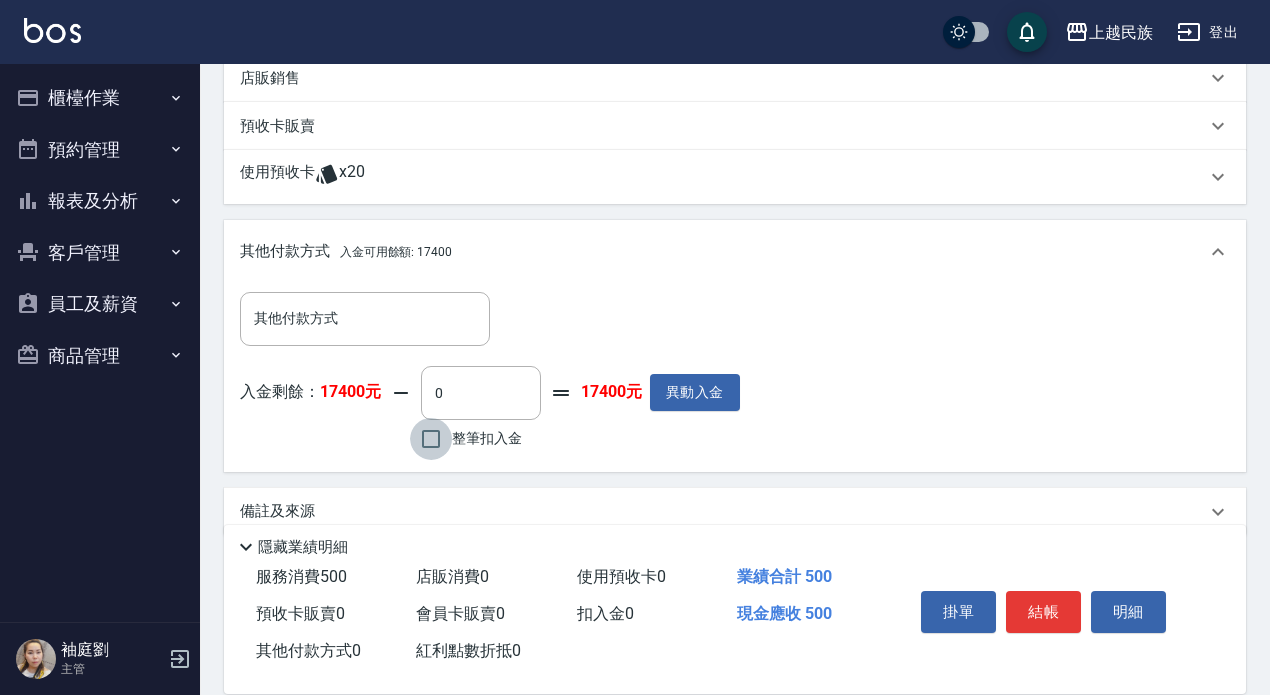 click on "整筆扣入金" at bounding box center [431, 439] 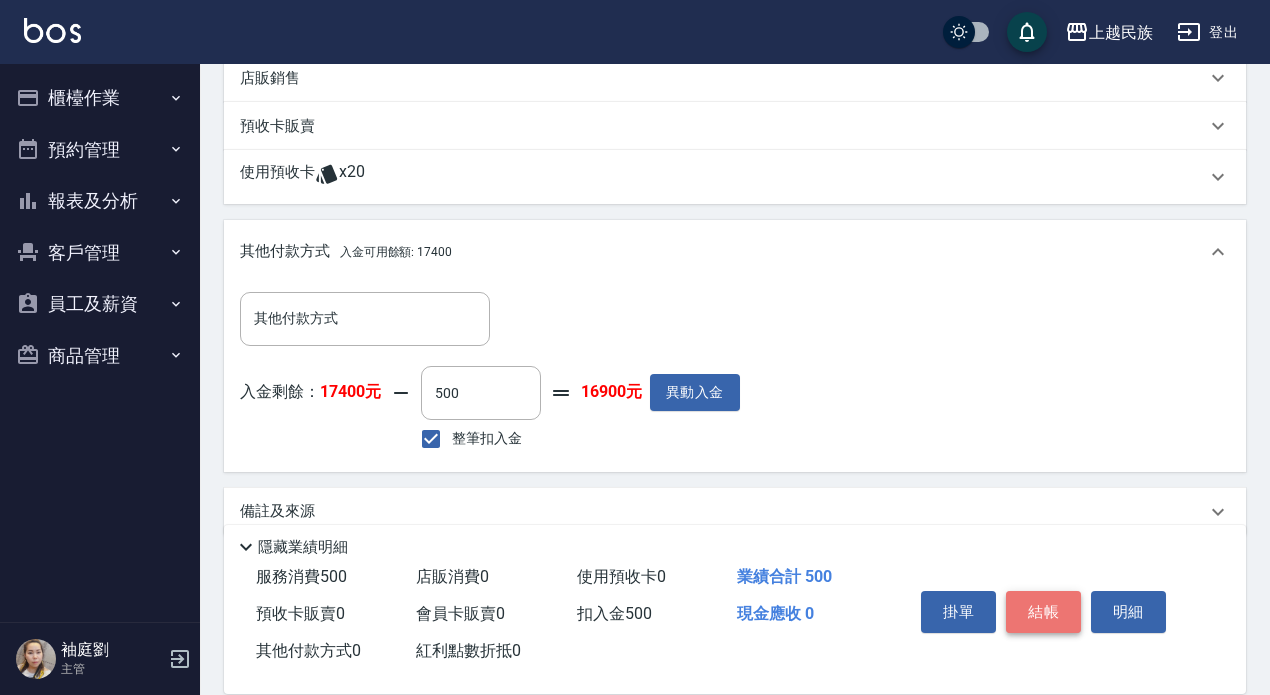 click on "結帳" at bounding box center [1043, 612] 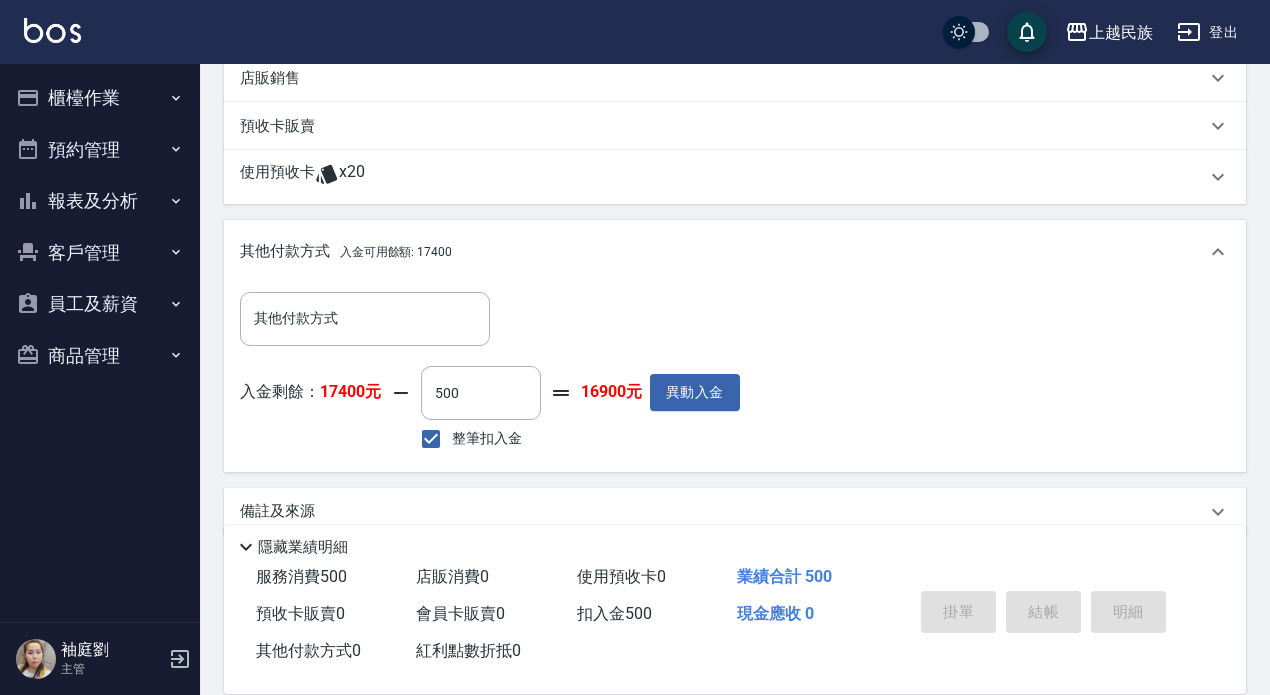 type on "2025/08/05 19:47" 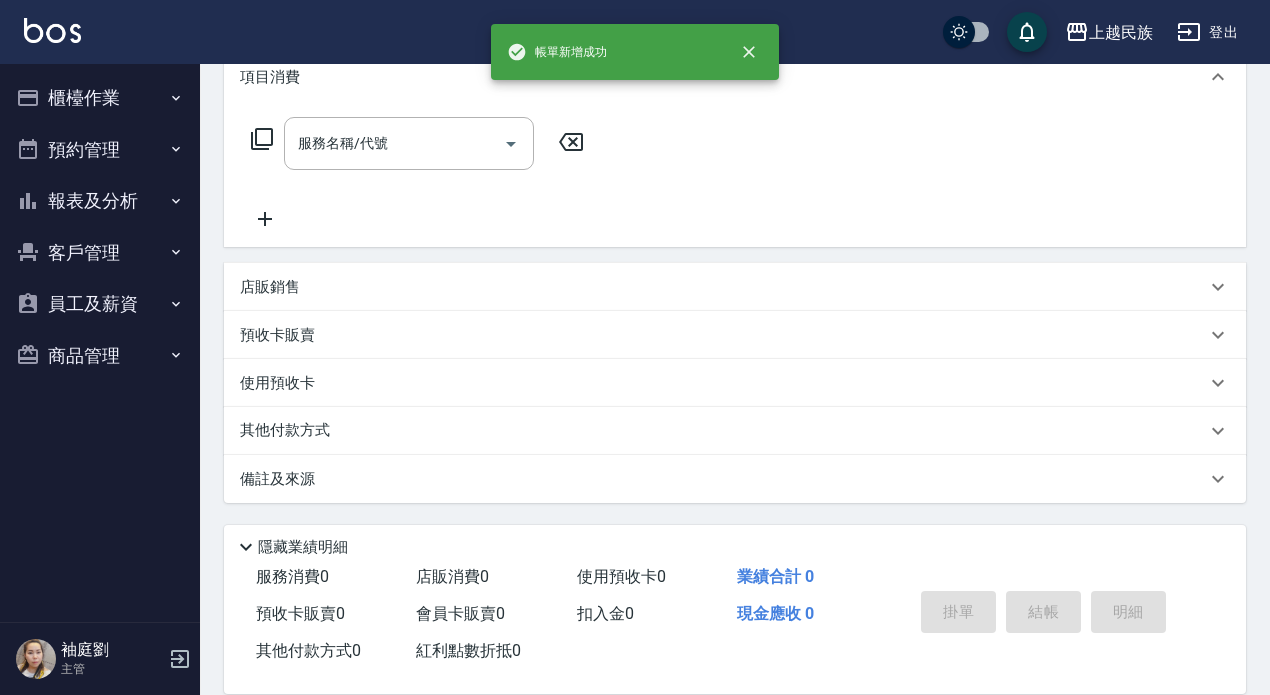 scroll, scrollTop: 0, scrollLeft: 0, axis: both 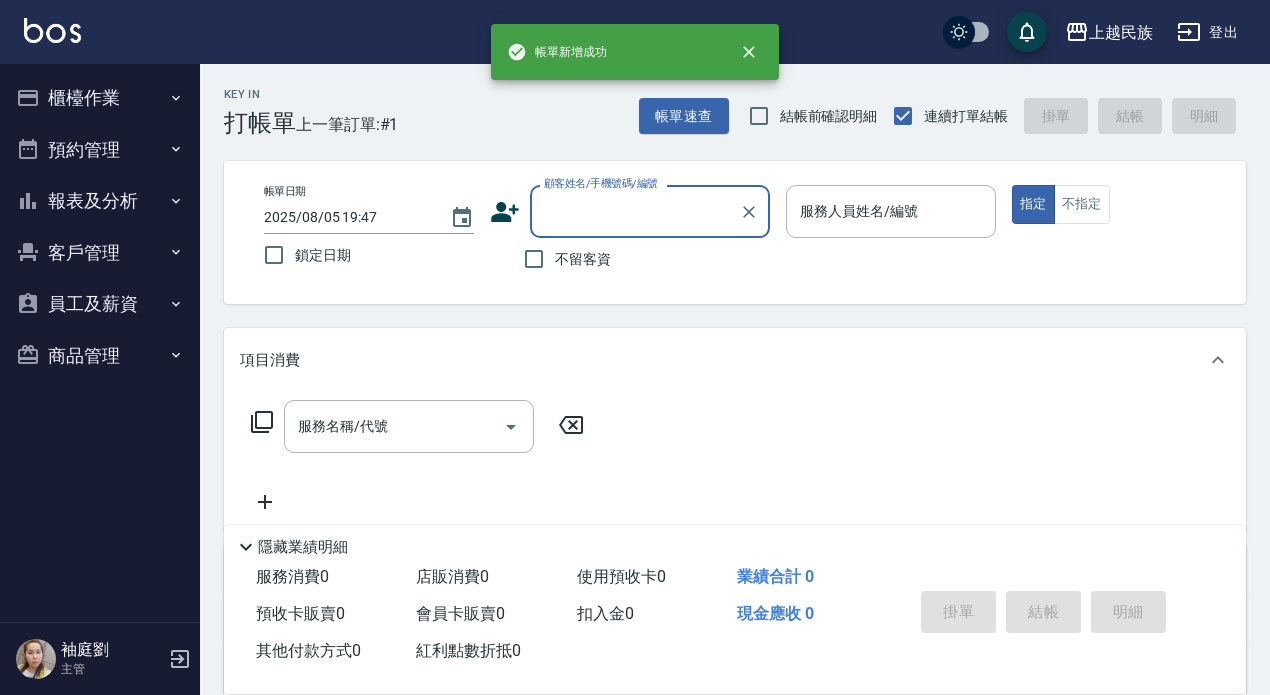 click on "報表及分析" at bounding box center (100, 201) 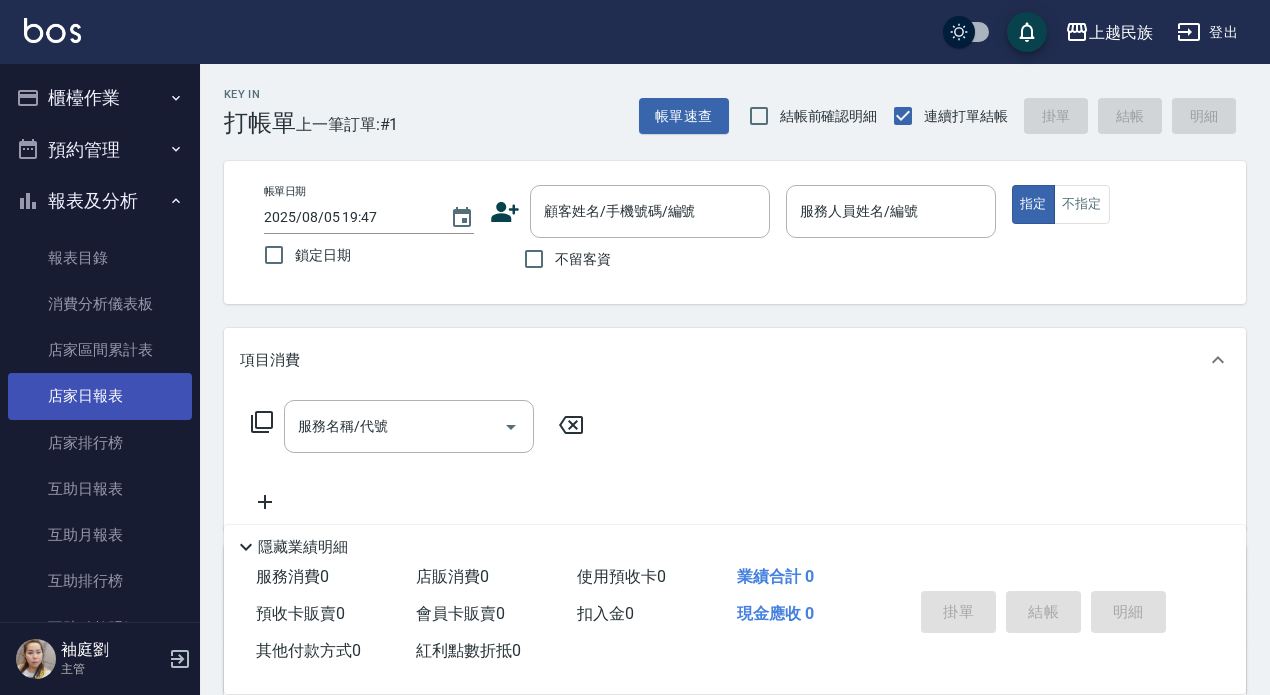 click on "店家日報表" at bounding box center [100, 396] 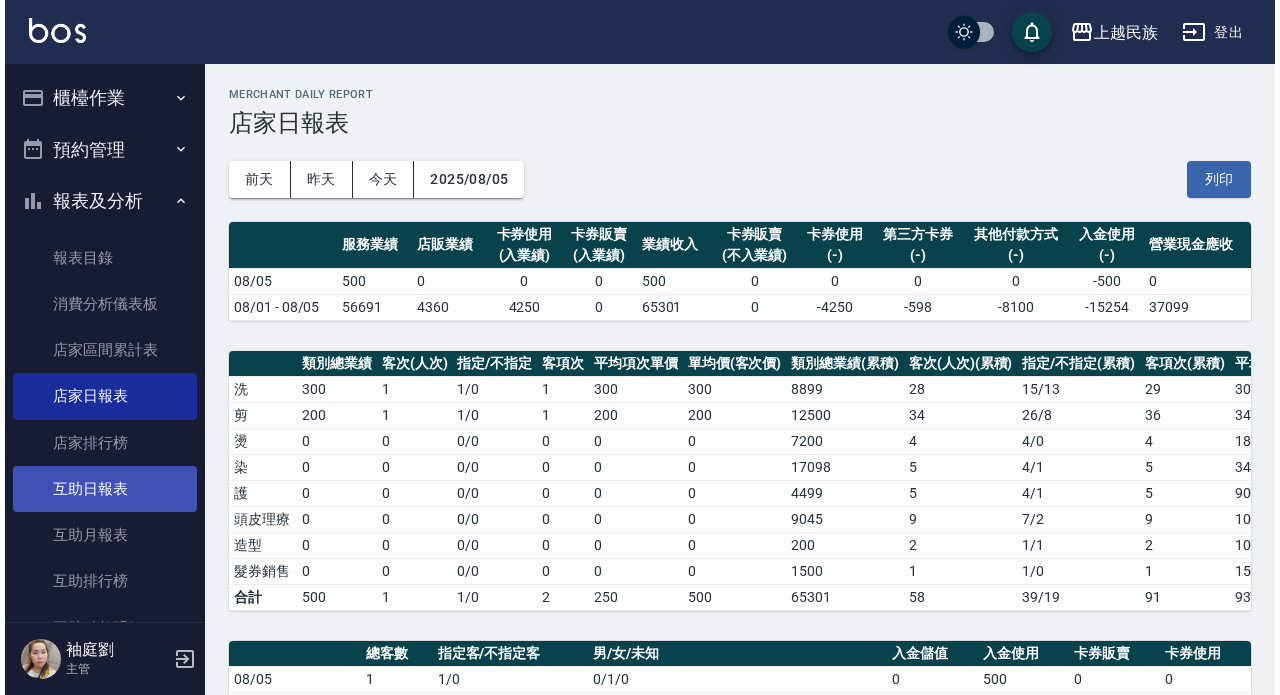 scroll, scrollTop: 300, scrollLeft: 0, axis: vertical 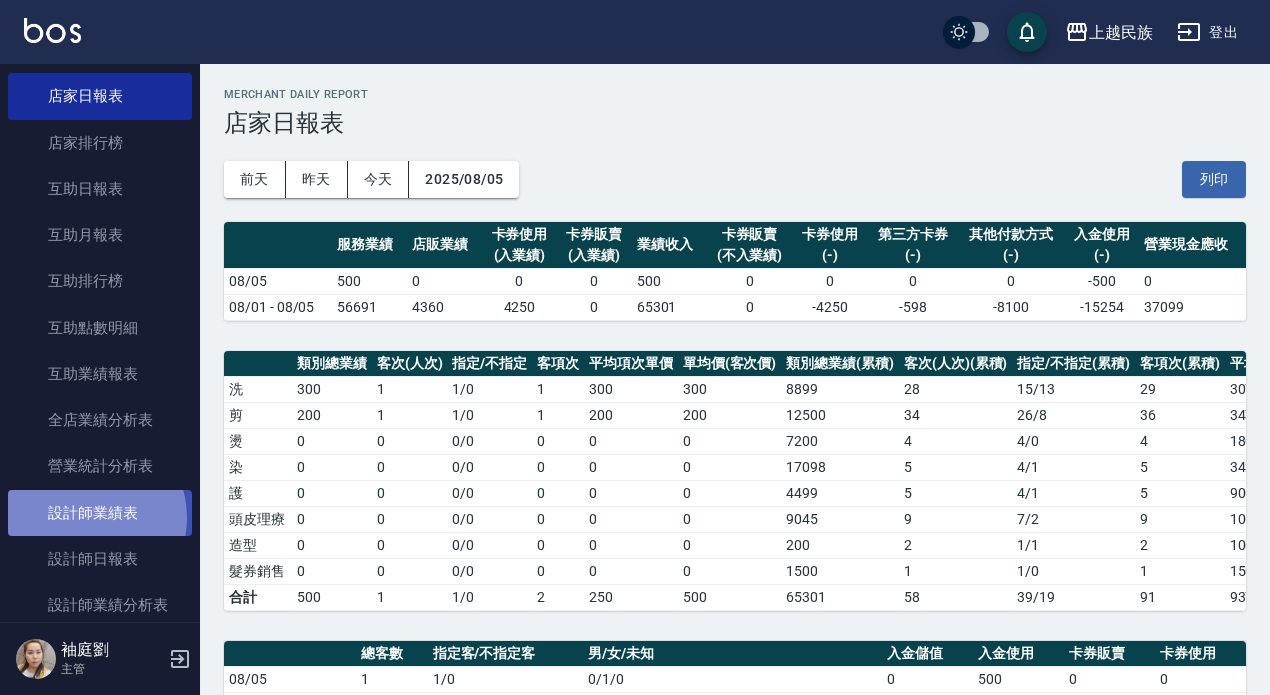 click on "設計師業績表" at bounding box center [100, 513] 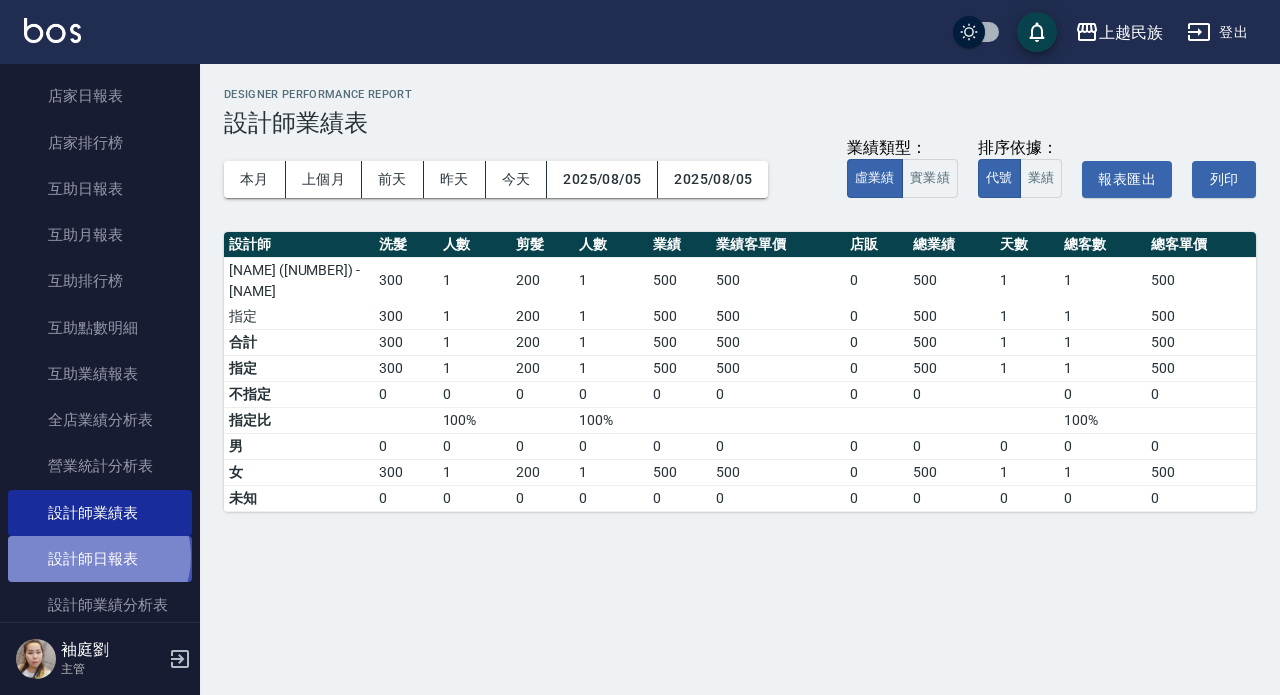 click on "設計師日報表" at bounding box center [100, 559] 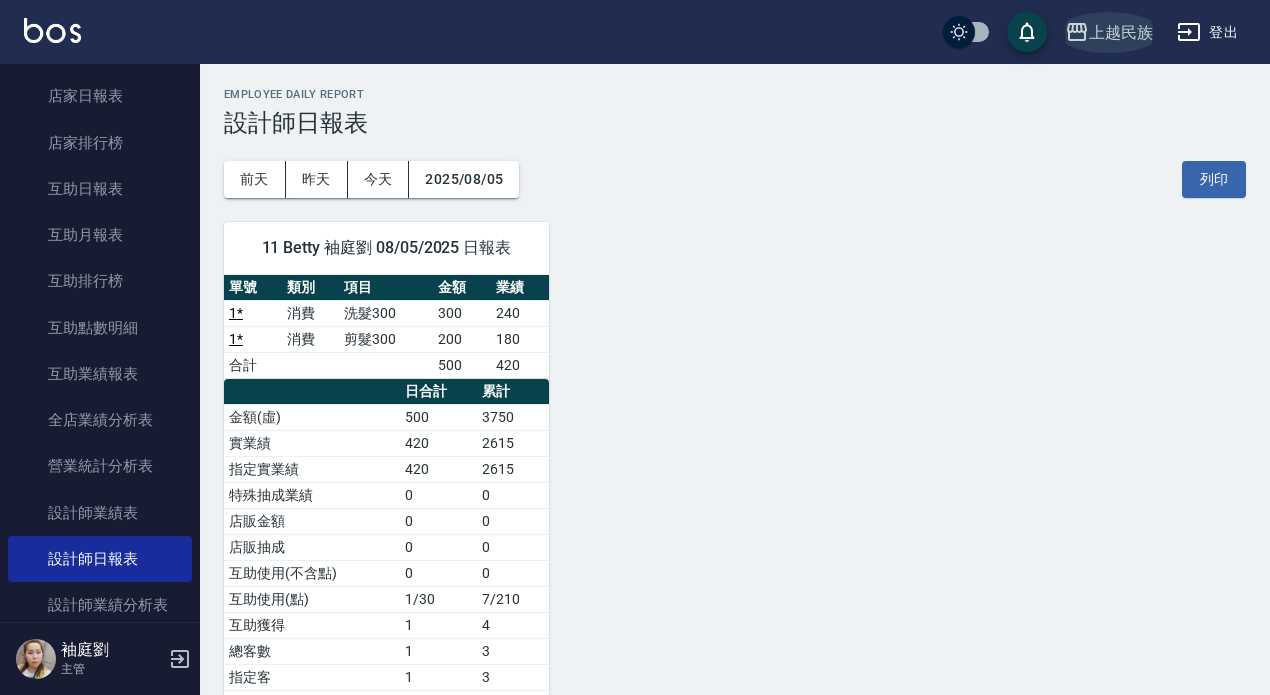 click on "上越民族" at bounding box center [1121, 32] 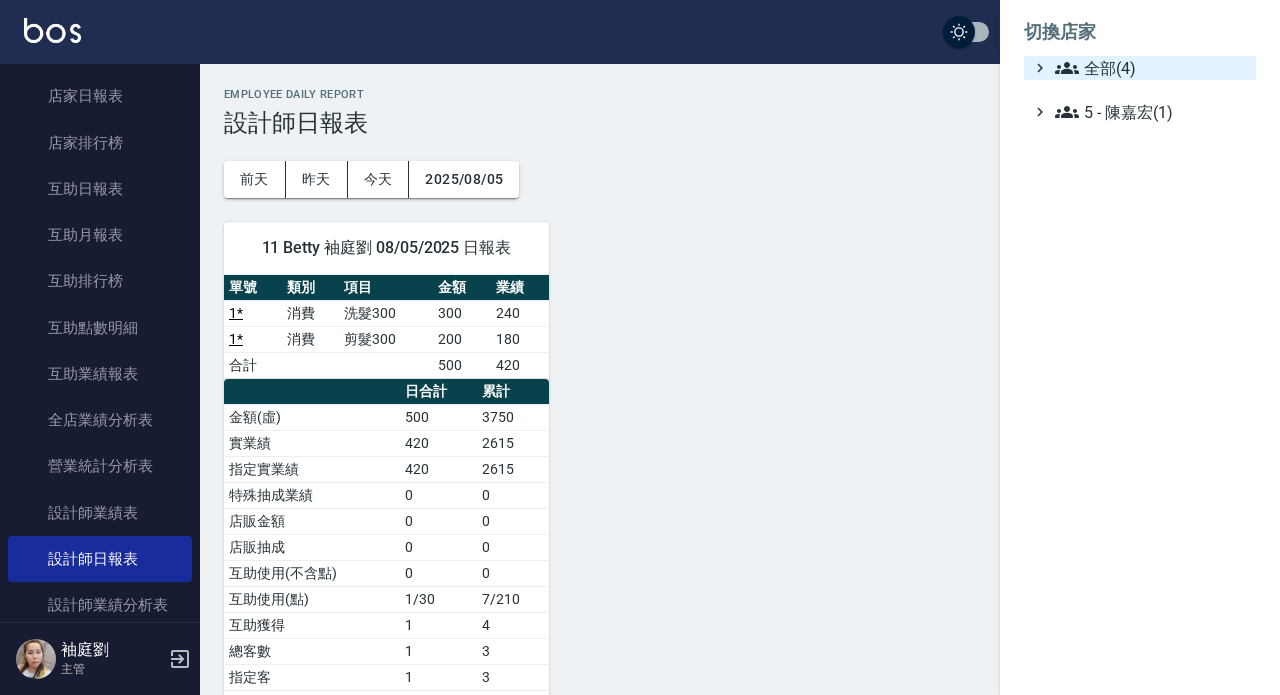 click on "全部(4)" at bounding box center (1151, 68) 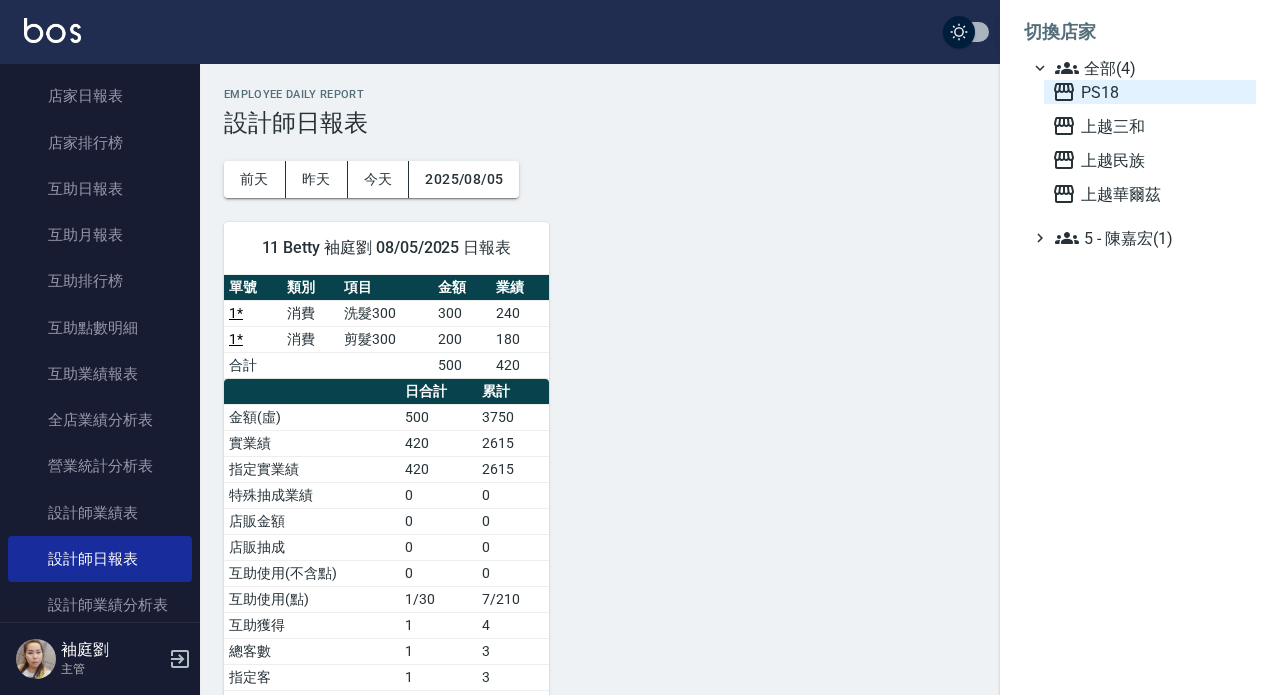 click on "PS18" at bounding box center [1150, 92] 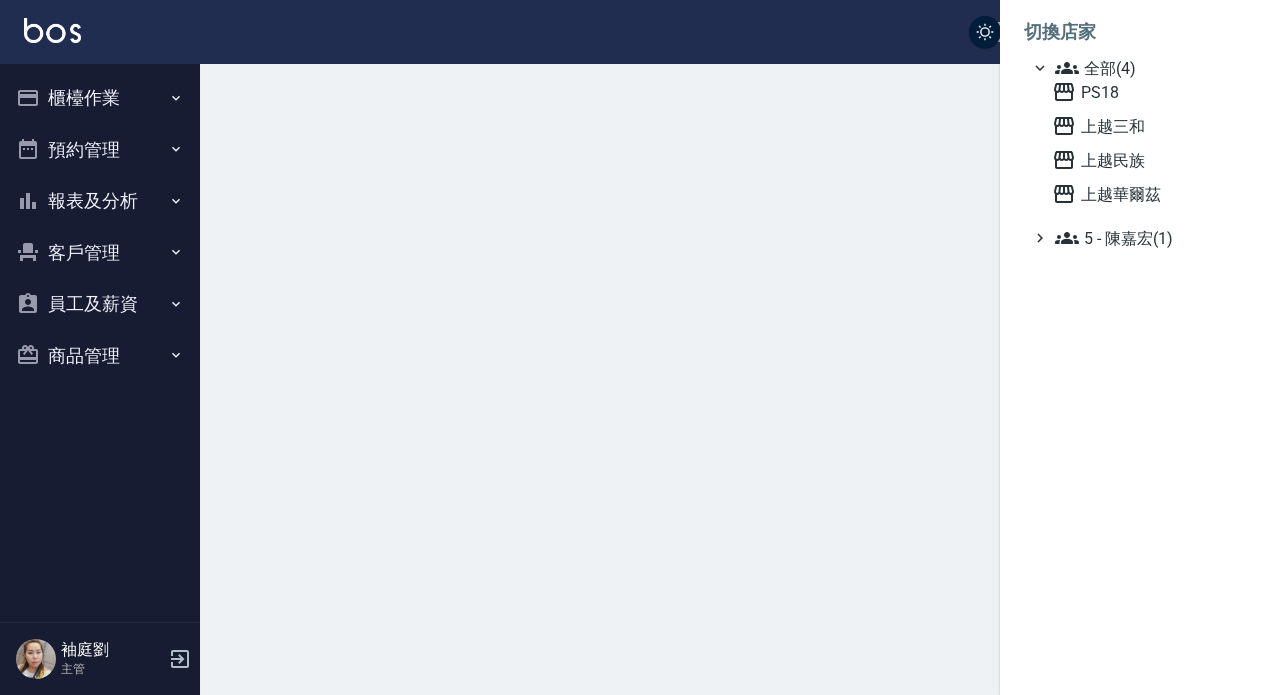 scroll, scrollTop: 0, scrollLeft: 0, axis: both 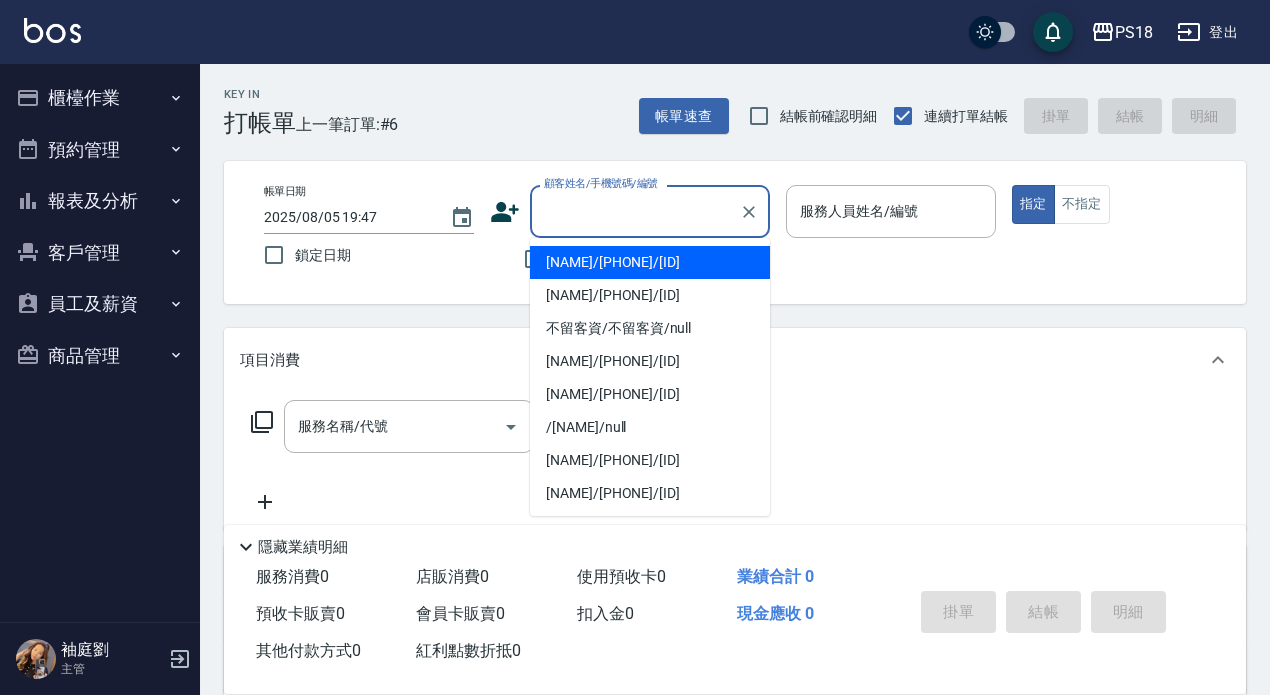 click on "顧客姓名/手機號碼/編號" at bounding box center (635, 211) 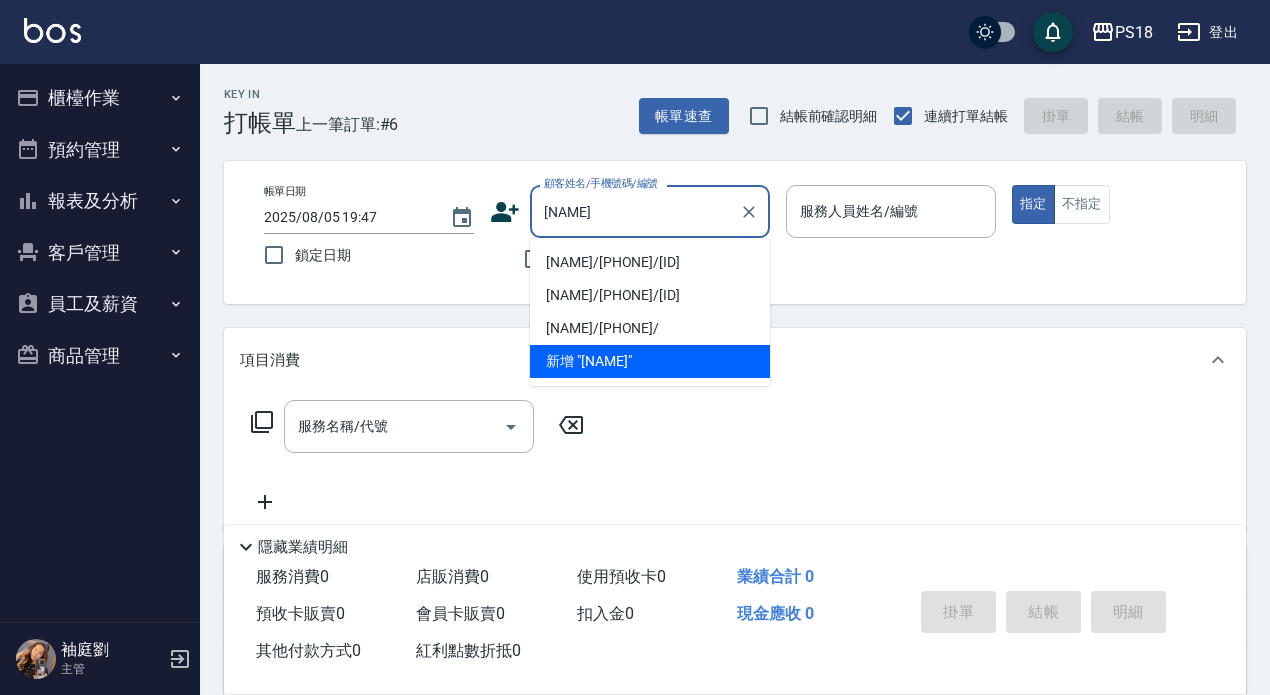 click on "陳君文/0952781725/B072721" at bounding box center (650, 262) 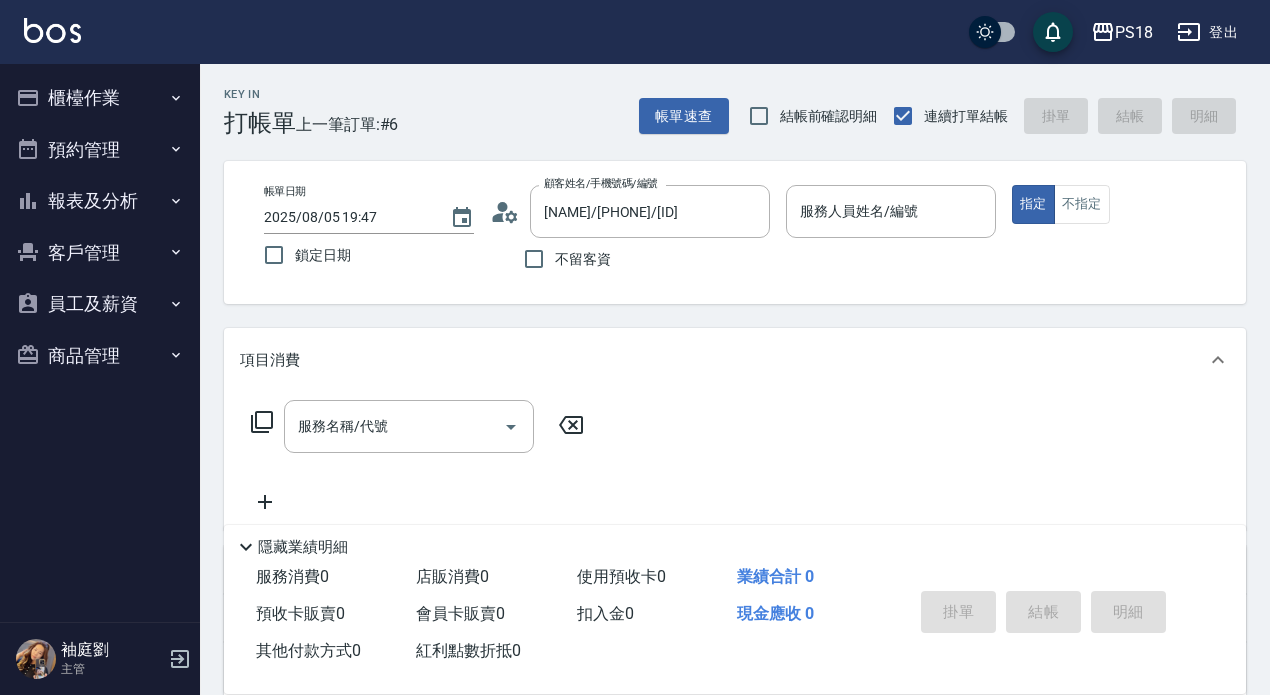 click 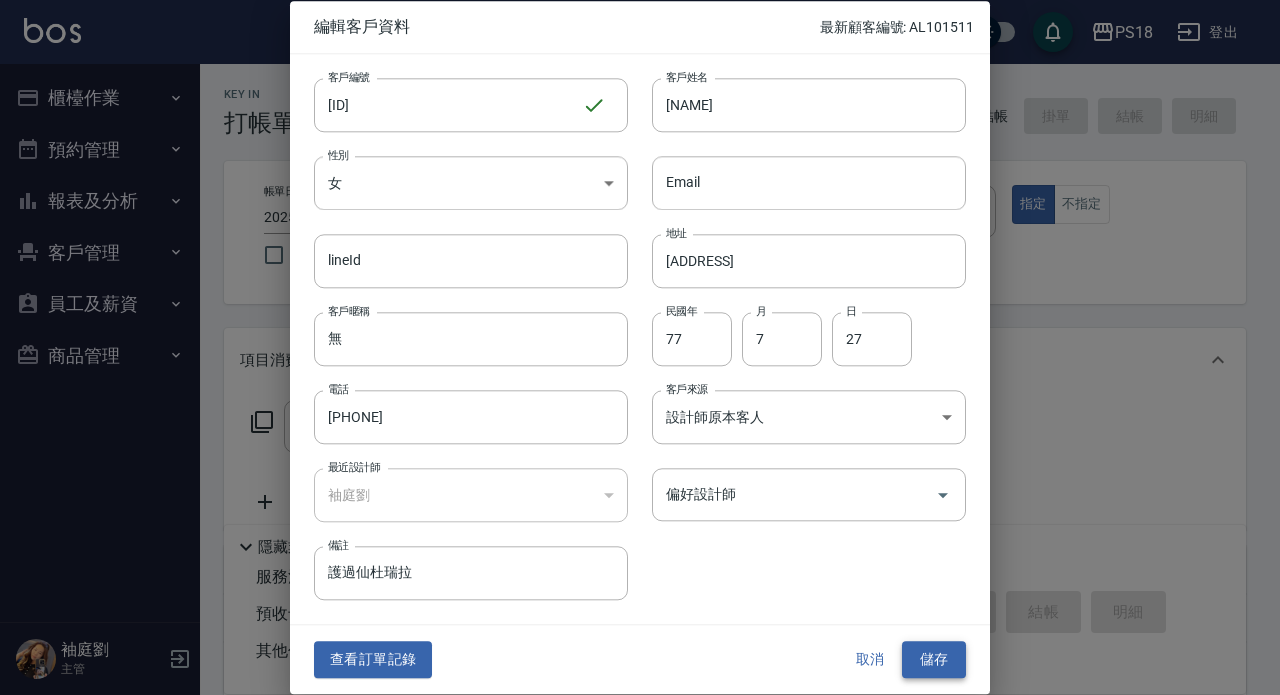 click on "儲存" at bounding box center [934, 660] 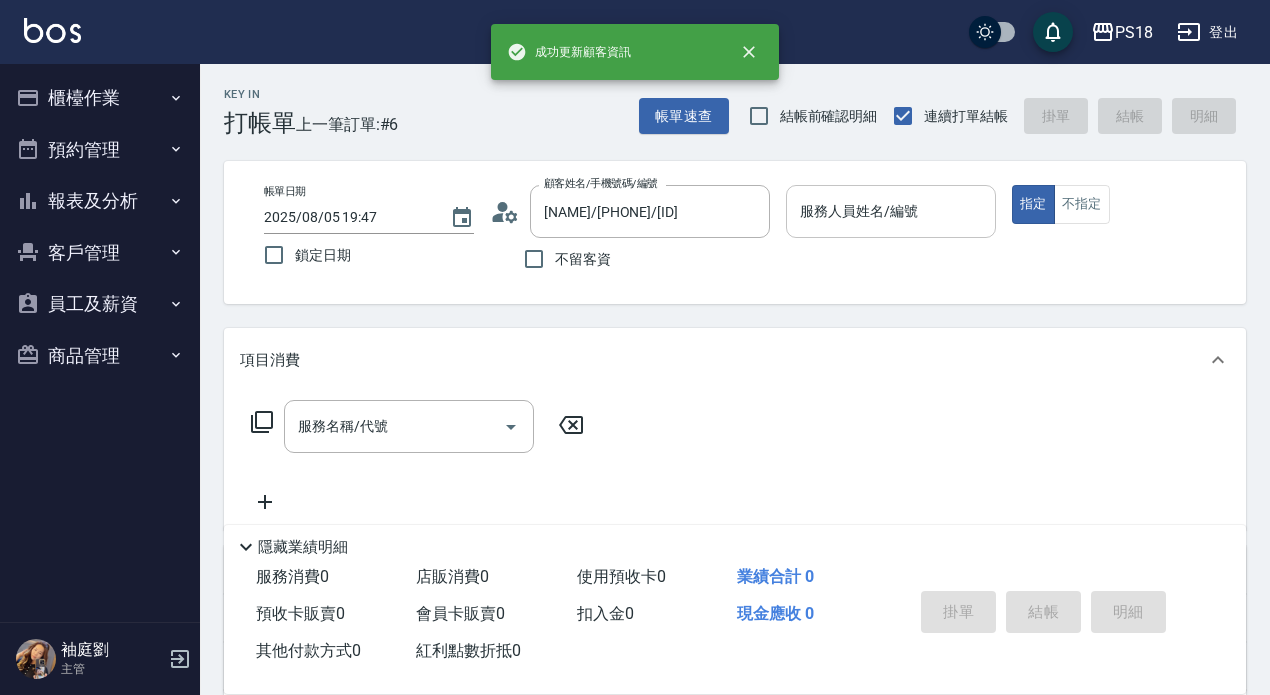 click on "服務人員姓名/編號" at bounding box center (891, 211) 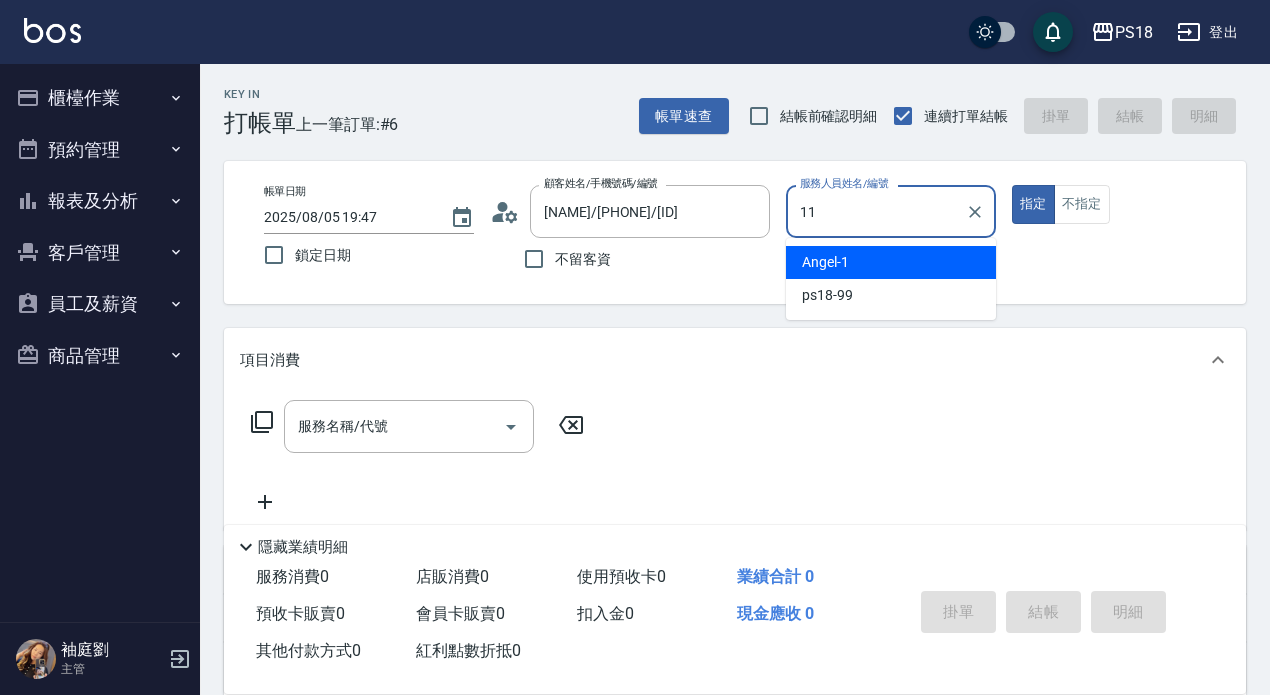 type on "11" 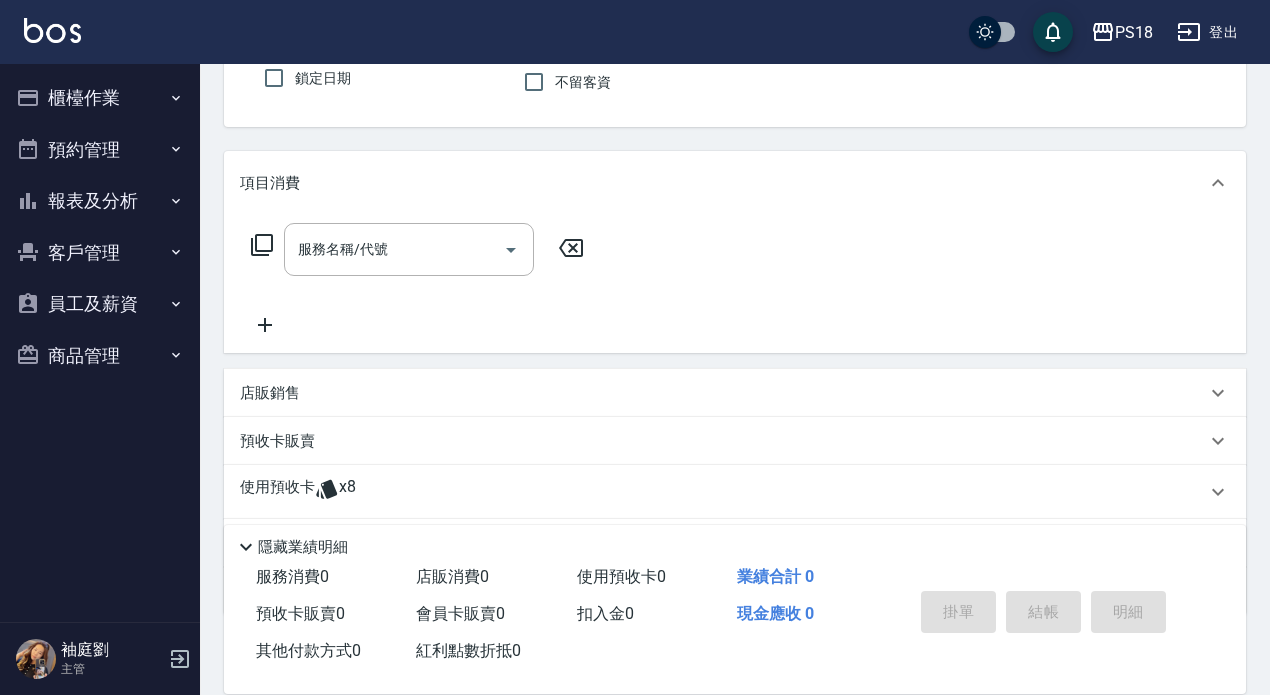 scroll, scrollTop: 289, scrollLeft: 0, axis: vertical 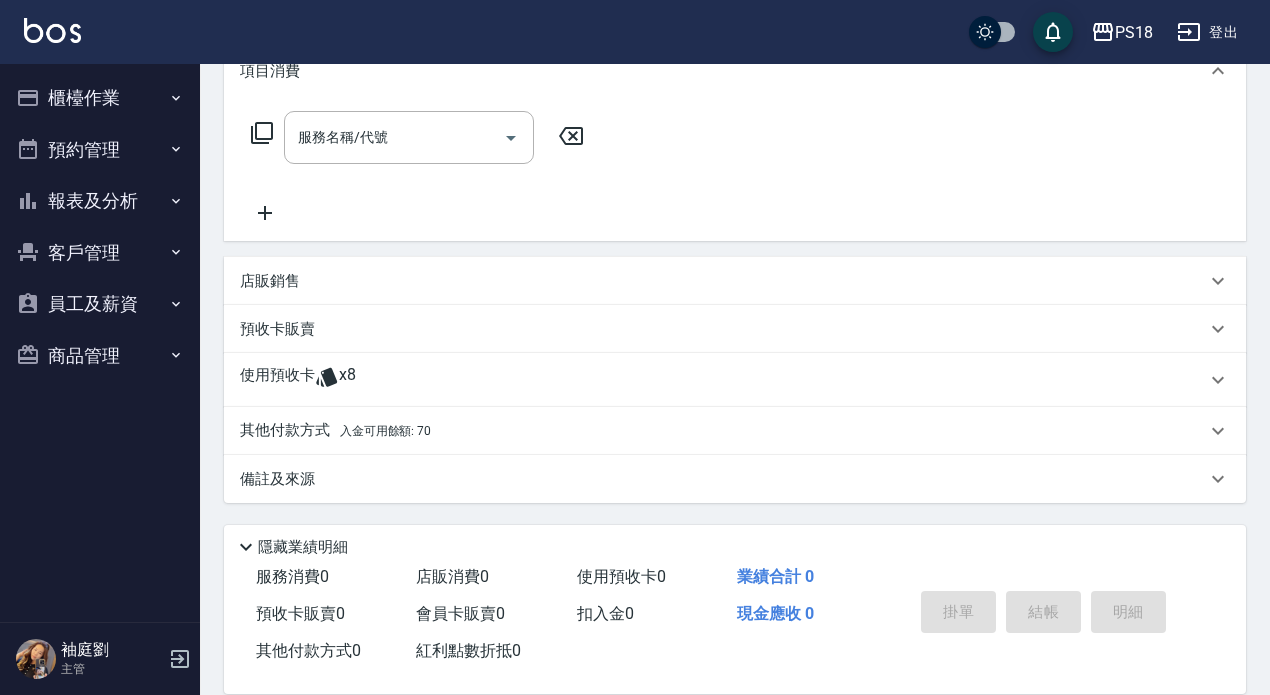 click on "使用預收卡" at bounding box center [277, 380] 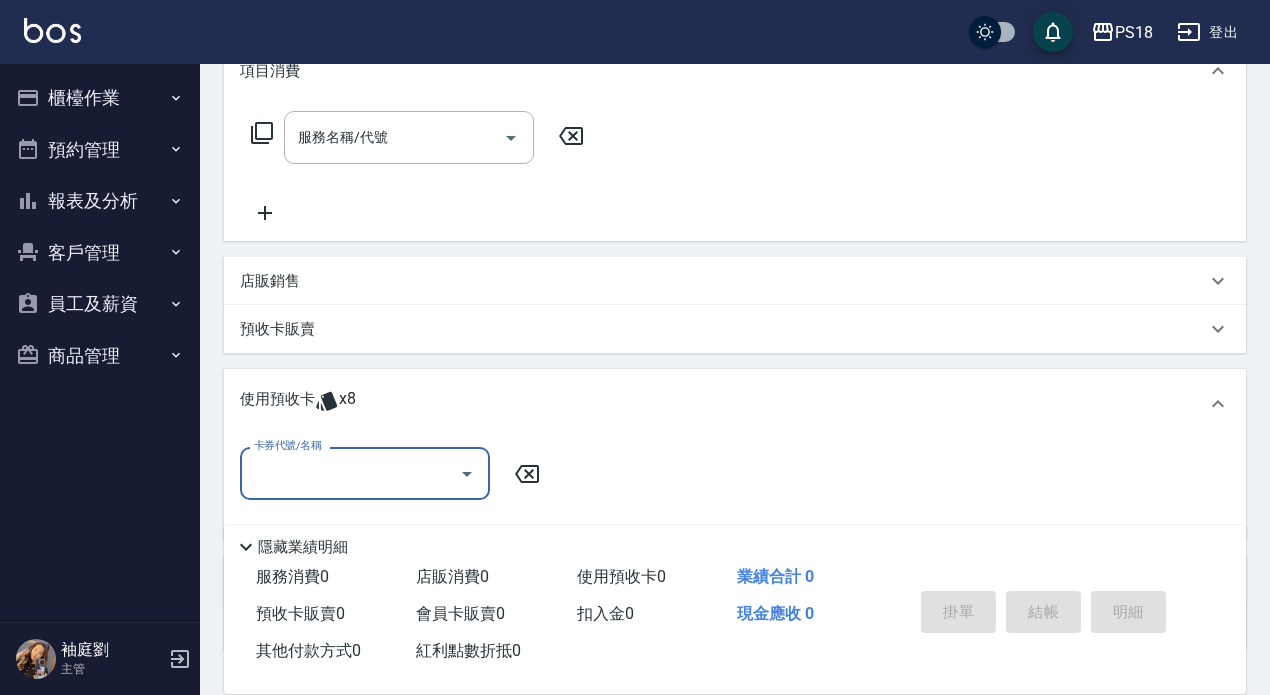scroll, scrollTop: 1, scrollLeft: 0, axis: vertical 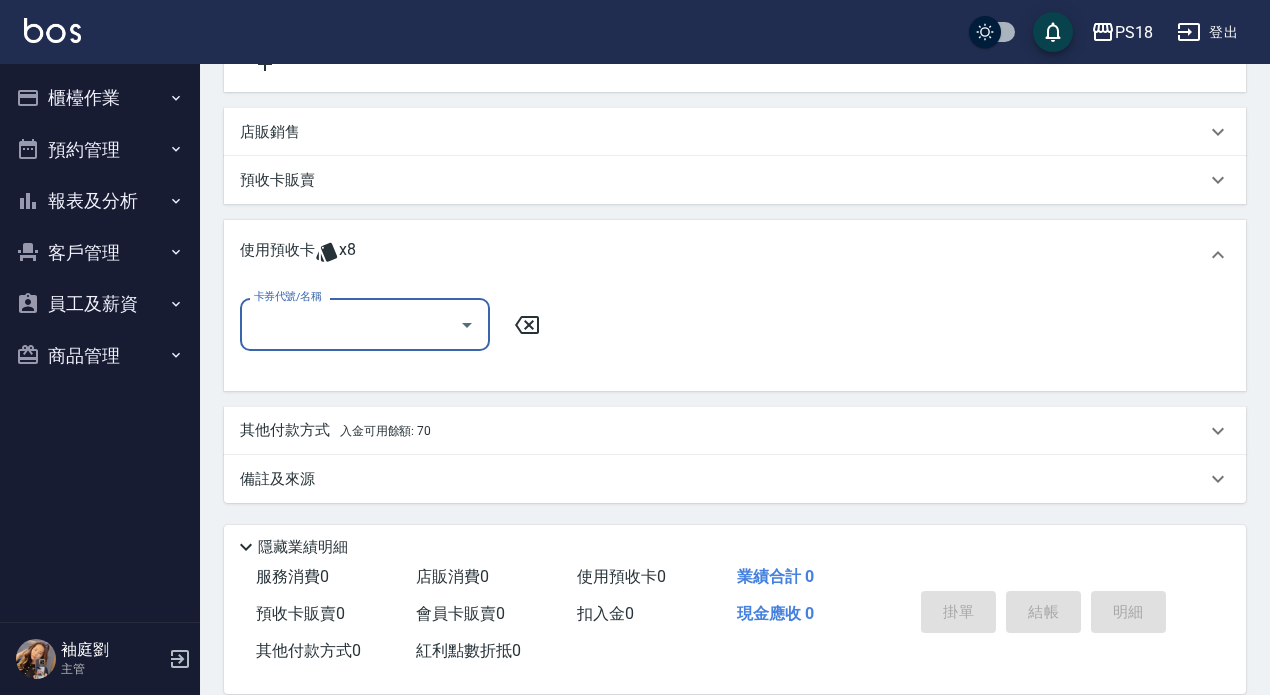 click on "卡券代號/名稱" at bounding box center [350, 324] 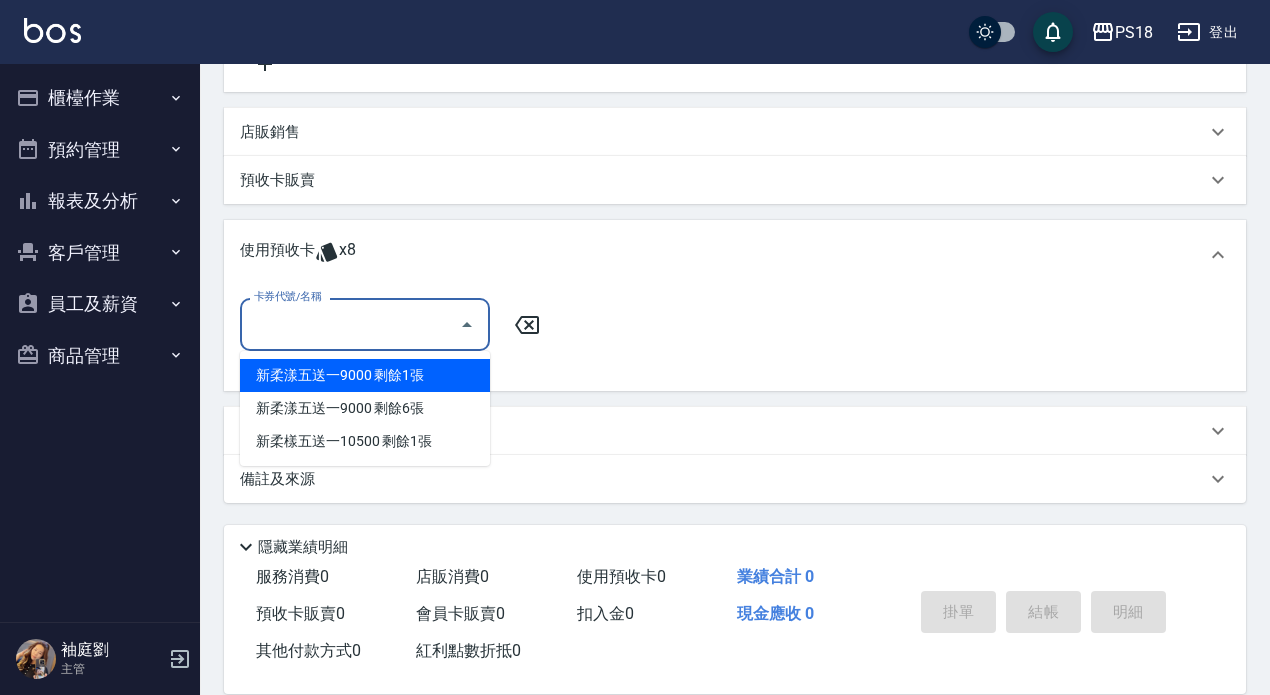 click on "新柔漾五送一9000 剩餘1張" at bounding box center (365, 375) 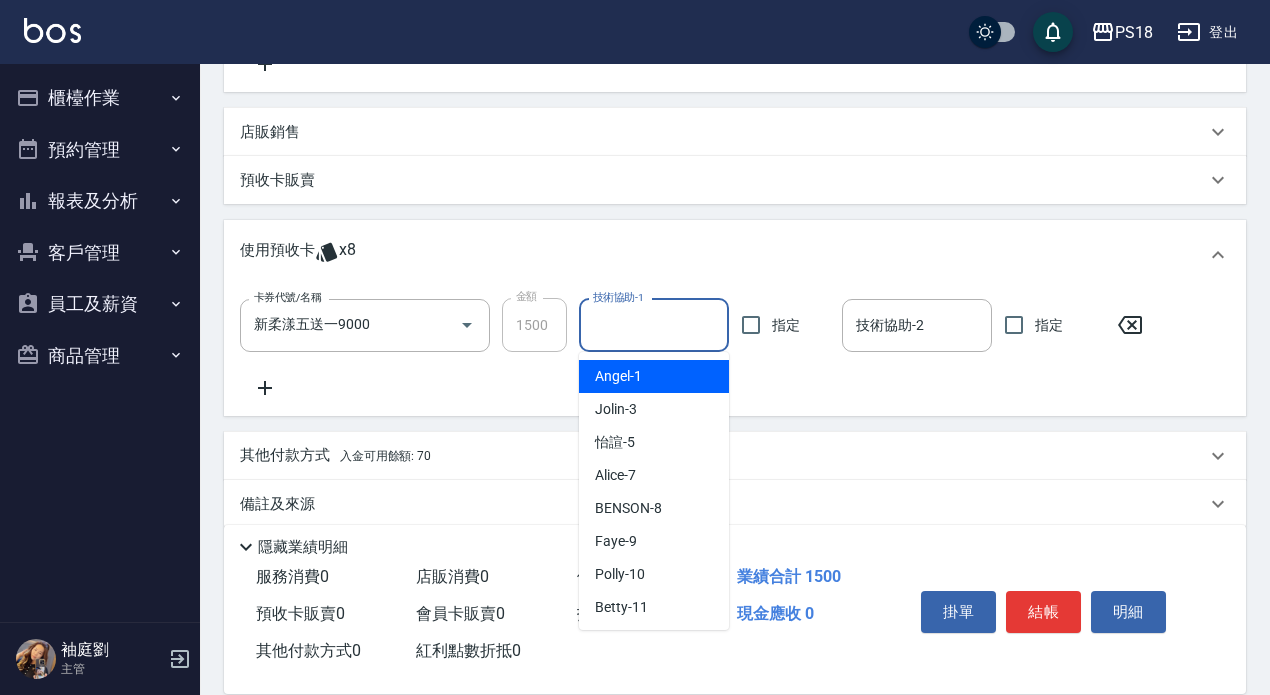 click on "技術協助-1" at bounding box center (654, 325) 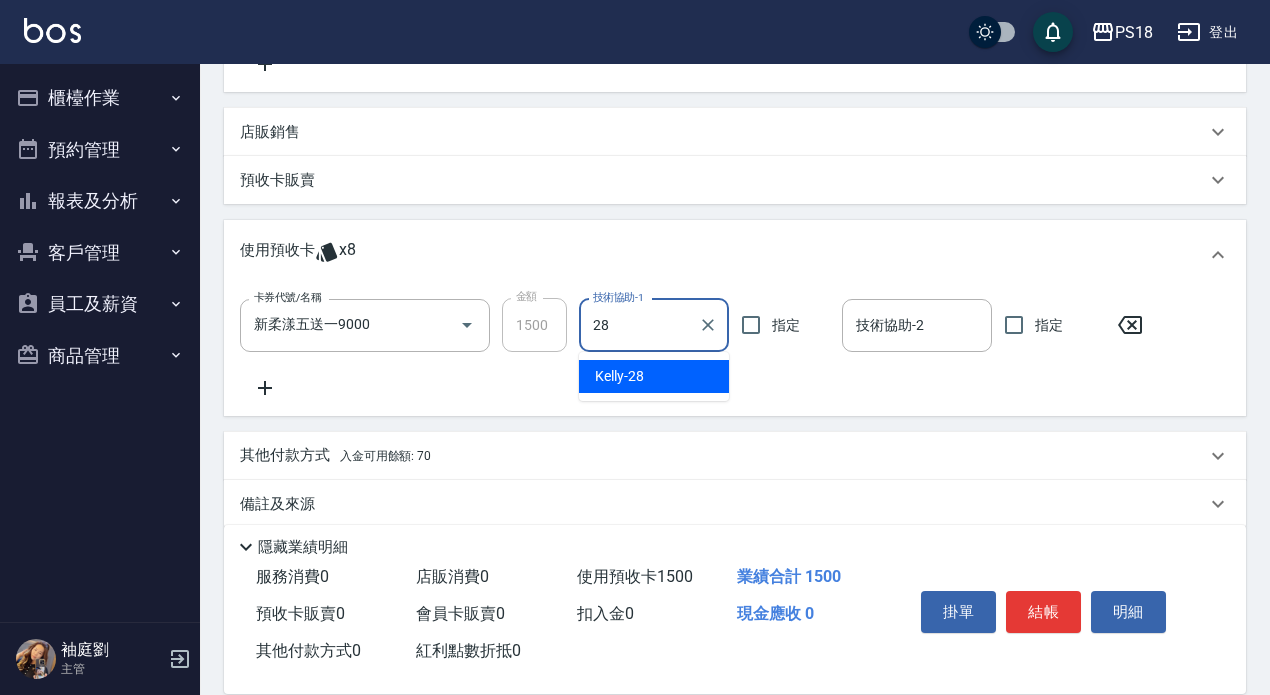 type on "Kelly-28" 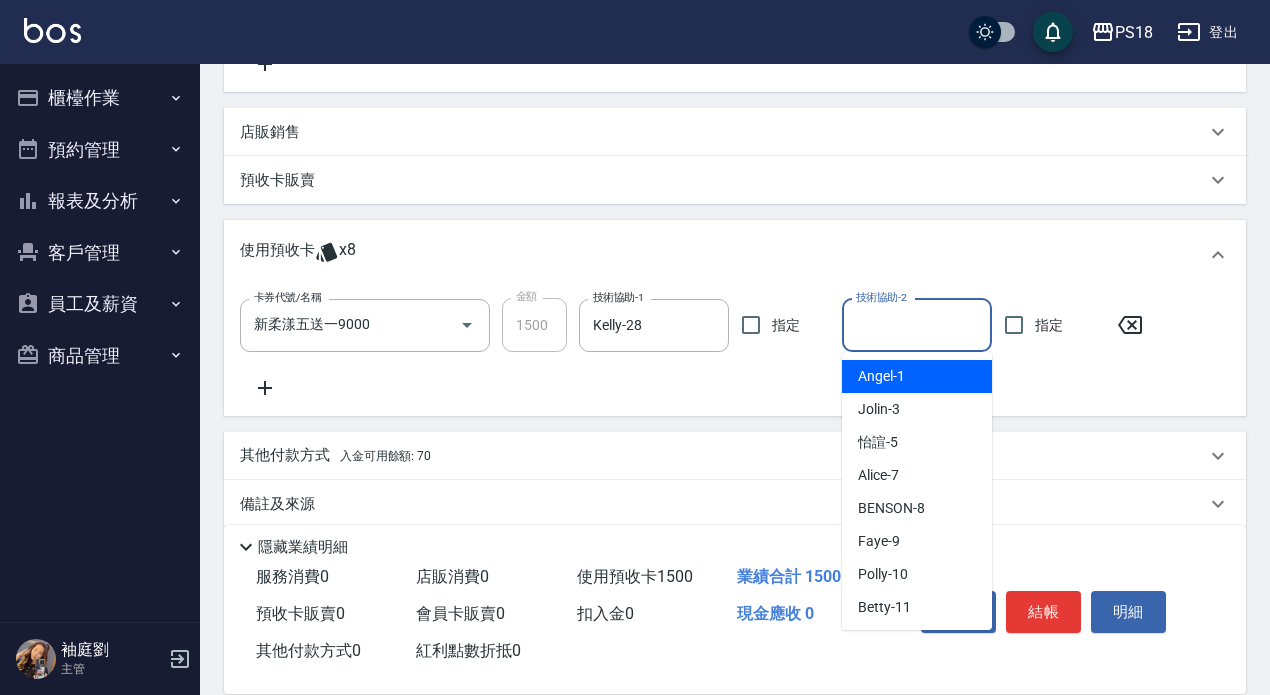 drag, startPoint x: 900, startPoint y: 333, endPoint x: 872, endPoint y: 332, distance: 28.01785 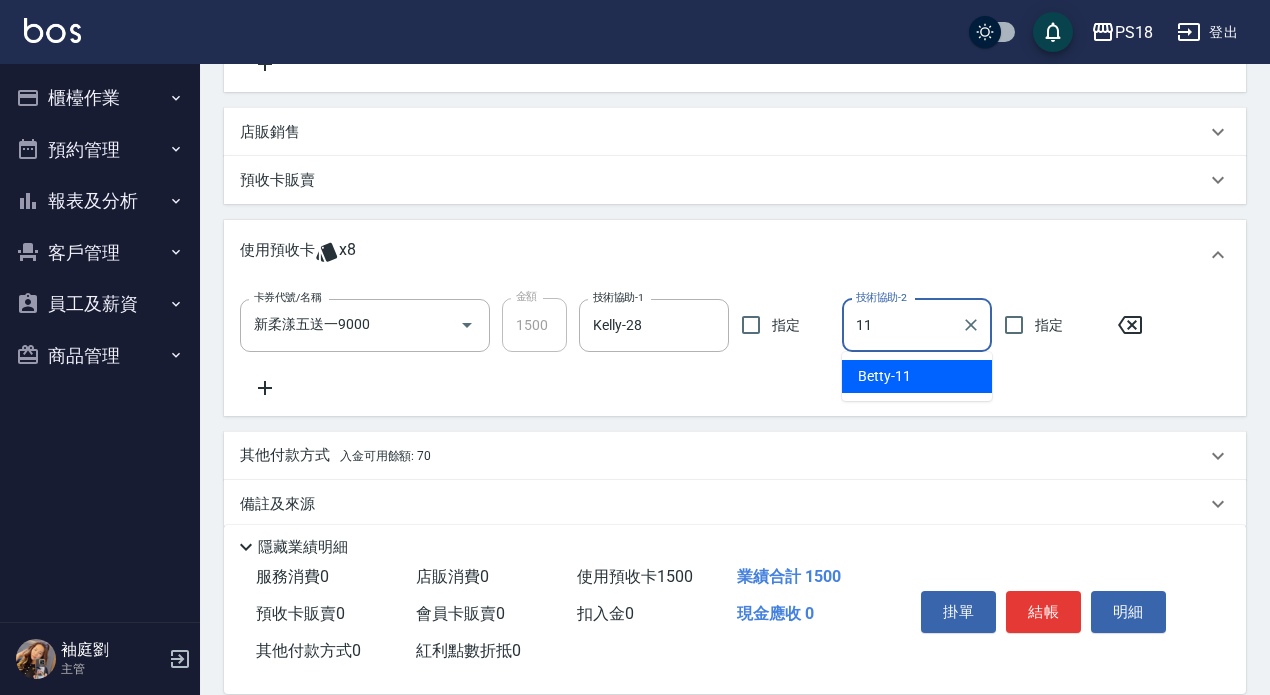 type on "Betty-11" 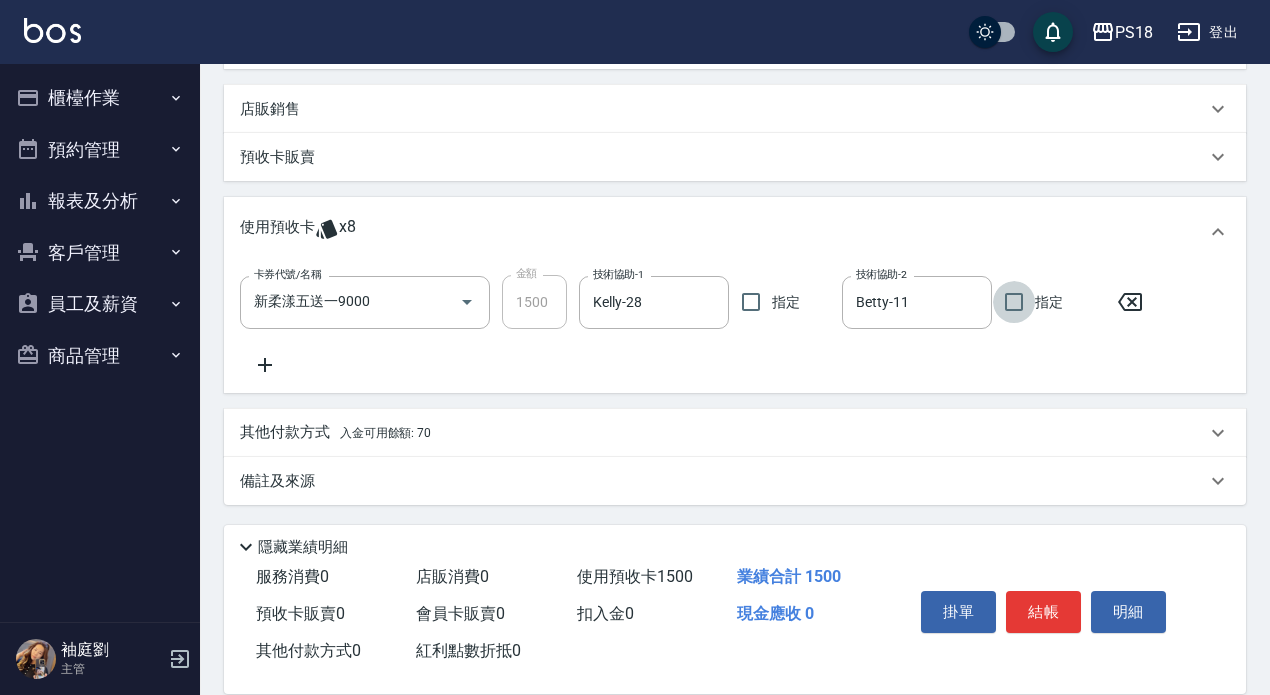 scroll, scrollTop: 463, scrollLeft: 0, axis: vertical 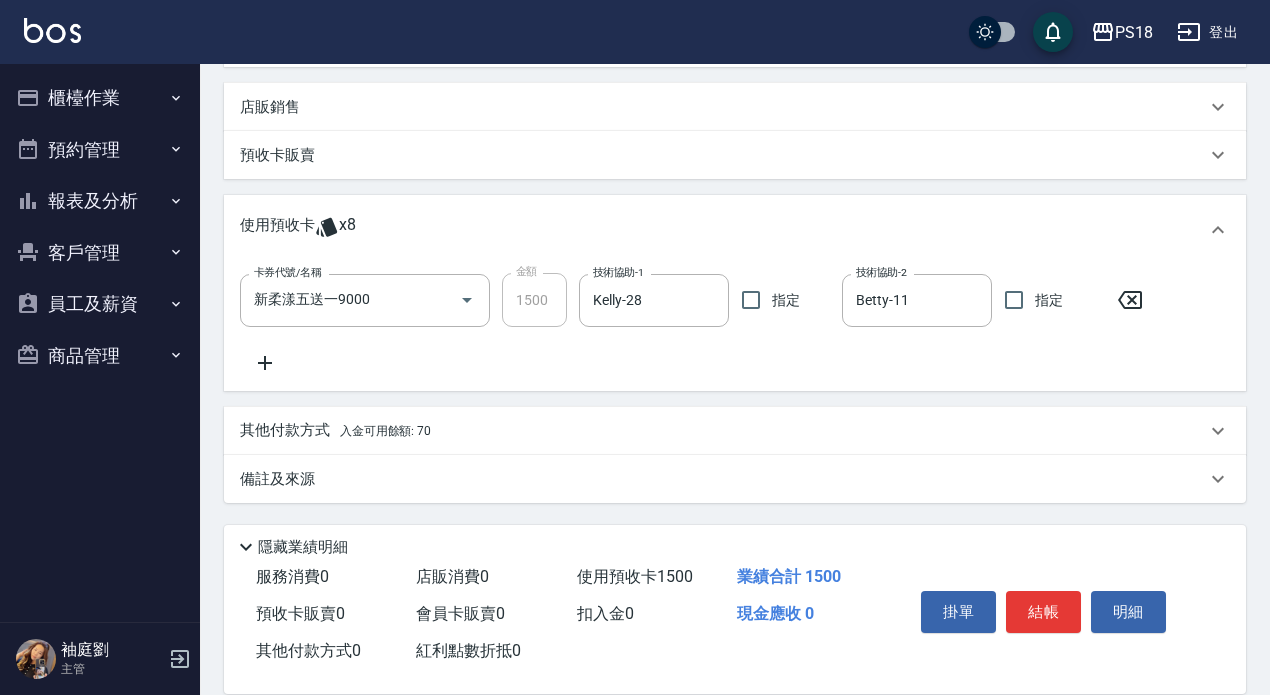 click on "備註及來源" at bounding box center (277, 479) 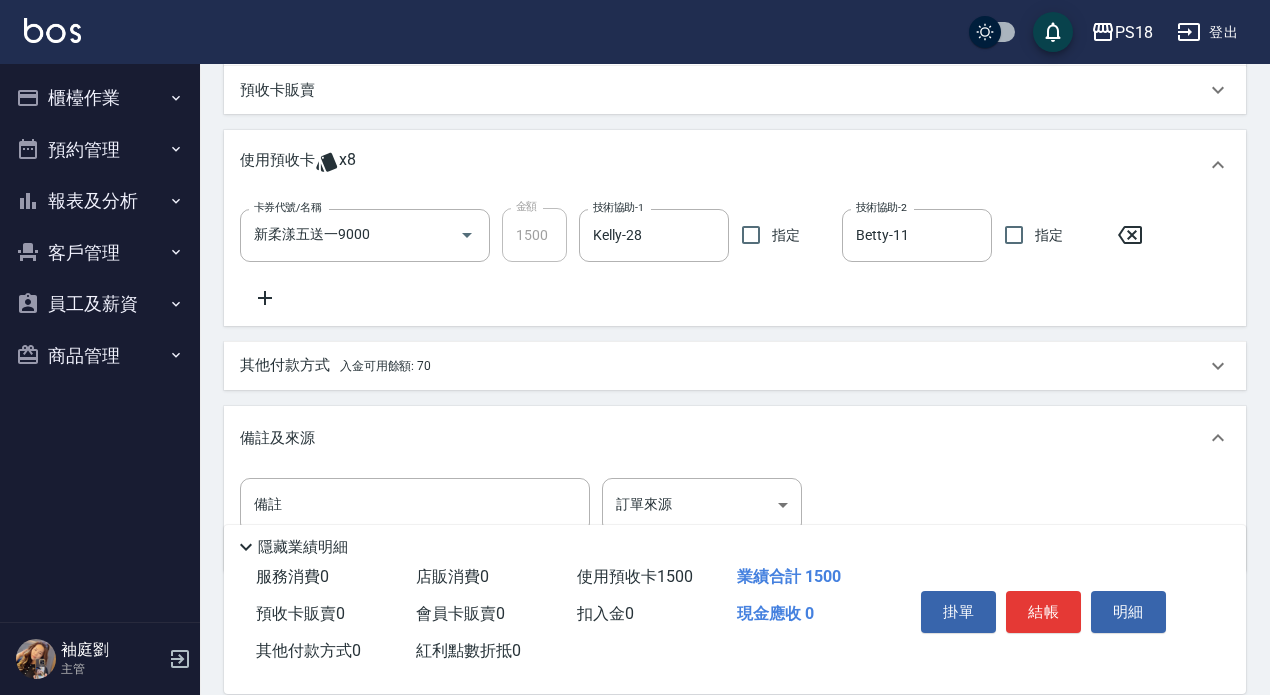 scroll, scrollTop: 598, scrollLeft: 0, axis: vertical 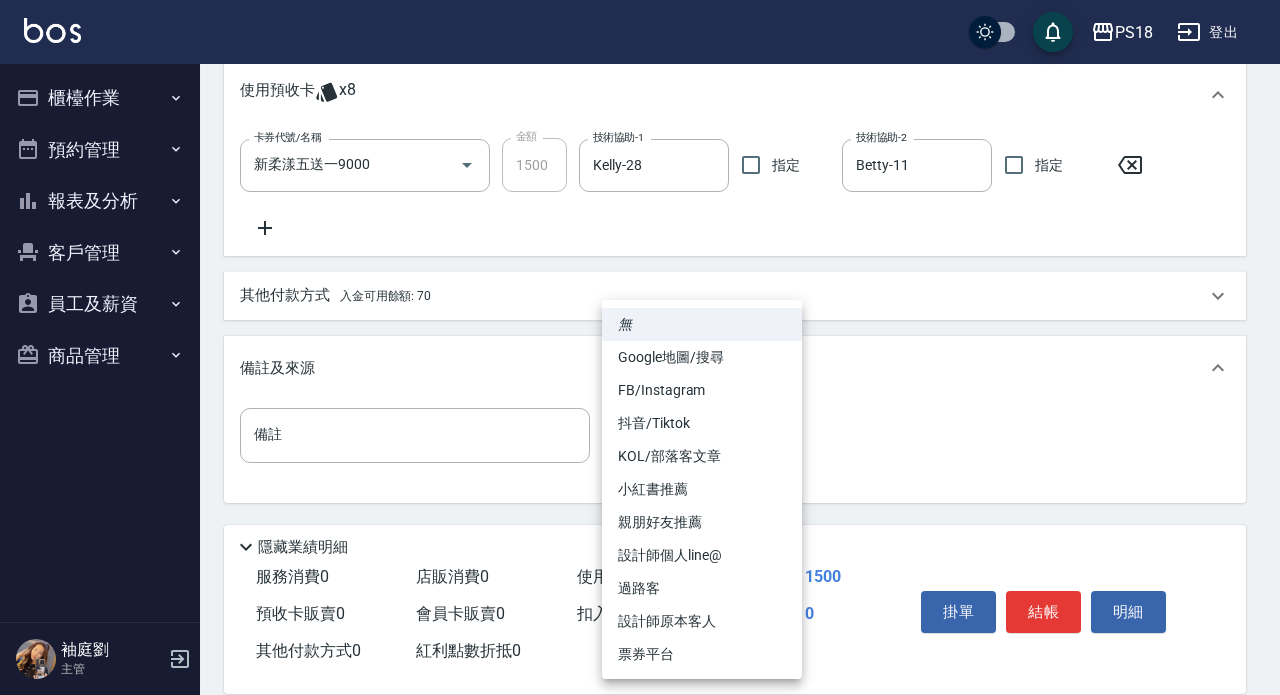 click on "PS18 登出 櫃檯作業 打帳單 帳單列表 現金收支登錄 材料自購登錄 每日結帳 排班表 現場電腦打卡 掃碼打卡 預約管理 預約管理 單日預約紀錄 單週預約紀錄 報表及分析 報表目錄 消費分析儀表板 店家日報表 店家排行榜 互助日報表 互助點數明細 全店業績分析表 營業統計分析表 設計師日報表 設計師業績分析表 設計師抽成報表 設計師排行榜 商品銷售排行榜 單一服務項目查詢 店販抽成明細 店販分類抽成明細 顧客入金餘額表 顧客卡券餘額表 收支分類明細表 非現金明細對帳單 費用分析表 損益表 多店業績統計表 客戶管理 客戶列表 卡券管理 入金管理 員工及薪資 員工列表 全店打卡記錄 考勤排班總表 商品管理 商品分類設定 商品列表 袖庭劉 主管 Key In 打帳單 上一筆訂單:#6 帳單速查 結帳前確認明細 連續打單結帳 掛單 結帳 明細 帳單日期 2025/08/05 19:47 鎖定日期 指定" at bounding box center (640, 48) 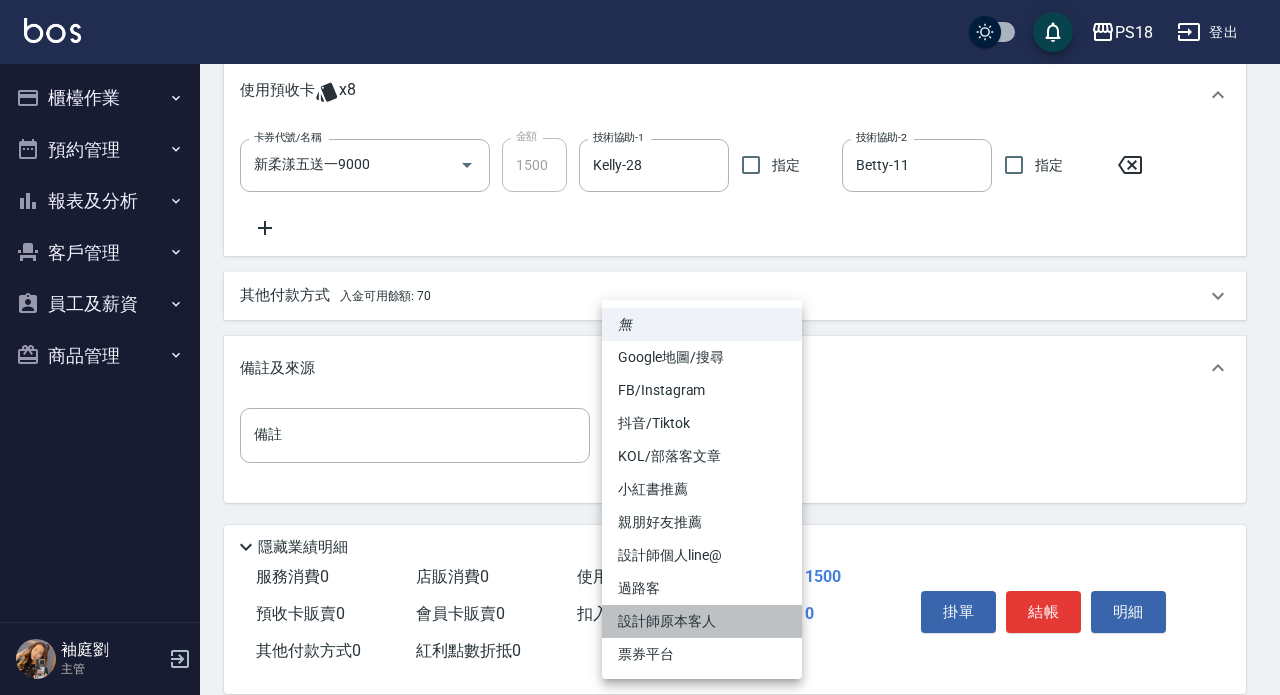 click on "設計師原本客人" at bounding box center [702, 621] 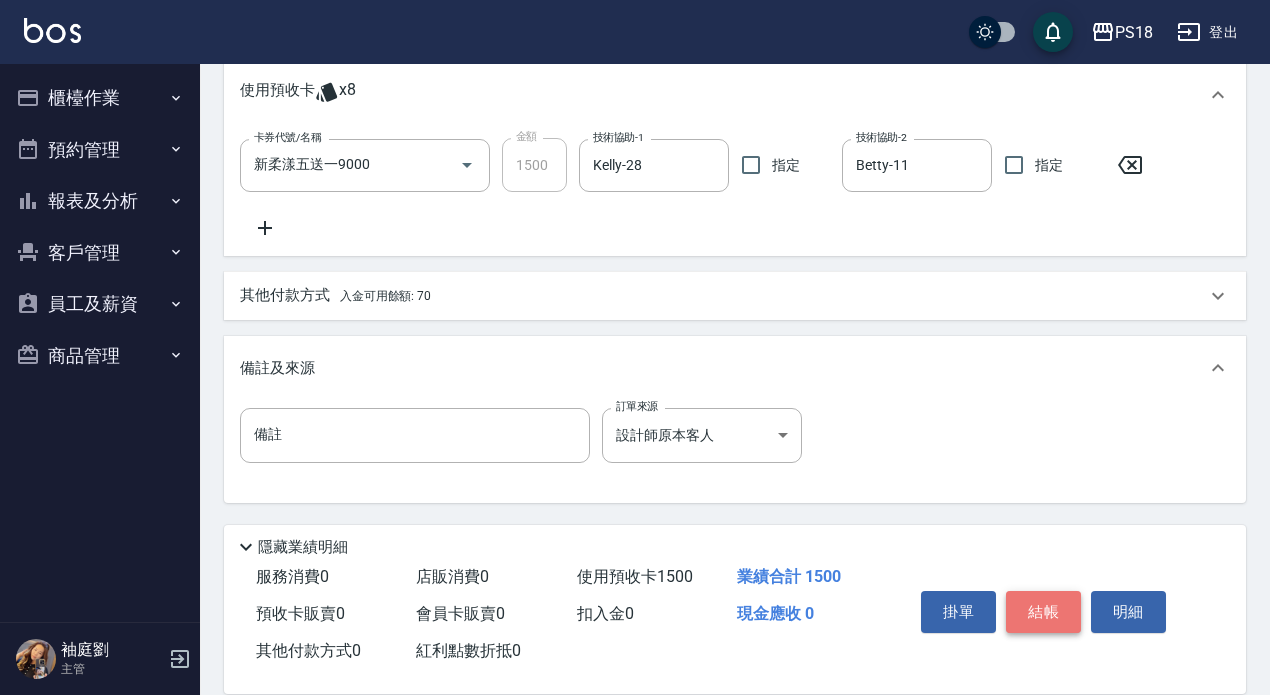 click on "結帳" at bounding box center (1043, 612) 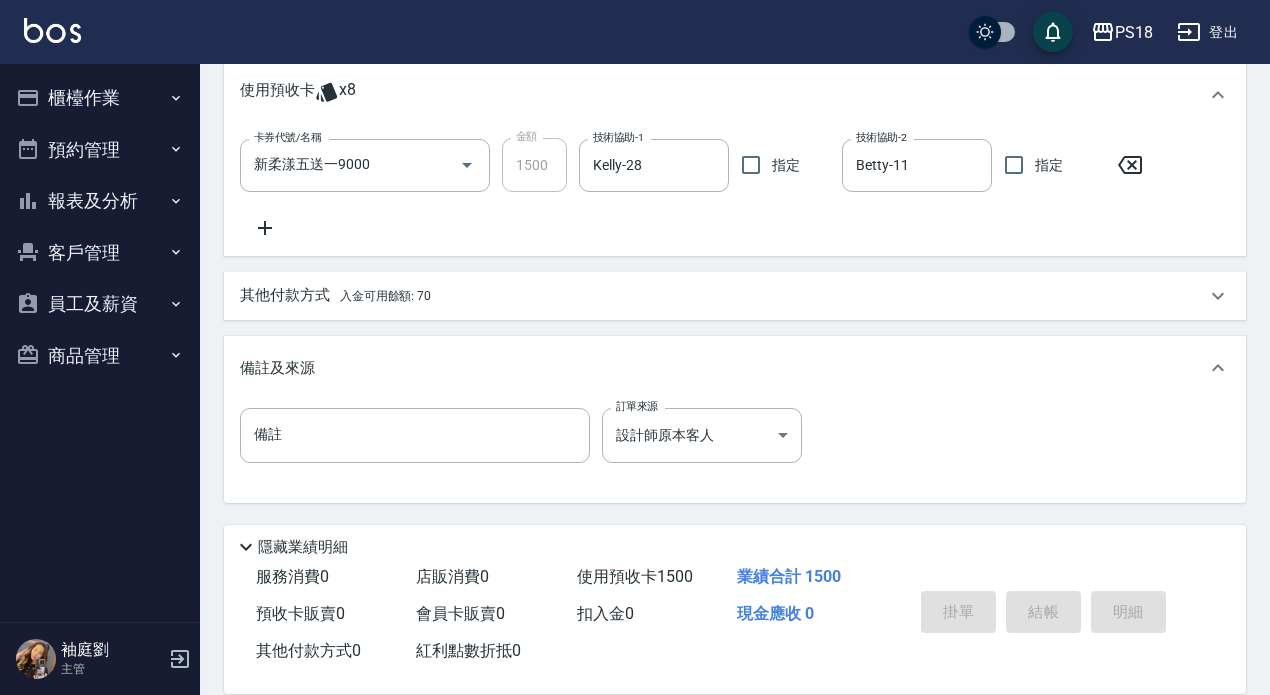 type on "2025/08/05 19:51" 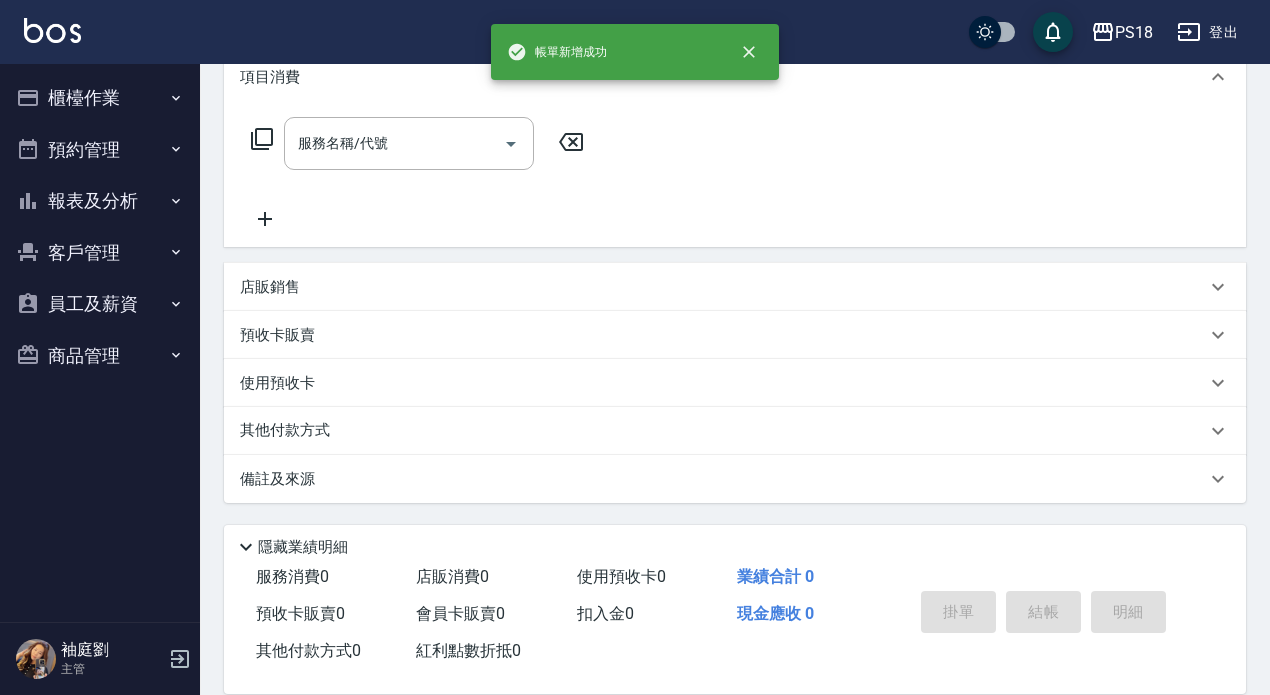 scroll, scrollTop: 0, scrollLeft: 0, axis: both 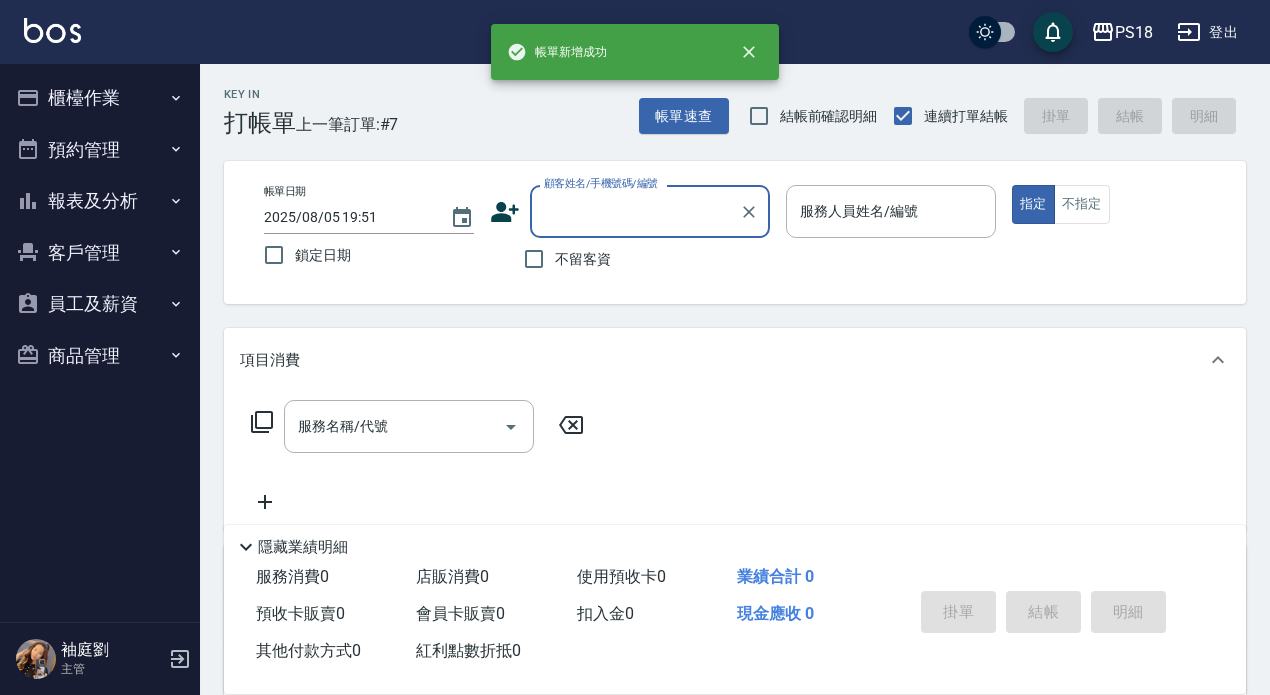 click on "登出" at bounding box center (1207, 32) 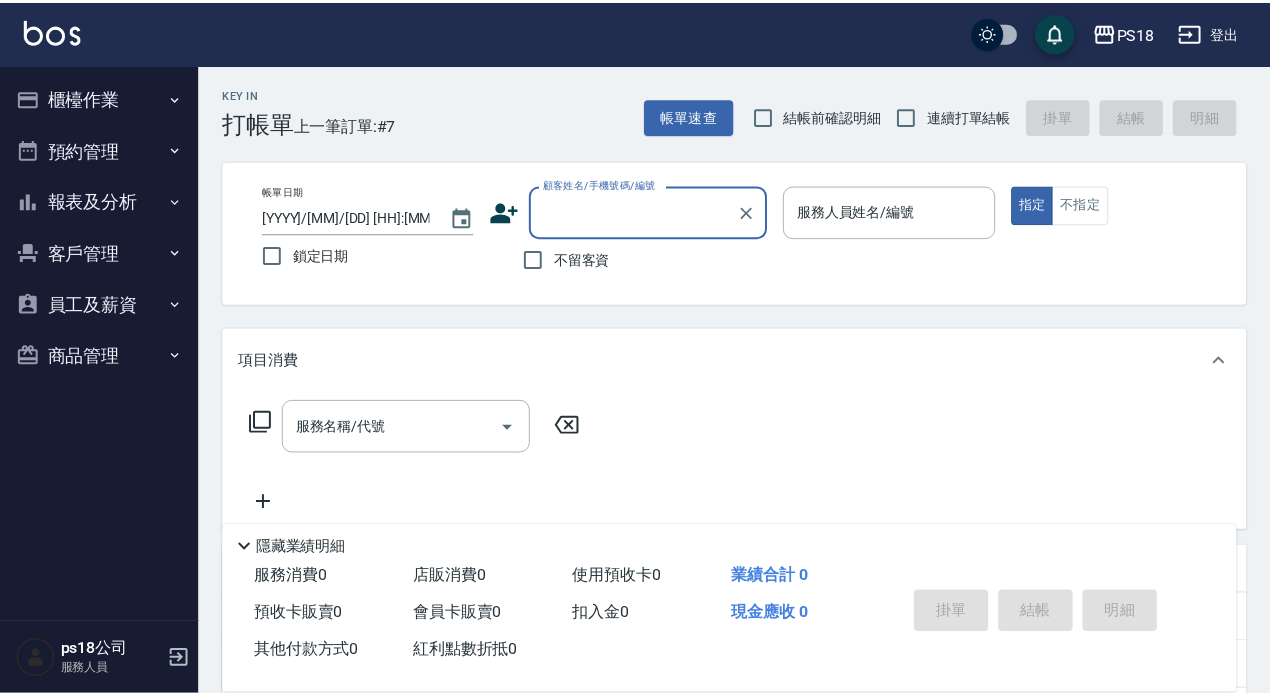 scroll, scrollTop: 0, scrollLeft: 0, axis: both 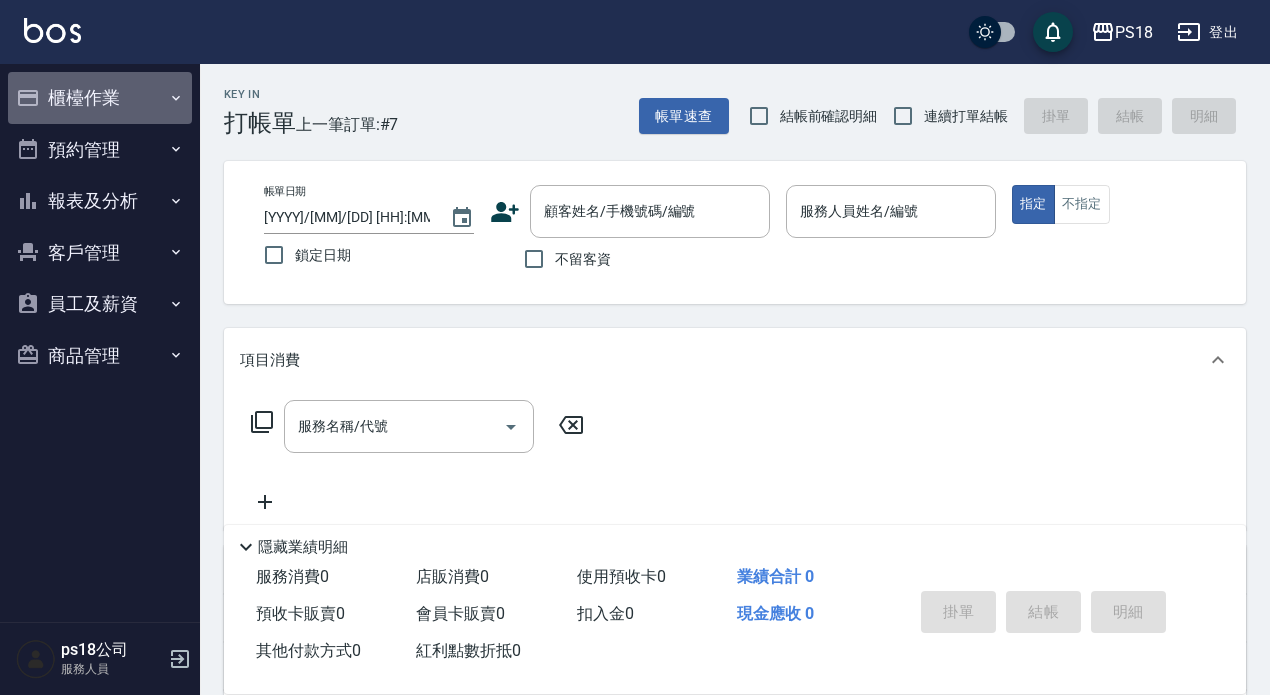 click on "櫃檯作業" at bounding box center (100, 98) 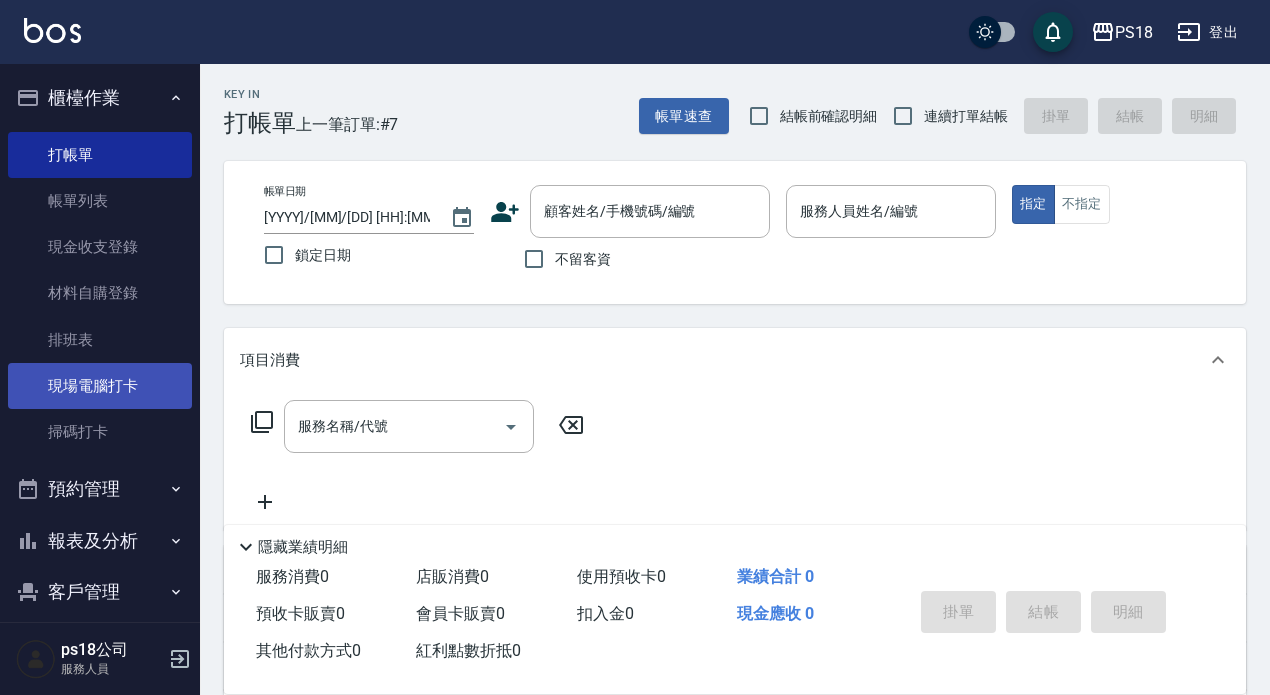 click on "現場電腦打卡" at bounding box center (100, 386) 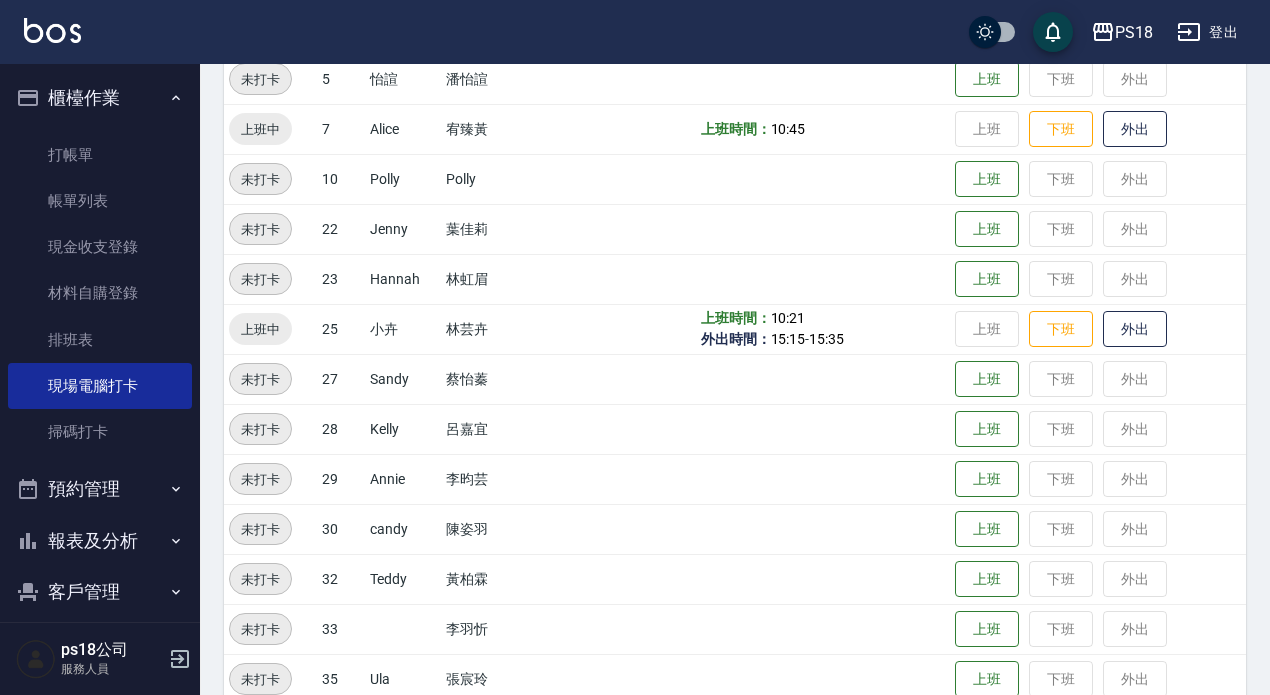 scroll, scrollTop: 403, scrollLeft: 0, axis: vertical 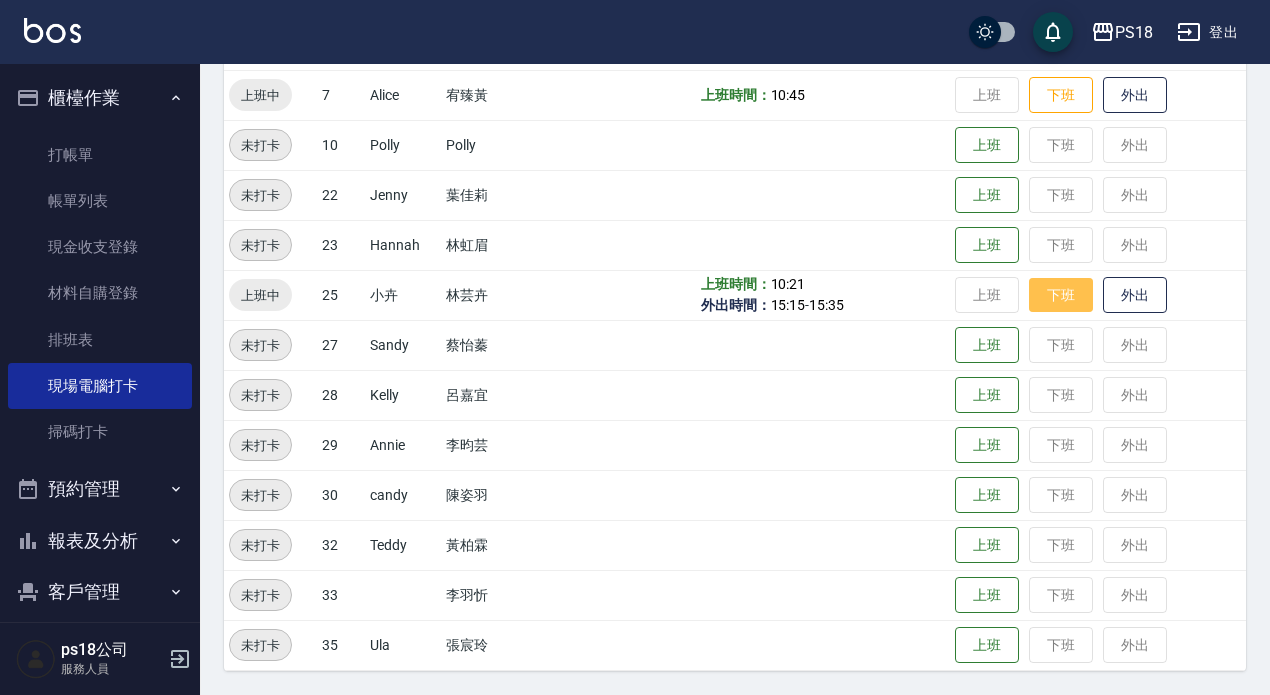 click on "下班" at bounding box center [1061, 295] 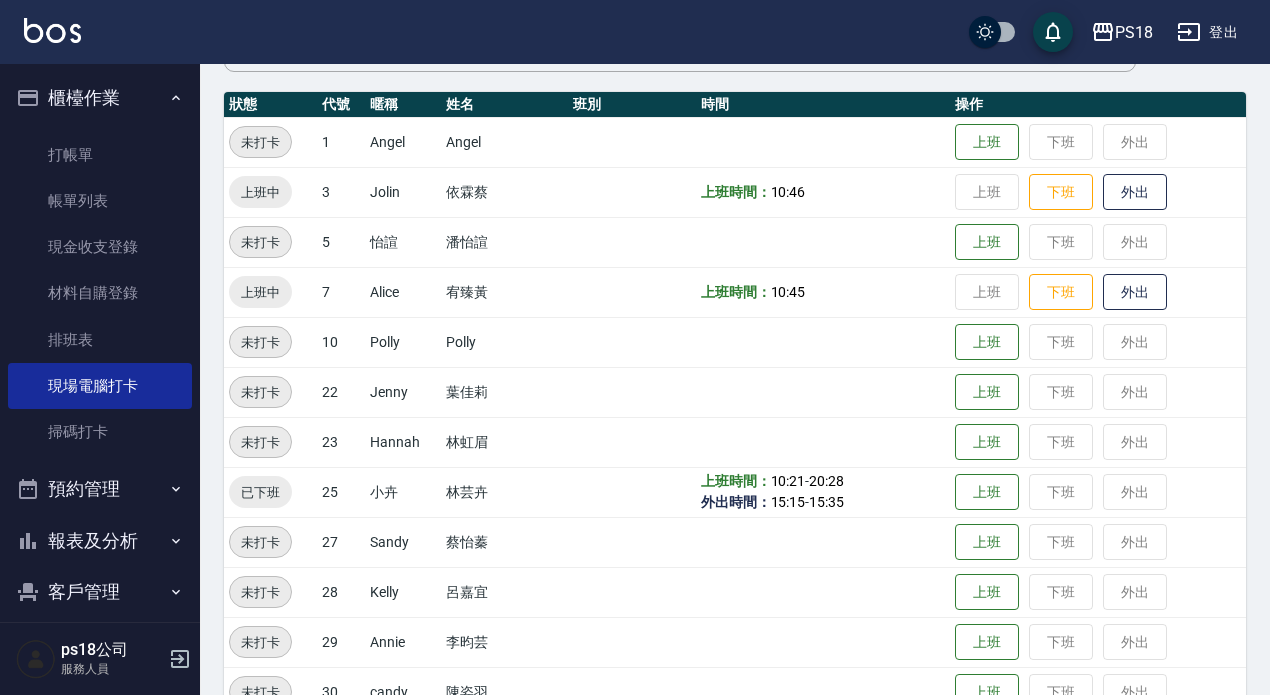 scroll, scrollTop: 203, scrollLeft: 0, axis: vertical 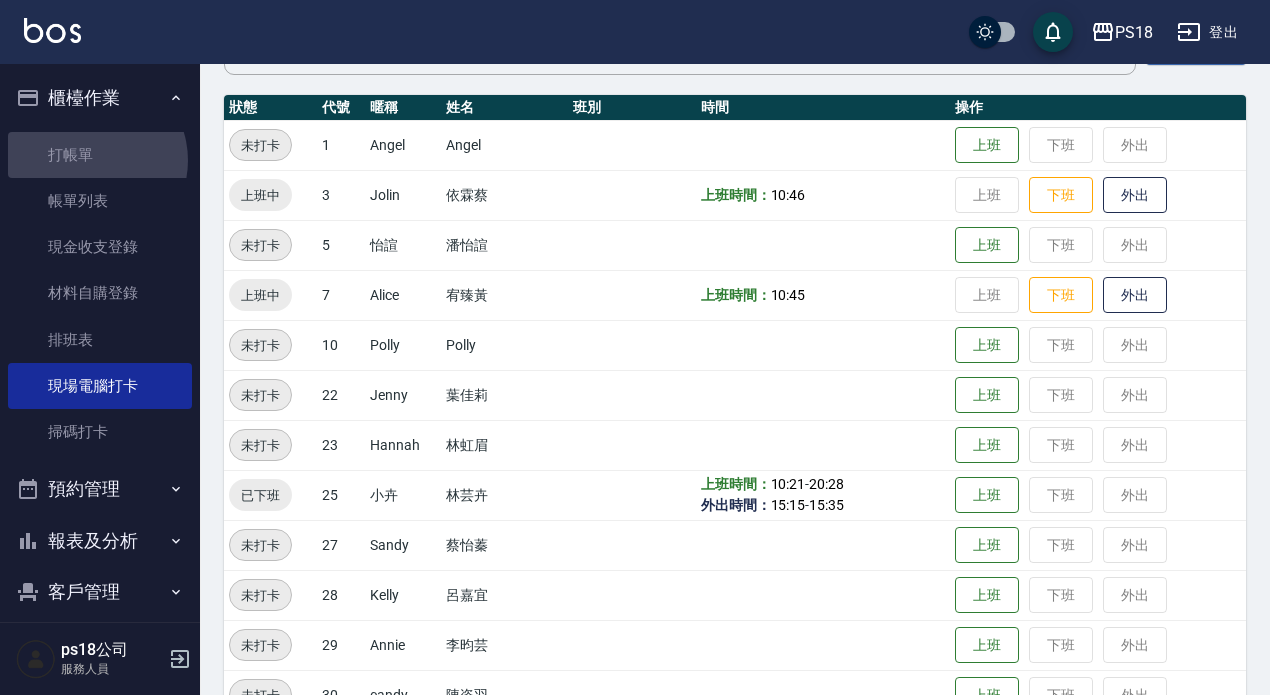 drag, startPoint x: 89, startPoint y: 160, endPoint x: 19, endPoint y: 130, distance: 76.15773 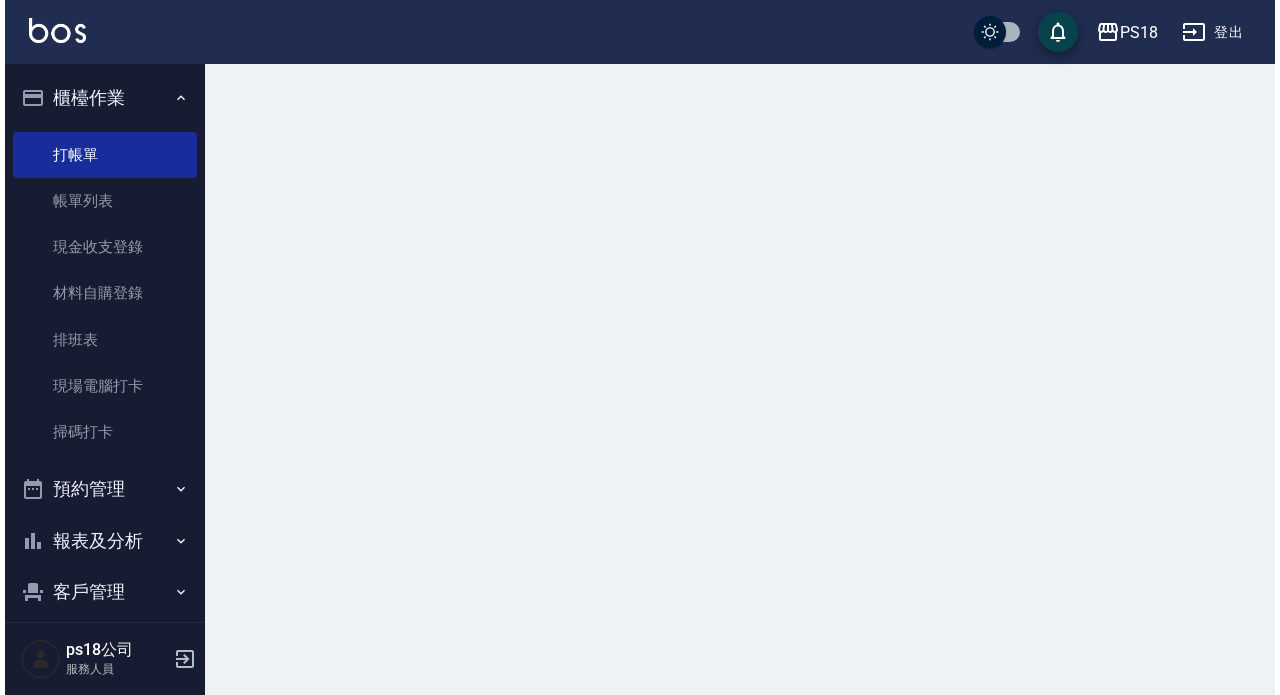 scroll, scrollTop: 0, scrollLeft: 0, axis: both 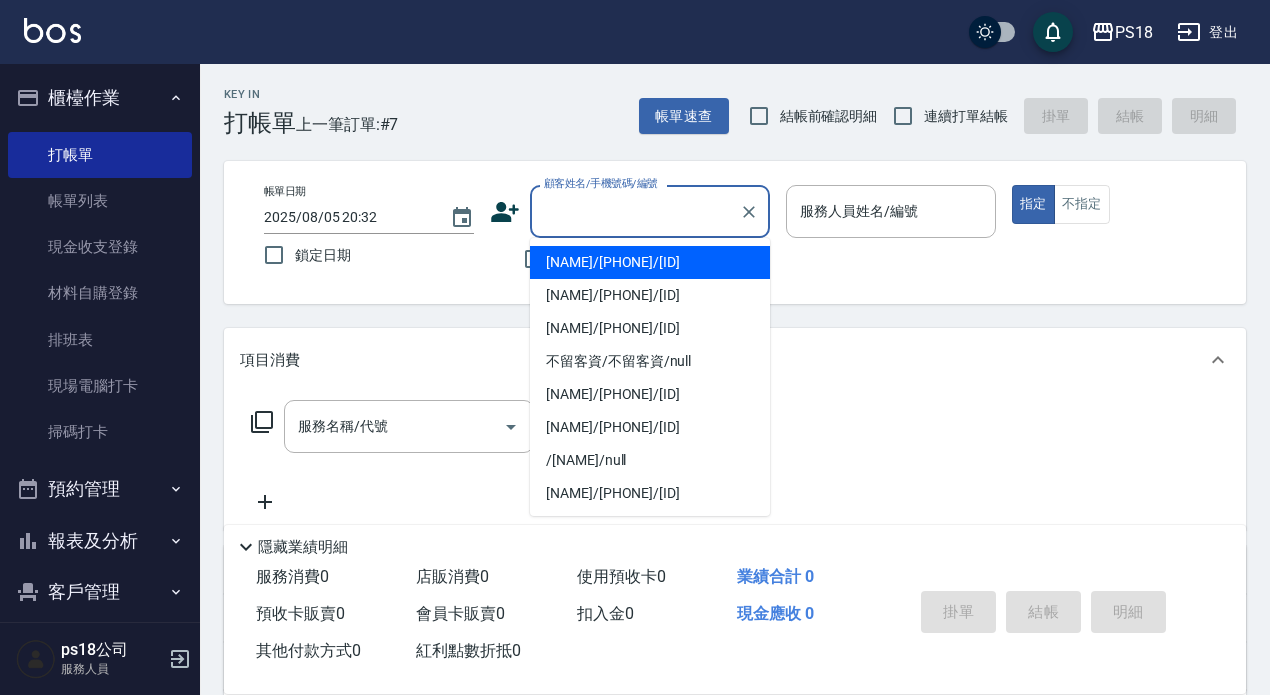 click on "顧客姓名/手機號碼/編號" at bounding box center [635, 211] 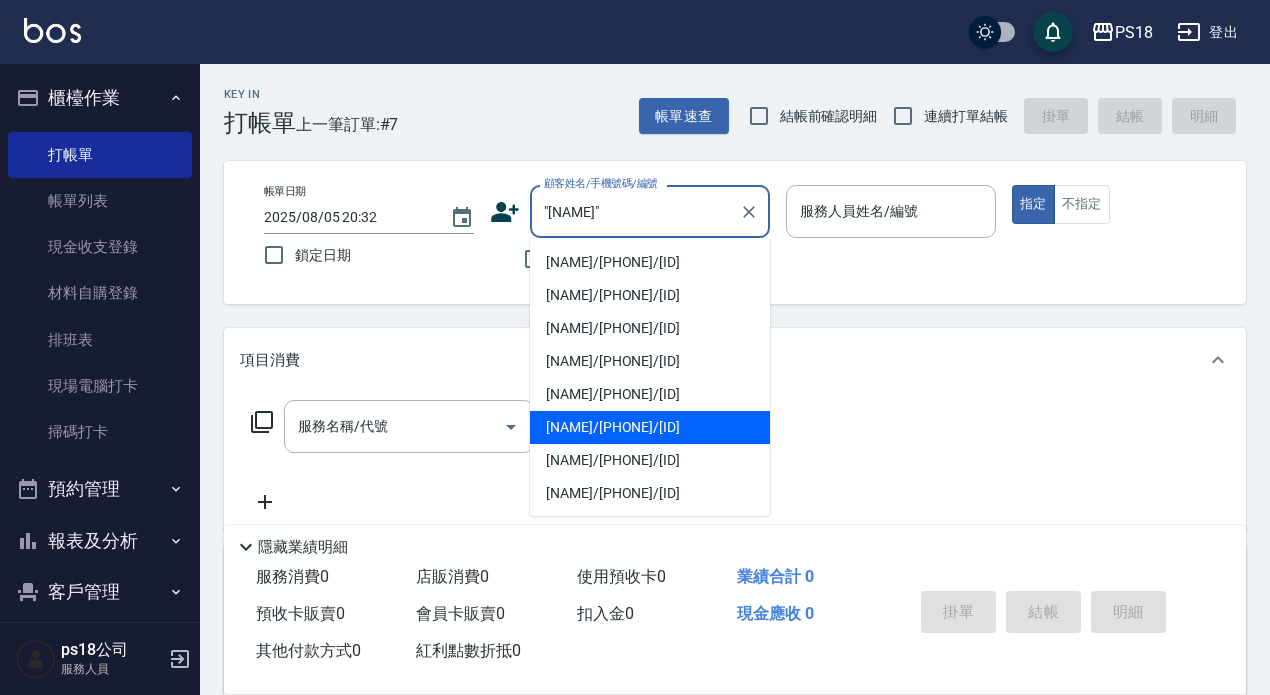 click on "黃詩芸/0975422120/J042621" at bounding box center (650, 427) 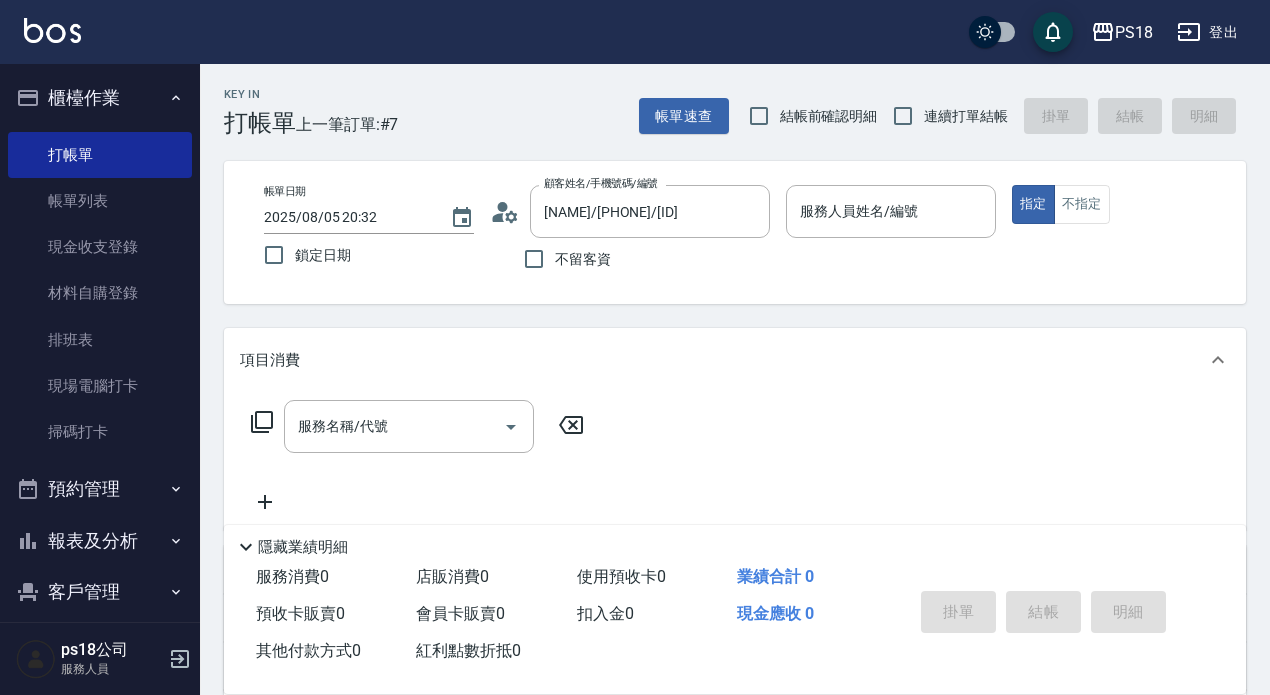 click 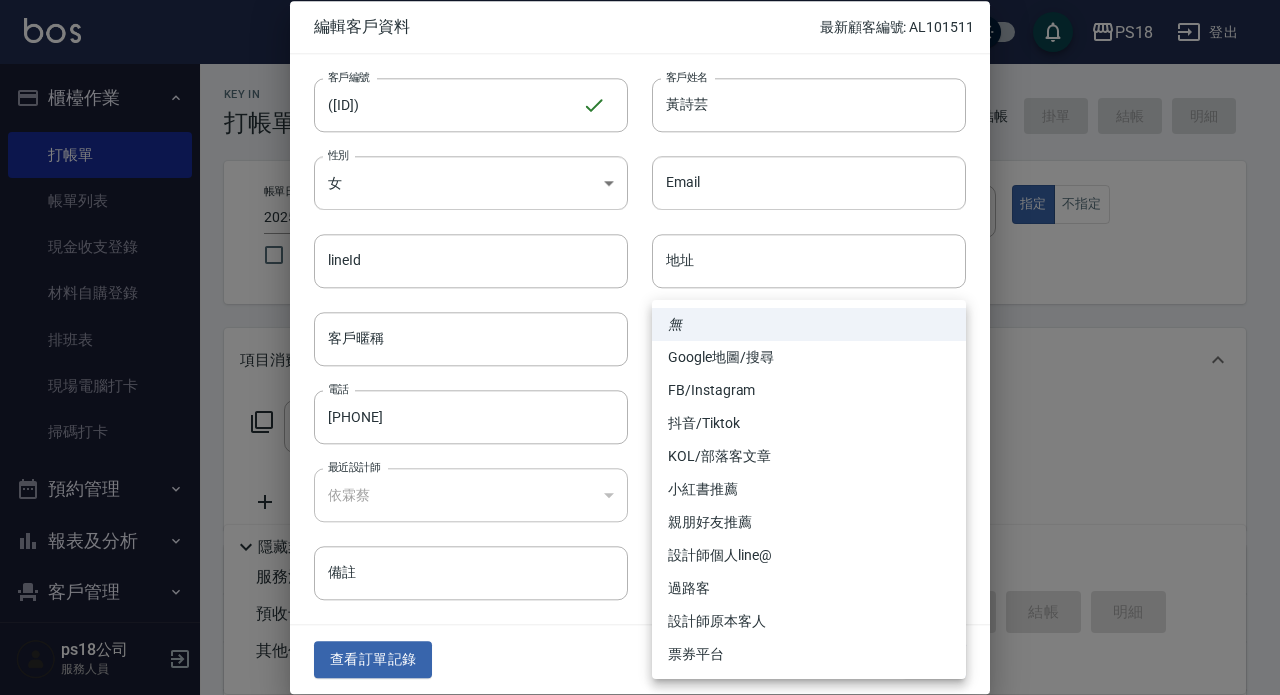click on "PS18 登出 櫃檯作業 打帳單 帳單列表 現金收支登錄 材料自購登錄 排班表 現場電腦打卡 掃碼打卡 預約管理 預約管理 單日預約紀錄 單週預約紀錄 報表及分析 報表目錄 消費分析儀表板 店家日報表 互助日報表 互助點數明細 設計師日報表 店販抽成明細 客戶管理 客戶列表 員工及薪資 員工列表 全店打卡記錄 商品管理 商品列表 ps18公司 服務人員 Key In 打帳單 上一筆訂單:#7 帳單速查 結帳前確認明細 連續打單結帳 掛單 結帳 明細 帳單日期 2025/08/05 20:32 鎖定日期 顧客姓名/手機號碼/編號 黃詩芸/0975422120/J042621 顧客姓名/手機號碼/編號 不留客資 服務人員姓名/編號 服務人員姓名/編號 指定 不指定 項目消費 服務名稱/代號 服務名稱/代號 店販銷售 服務人員姓名/編號 服務人員姓名/編號 商品代號/名稱 商品代號/名稱 預收卡販賣 卡券名稱/代號 卡券名稱/代號 使用預收卡 0元 0" at bounding box center (640, 489) 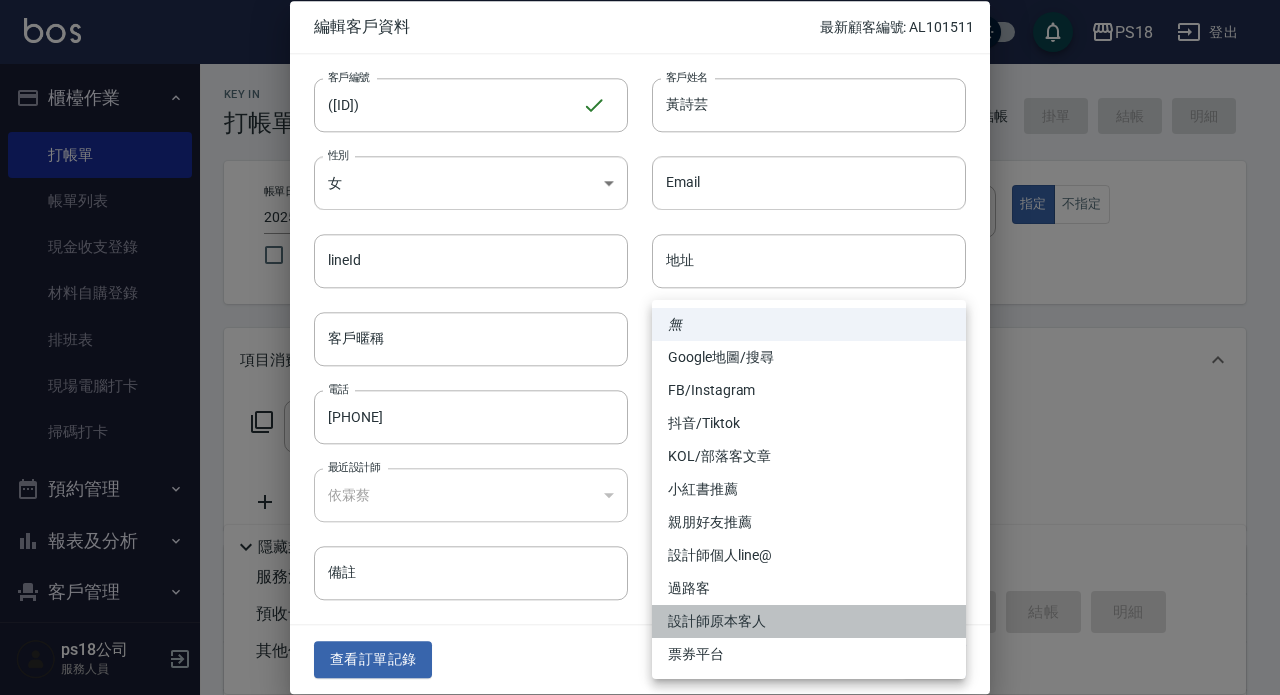 click on "設計師原本客人" at bounding box center [809, 621] 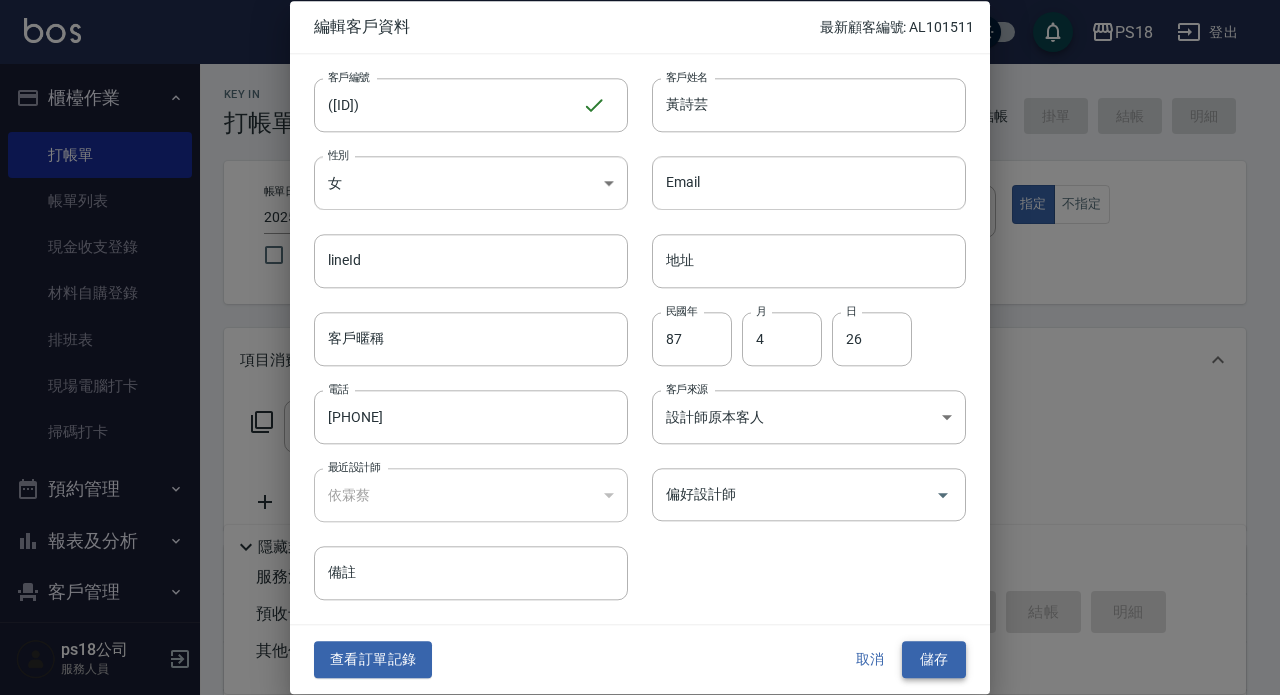click on "儲存" at bounding box center (934, 660) 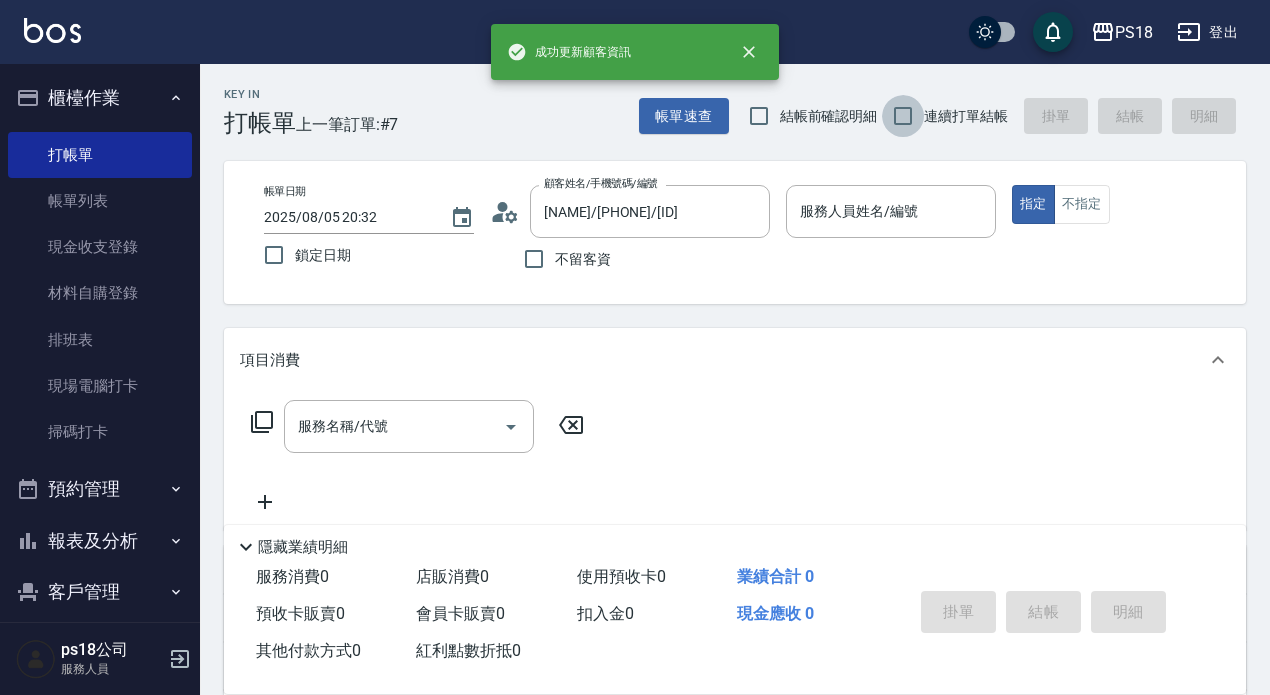click on "連續打單結帳" at bounding box center (903, 116) 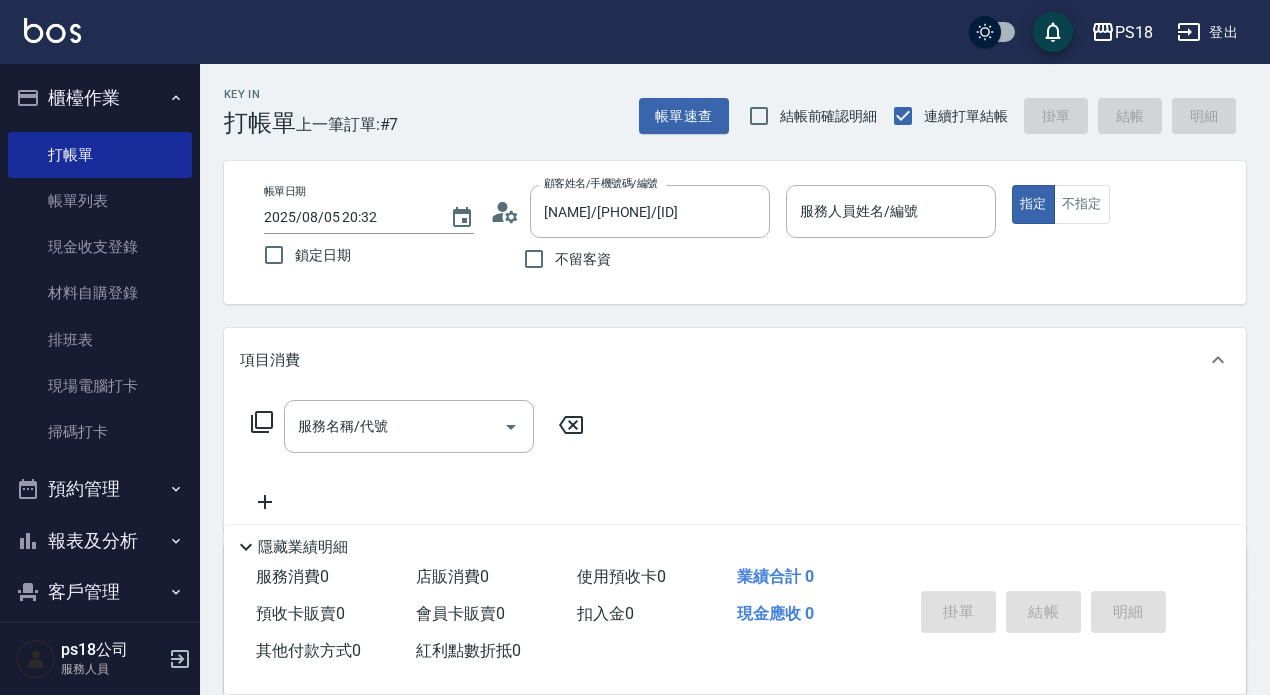 click 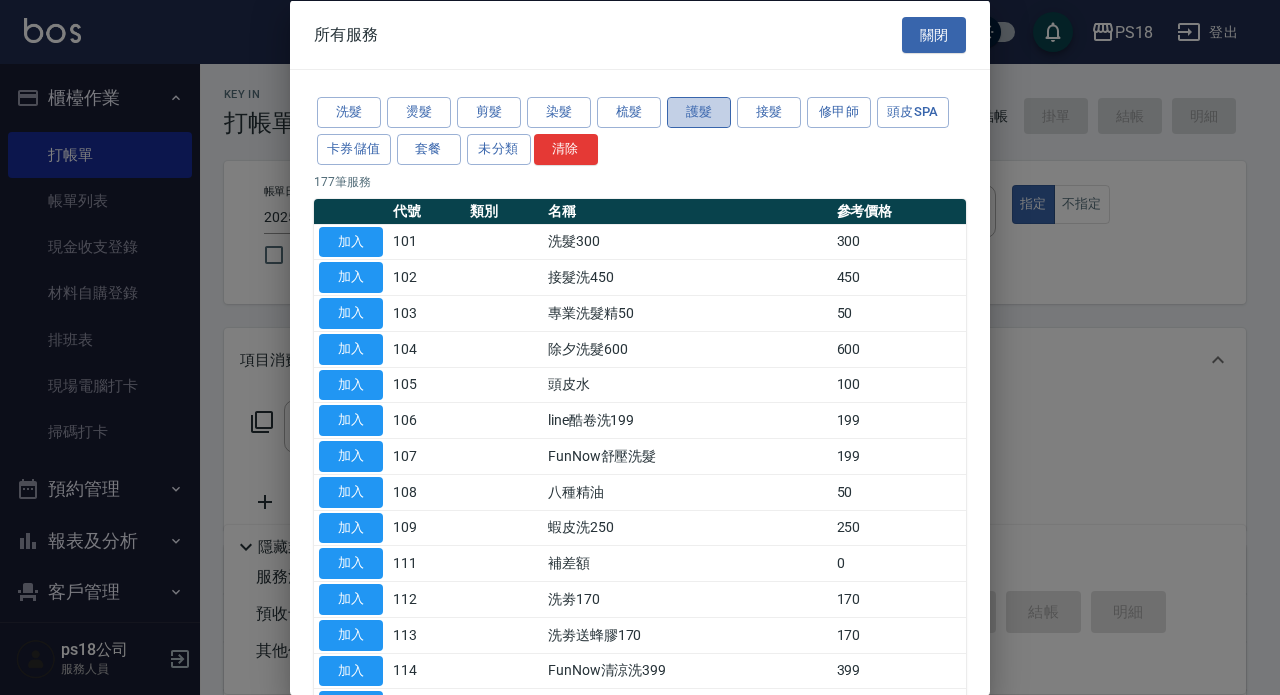 click on "護髮" at bounding box center [699, 112] 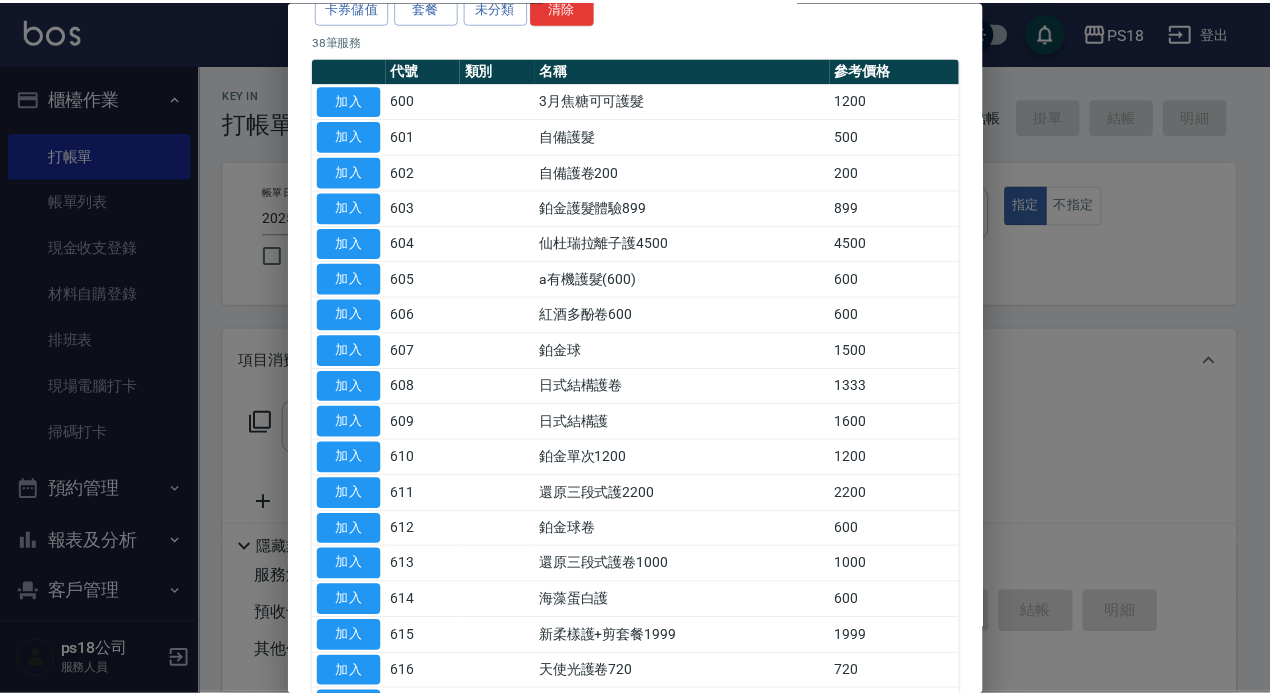scroll, scrollTop: 300, scrollLeft: 0, axis: vertical 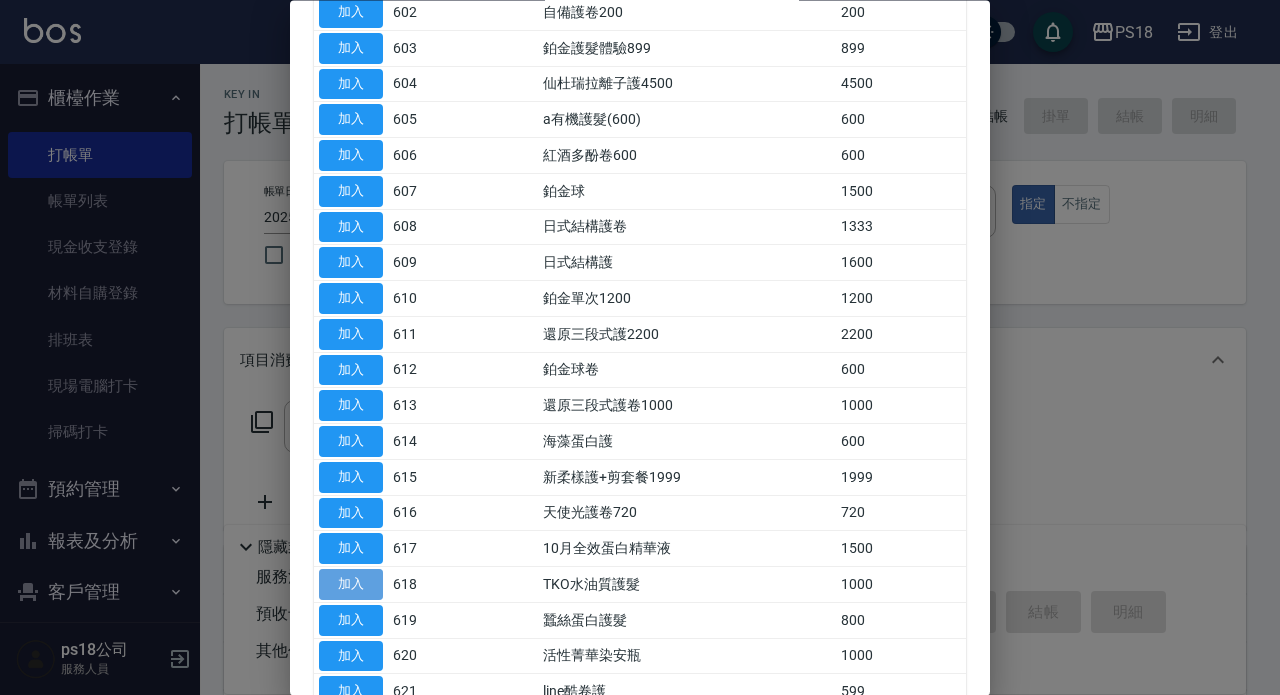 click on "加入" at bounding box center (351, 585) 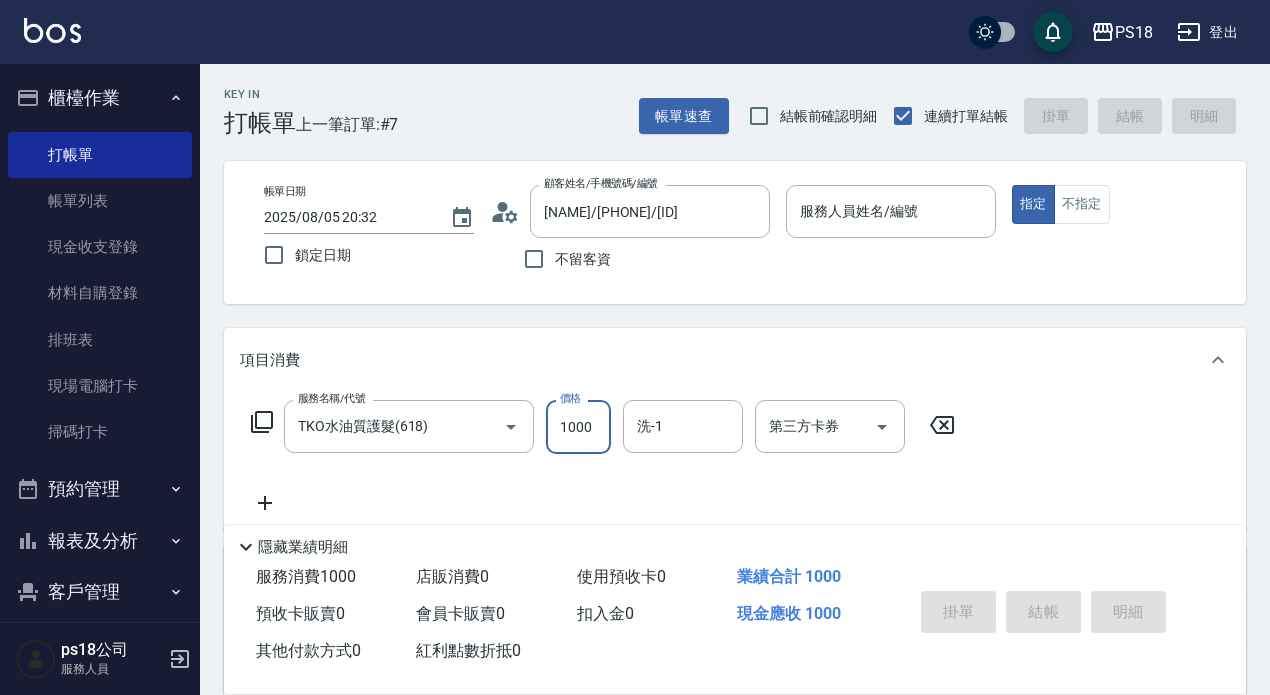 click on "1000" at bounding box center (578, 427) 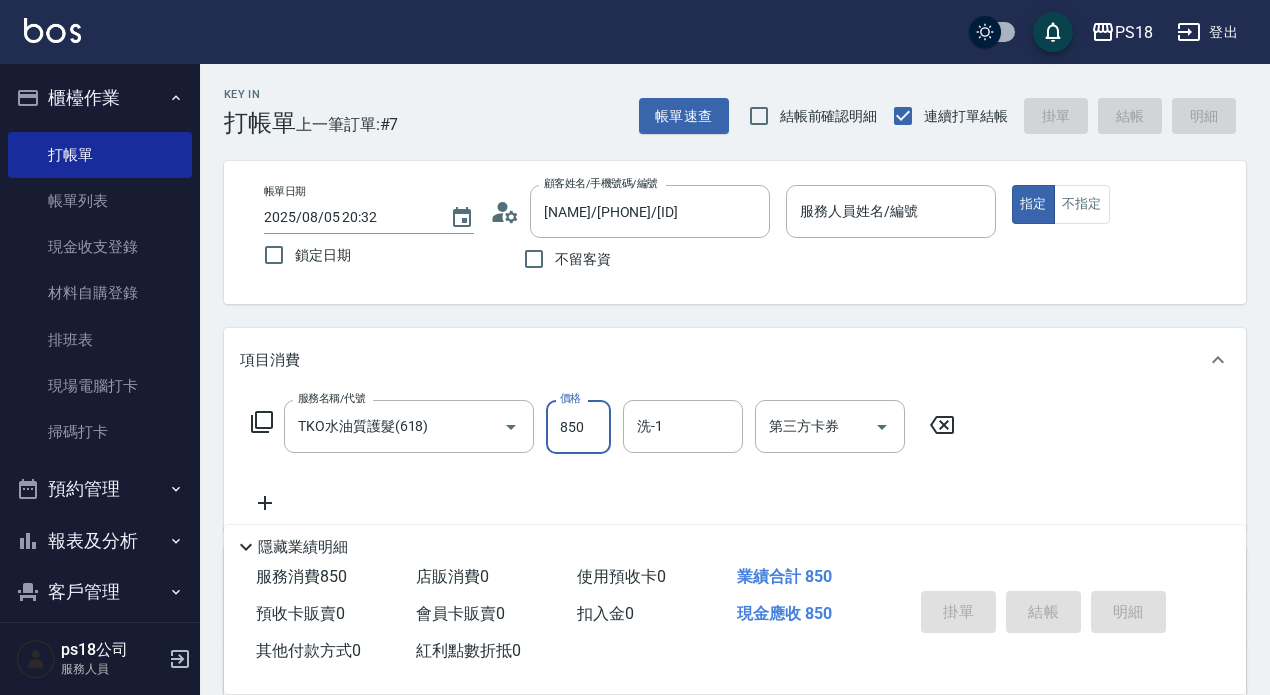type on "850" 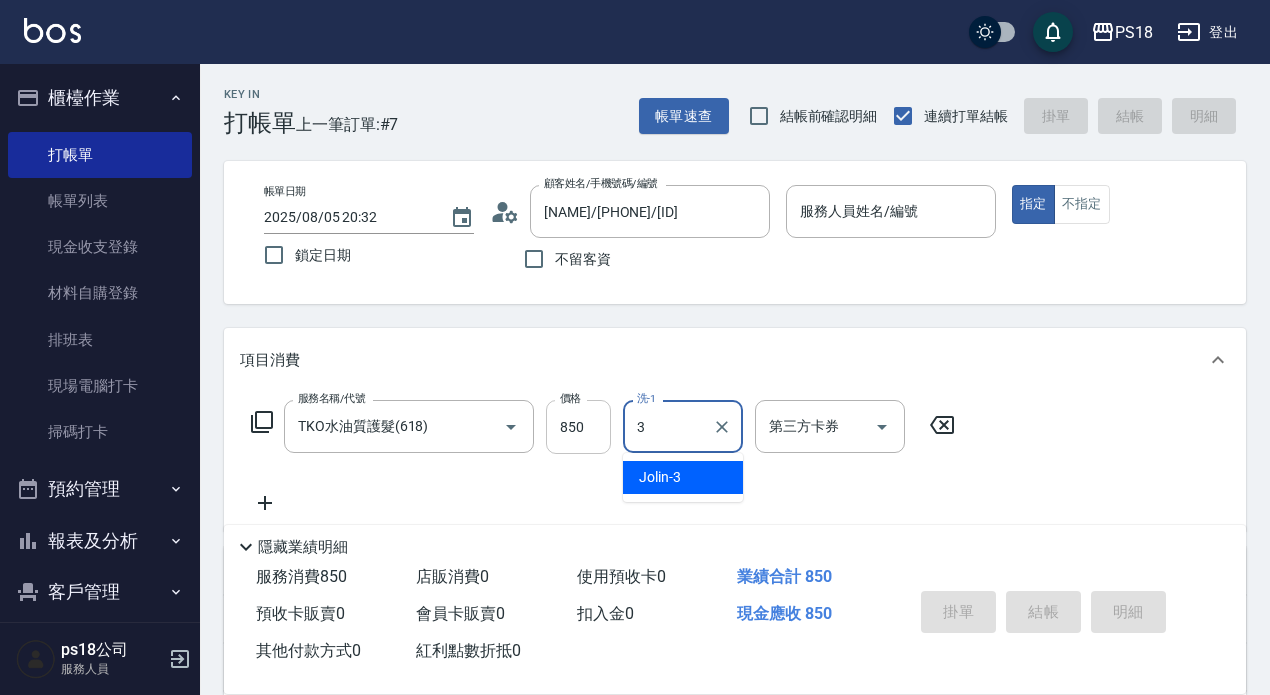 type on "Jolin-3" 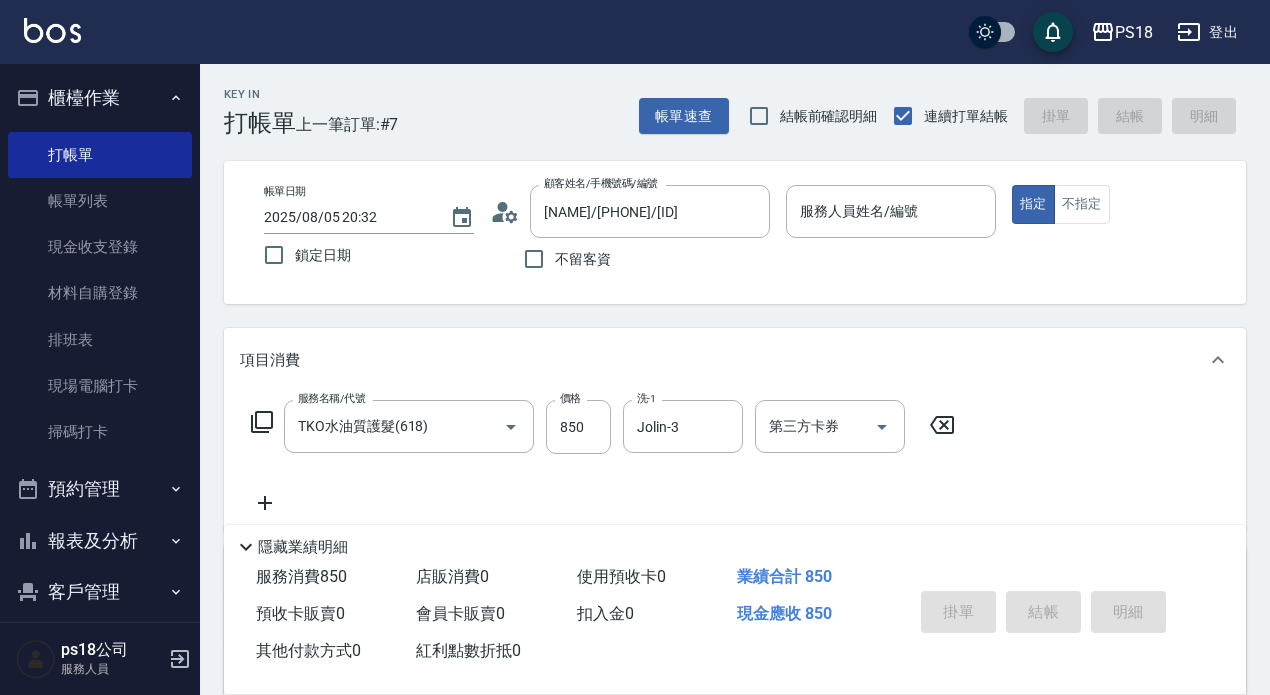 click 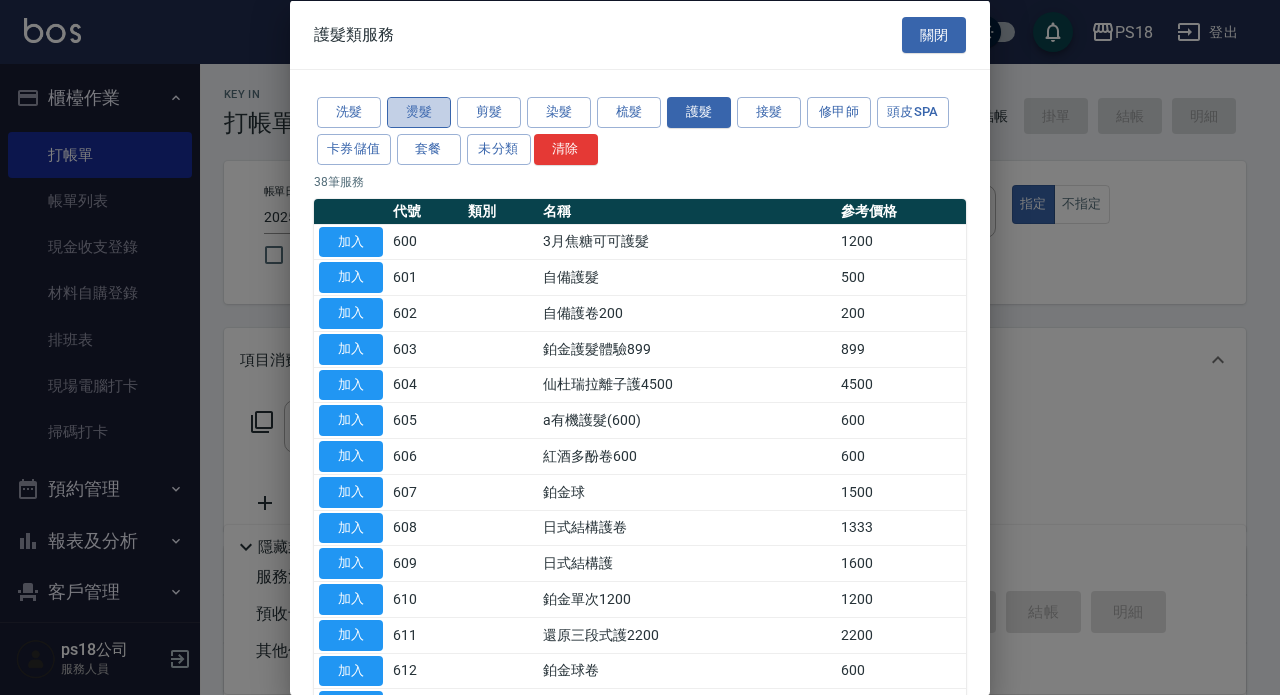 click on "燙髮" at bounding box center [419, 112] 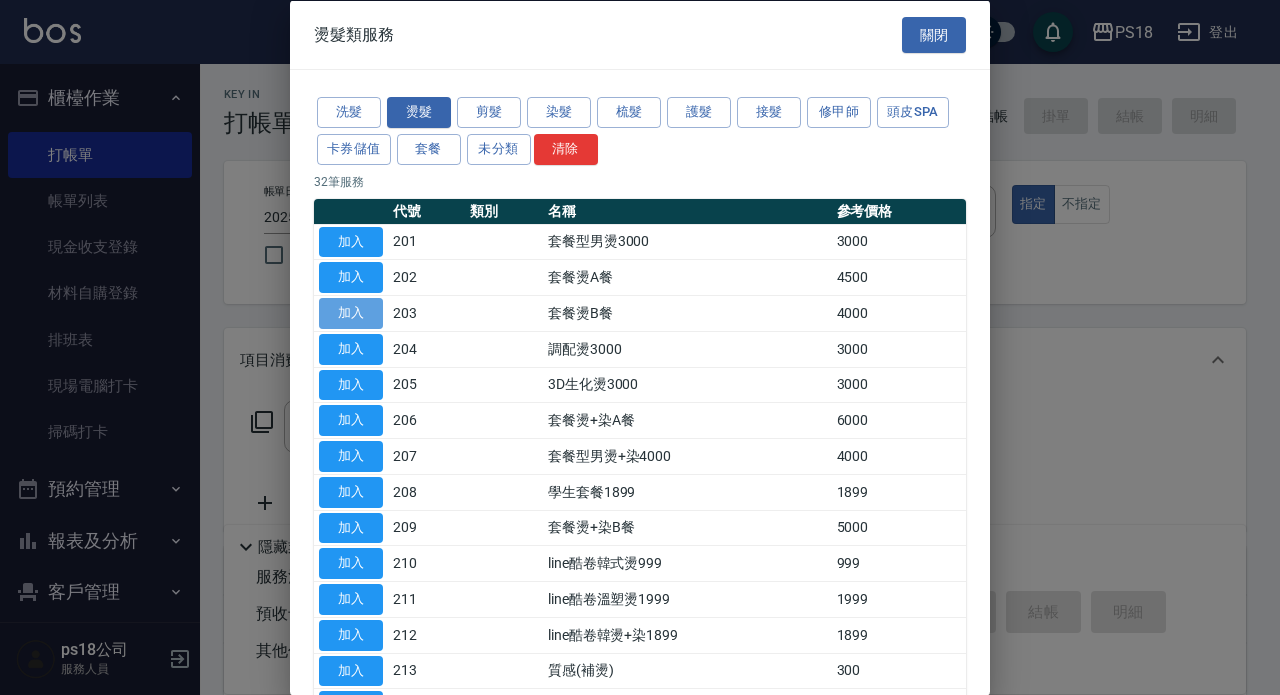 click on "加入" at bounding box center [351, 313] 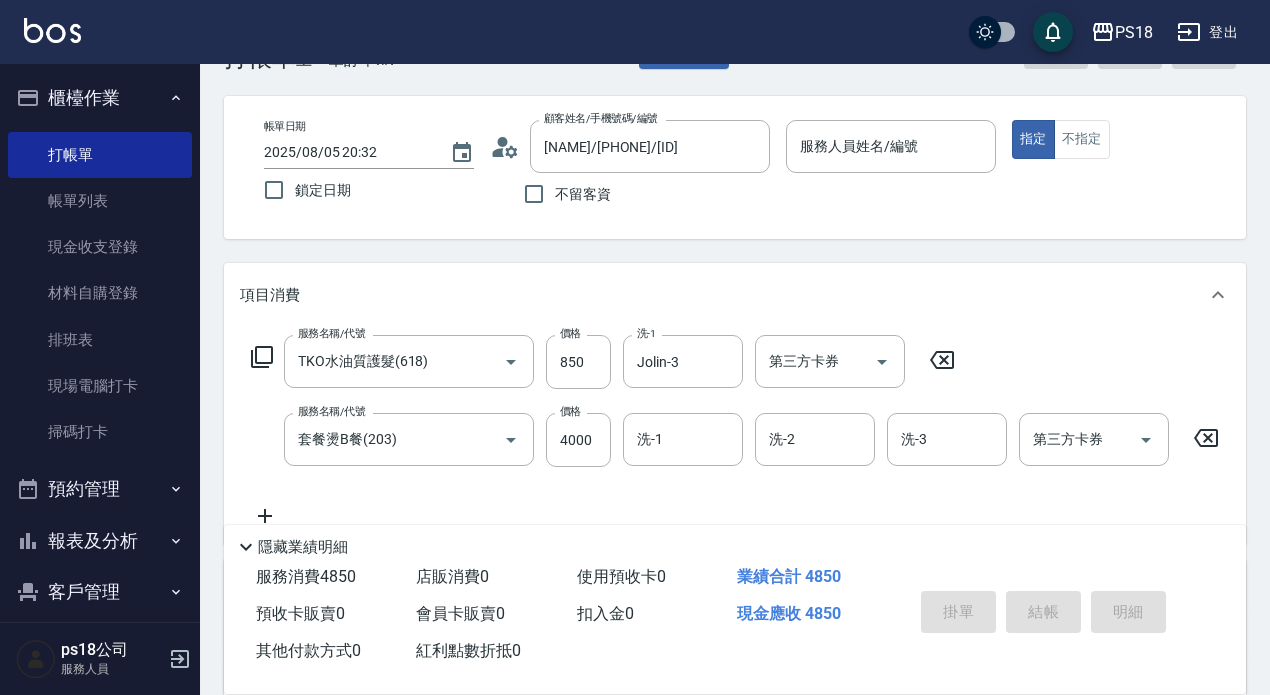 scroll, scrollTop: 100, scrollLeft: 0, axis: vertical 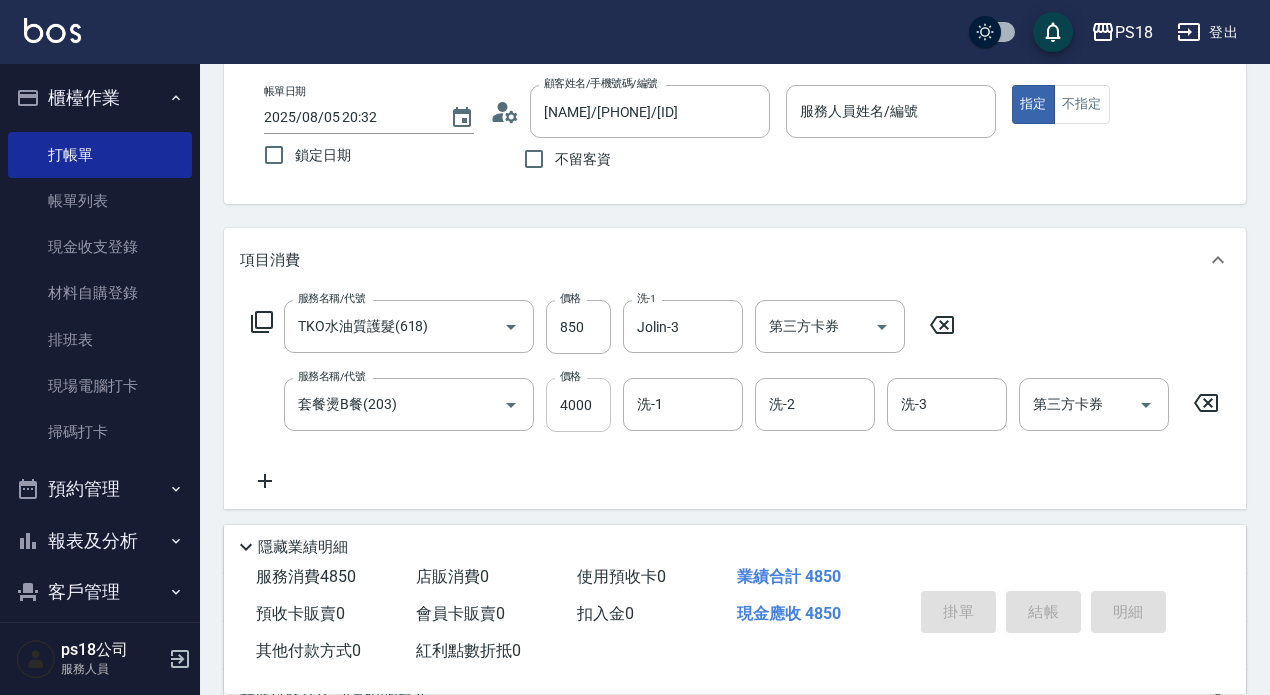 click on "4000" at bounding box center [578, 405] 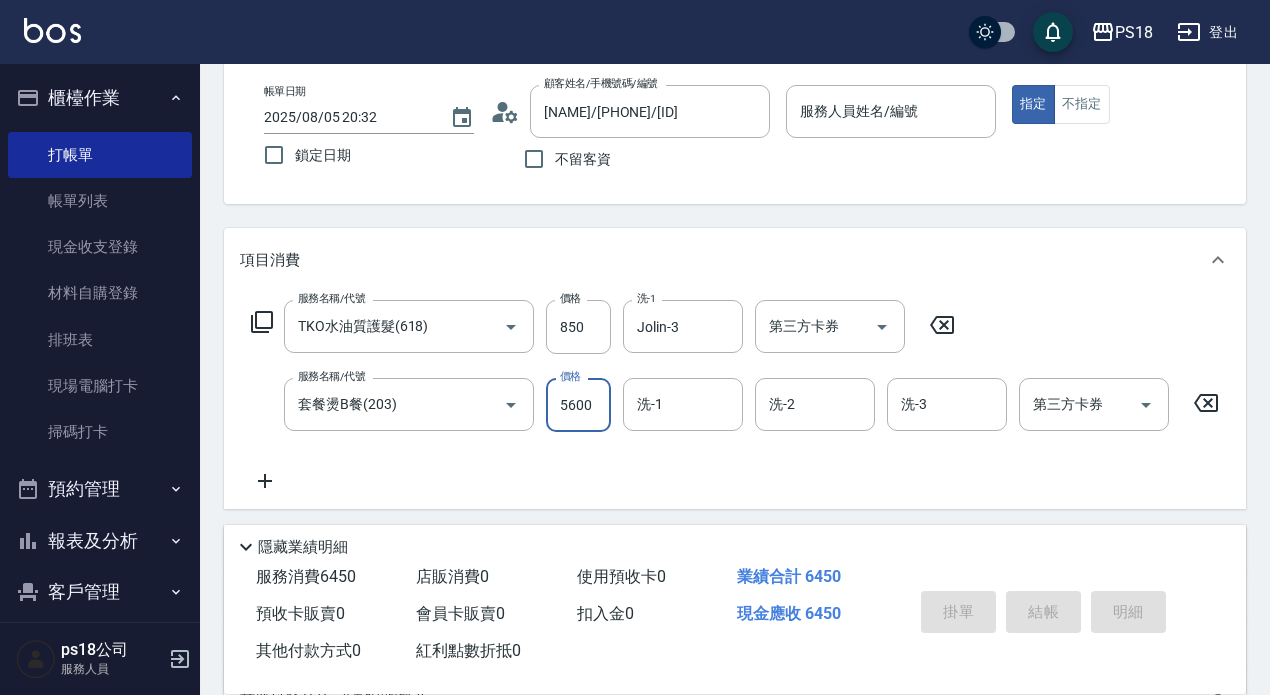 type on "5600" 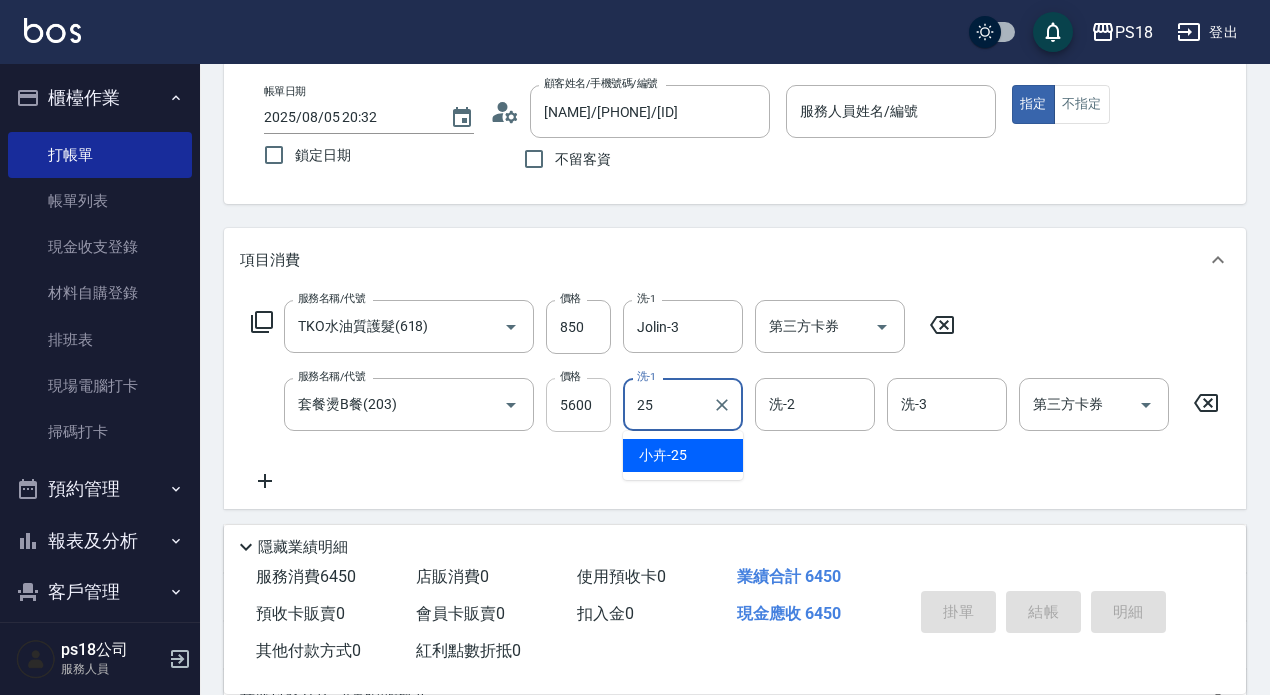type on "小卉-25" 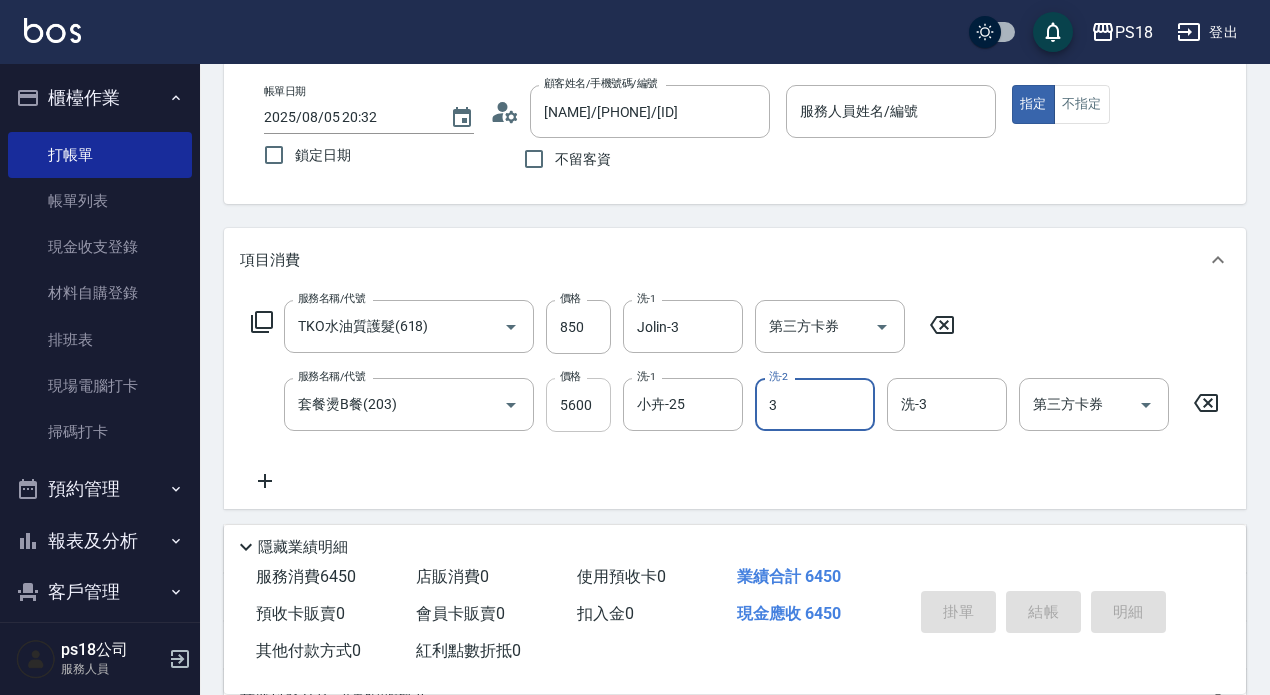 type on "Jolin-3" 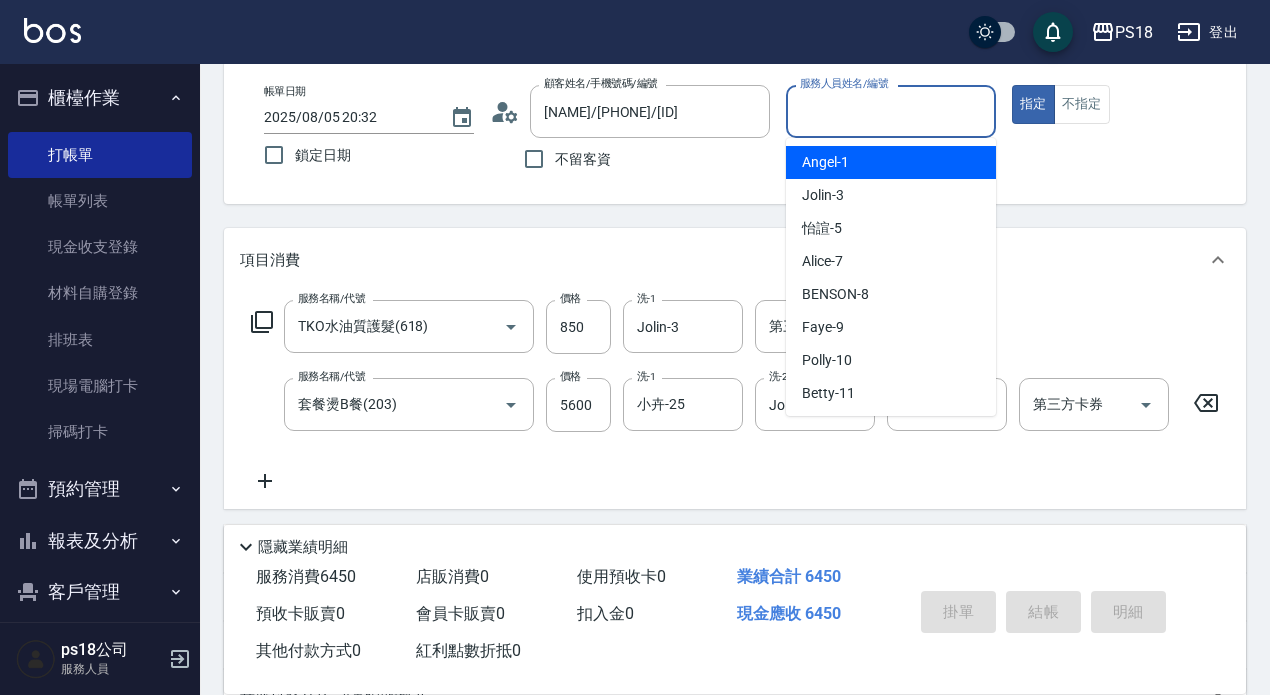 click on "服務人員姓名/編號" at bounding box center (891, 111) 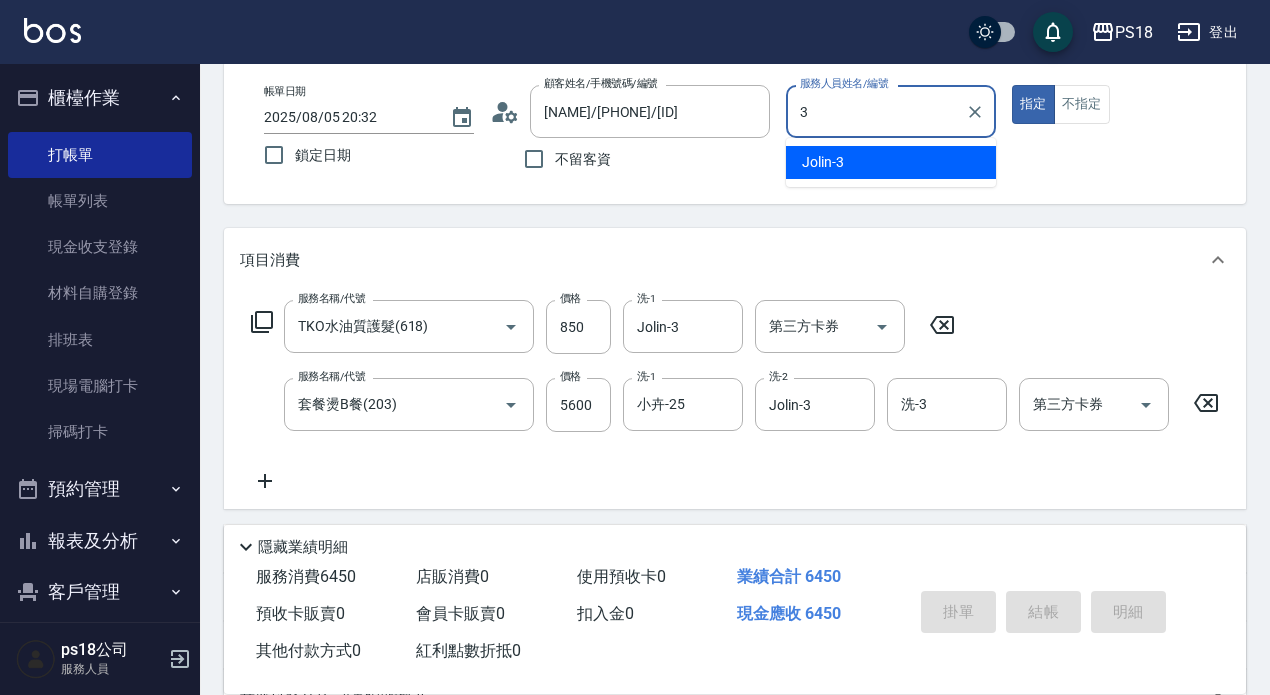 type on "3" 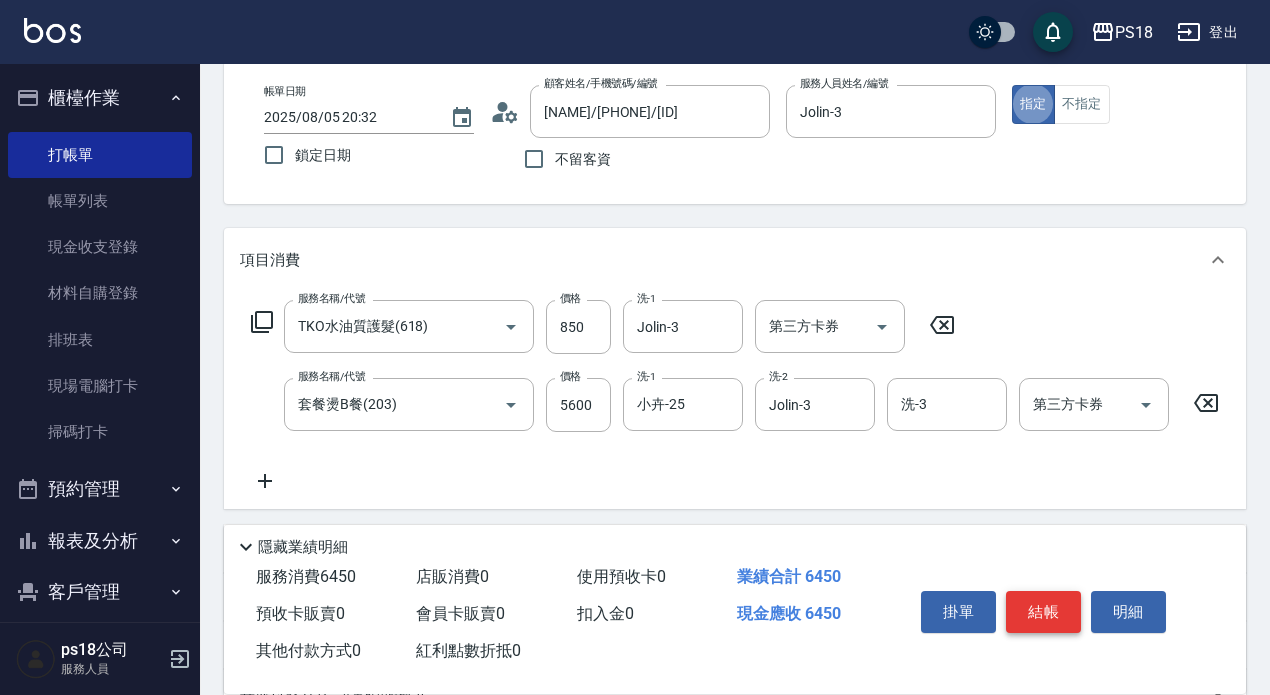 click on "結帳" at bounding box center (1043, 612) 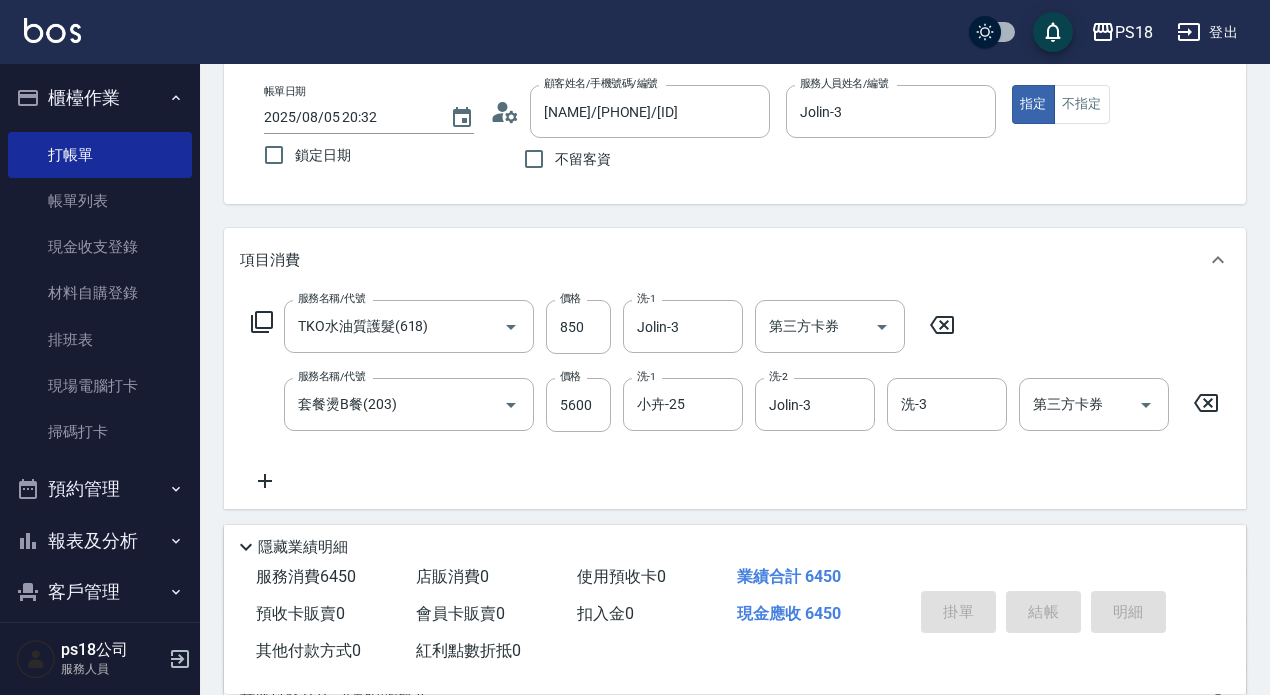 type on "2025/08/05 20:33" 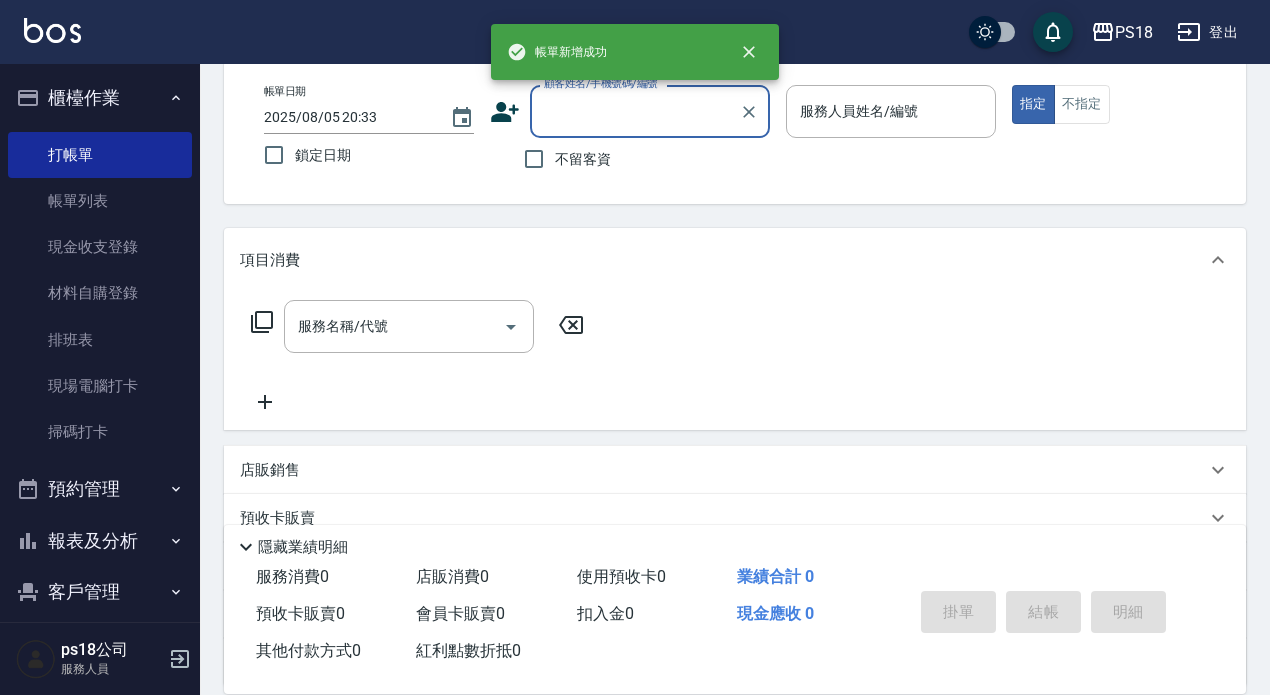 scroll, scrollTop: 0, scrollLeft: 0, axis: both 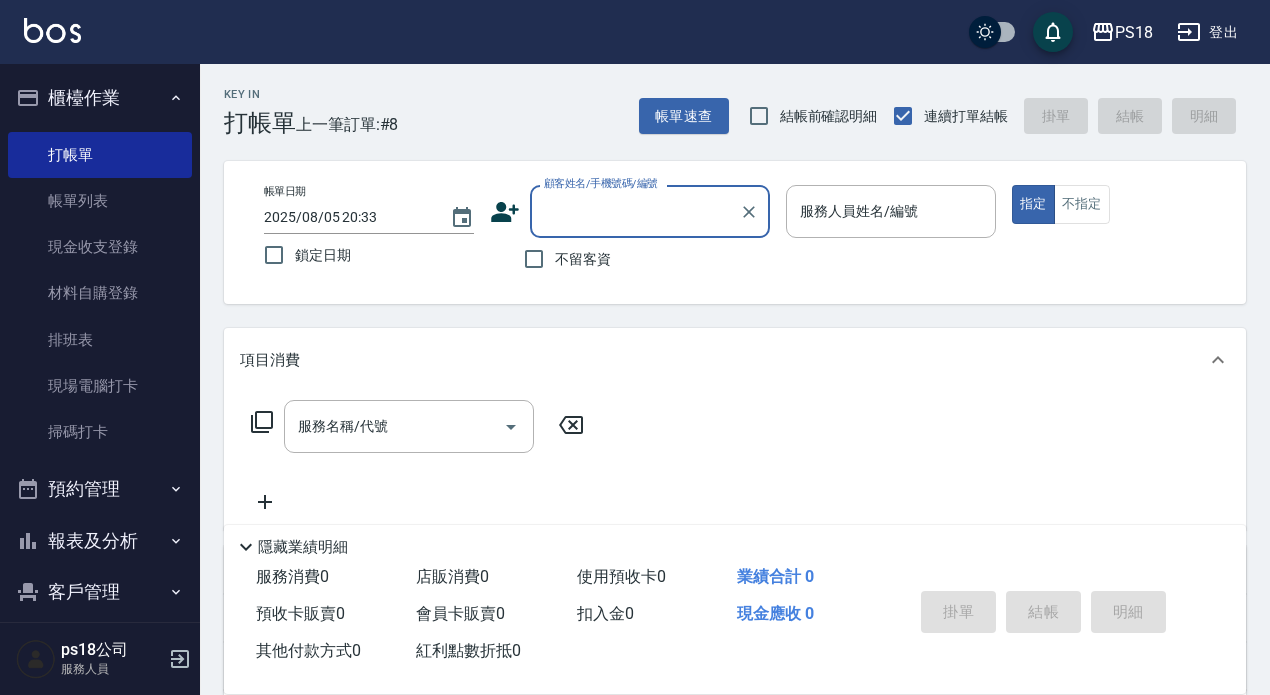 click on "顧客姓名/手機號碼/編號" at bounding box center (635, 211) 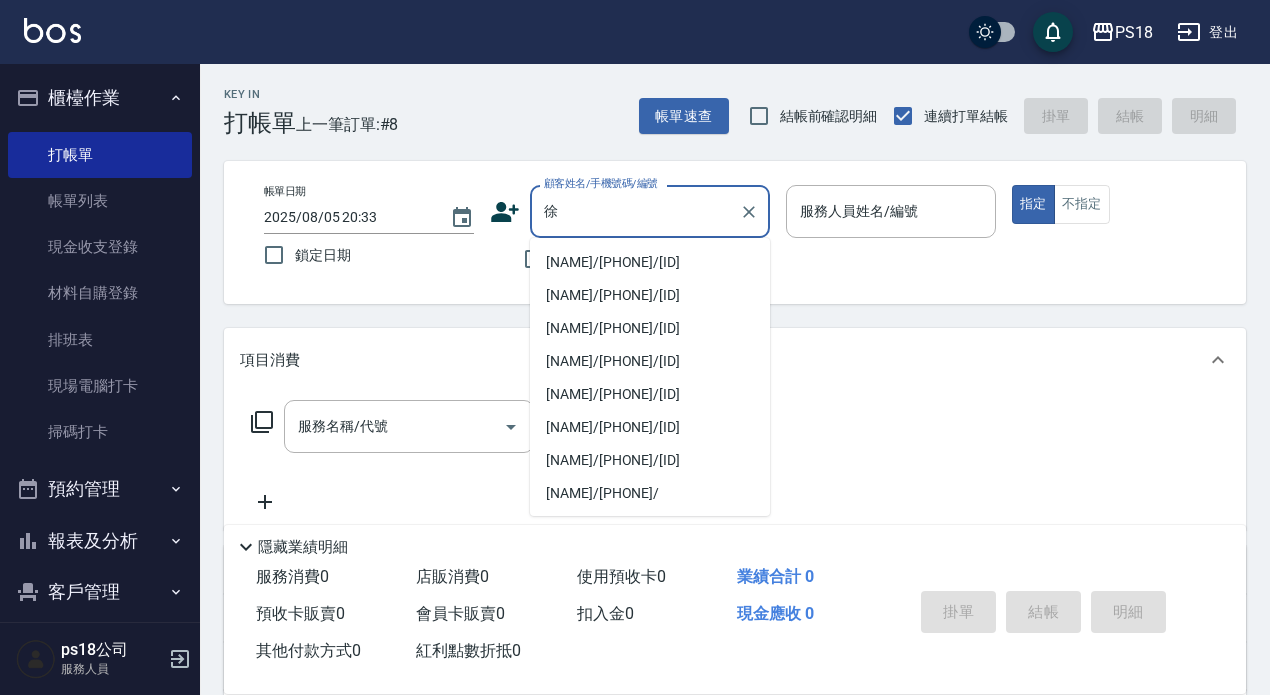 click on "徐詩涵/0981896355/B110522" at bounding box center [650, 262] 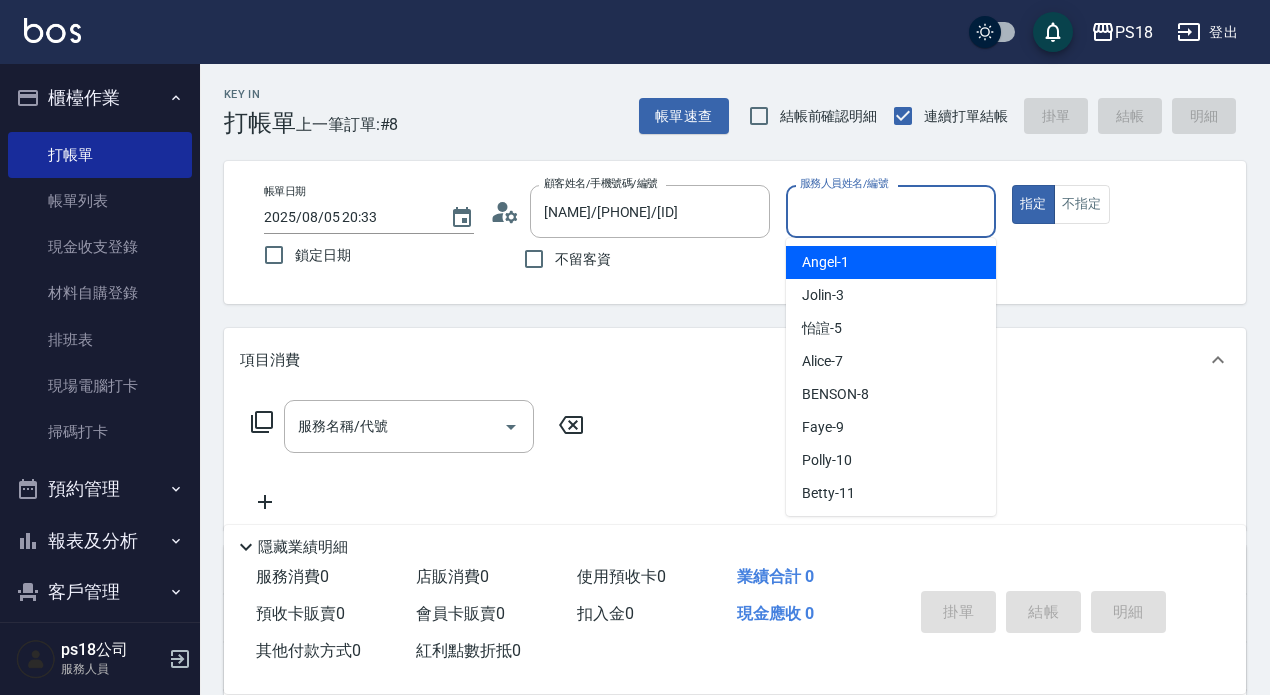 click on "服務人員姓名/編號" at bounding box center (891, 211) 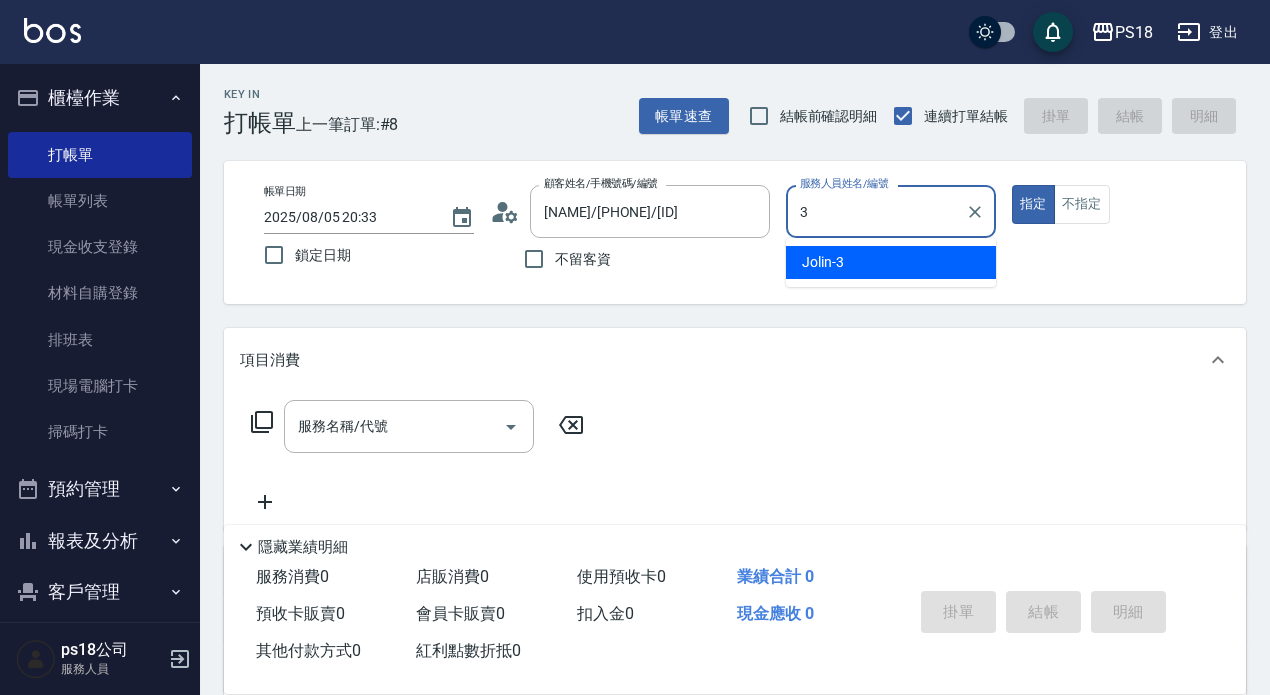 type on "Jolin-3" 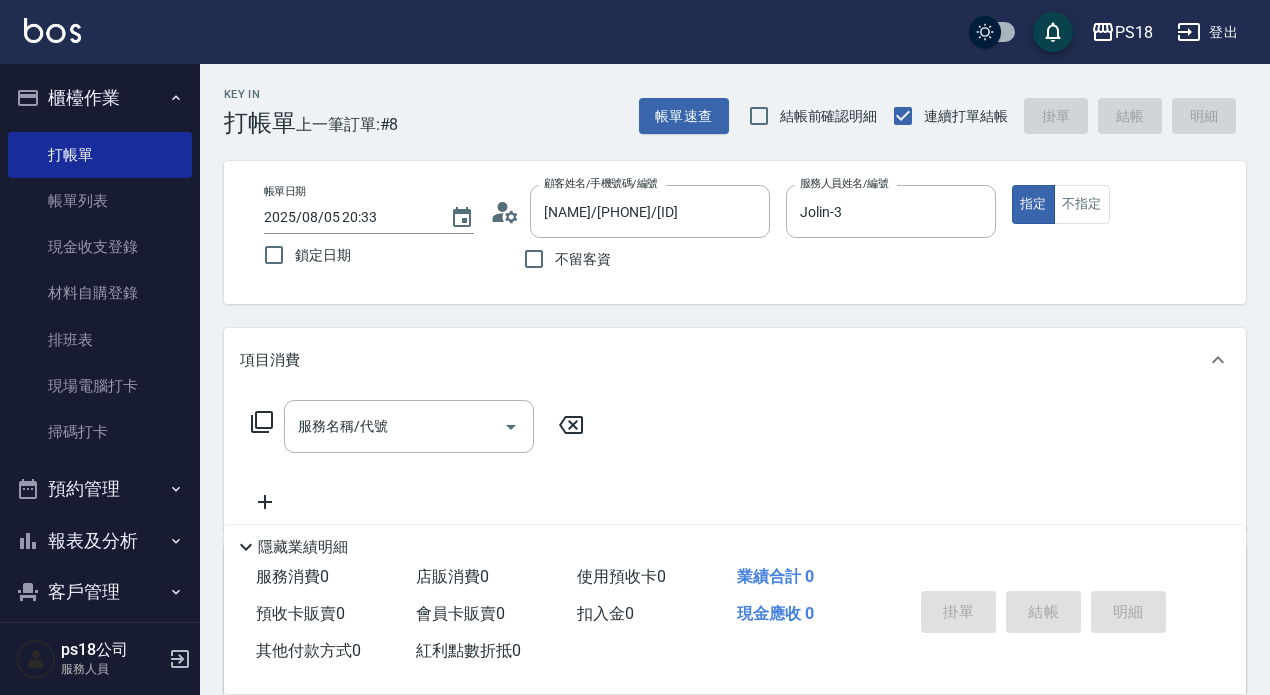 click 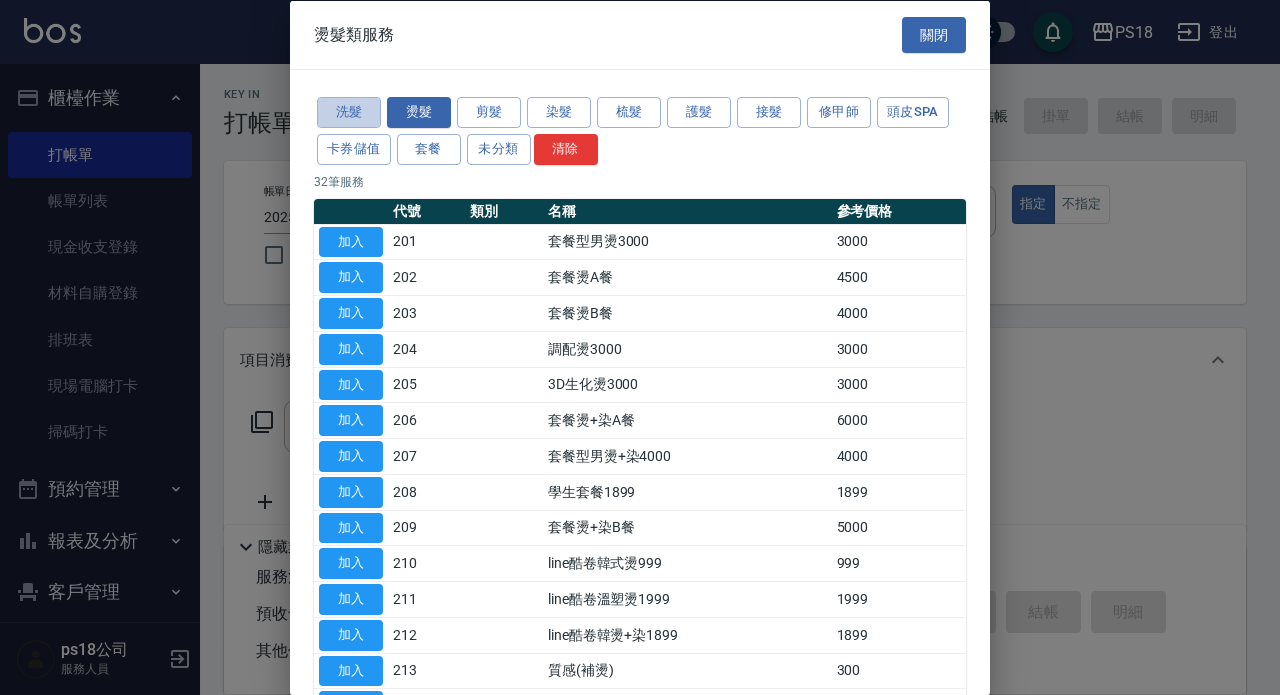 drag, startPoint x: 344, startPoint y: 104, endPoint x: 356, endPoint y: 171, distance: 68.06615 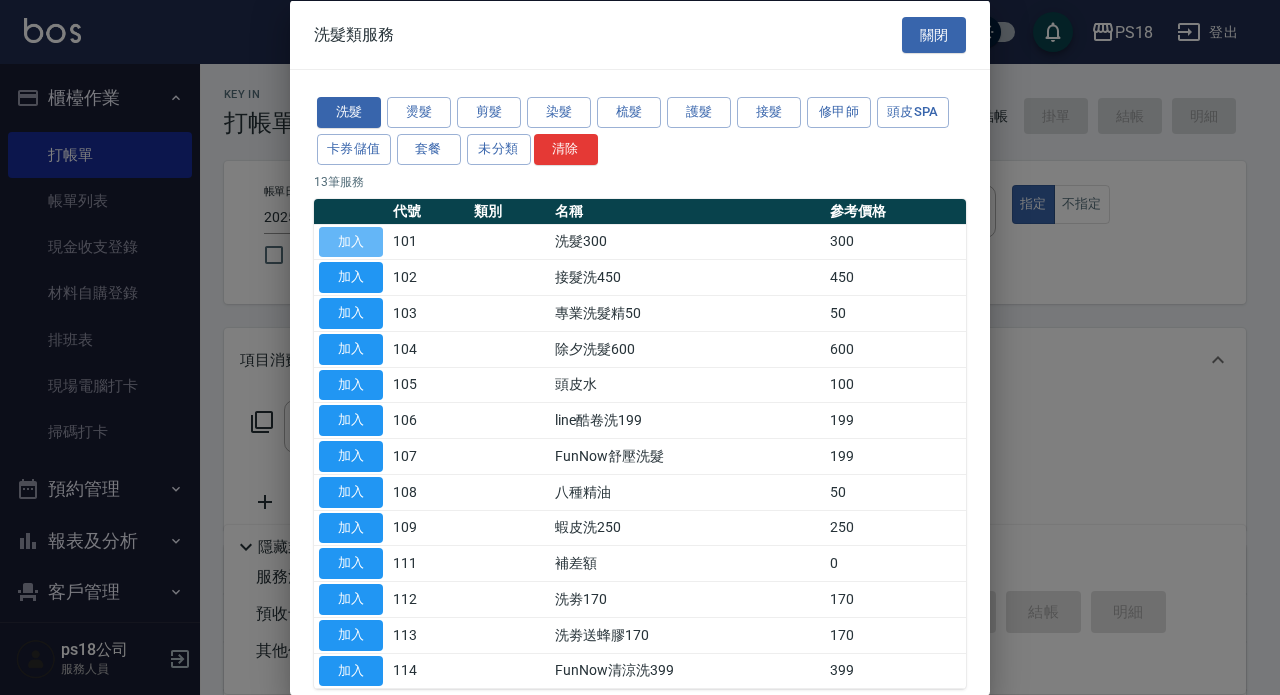 drag, startPoint x: 341, startPoint y: 238, endPoint x: 623, endPoint y: 328, distance: 296.01352 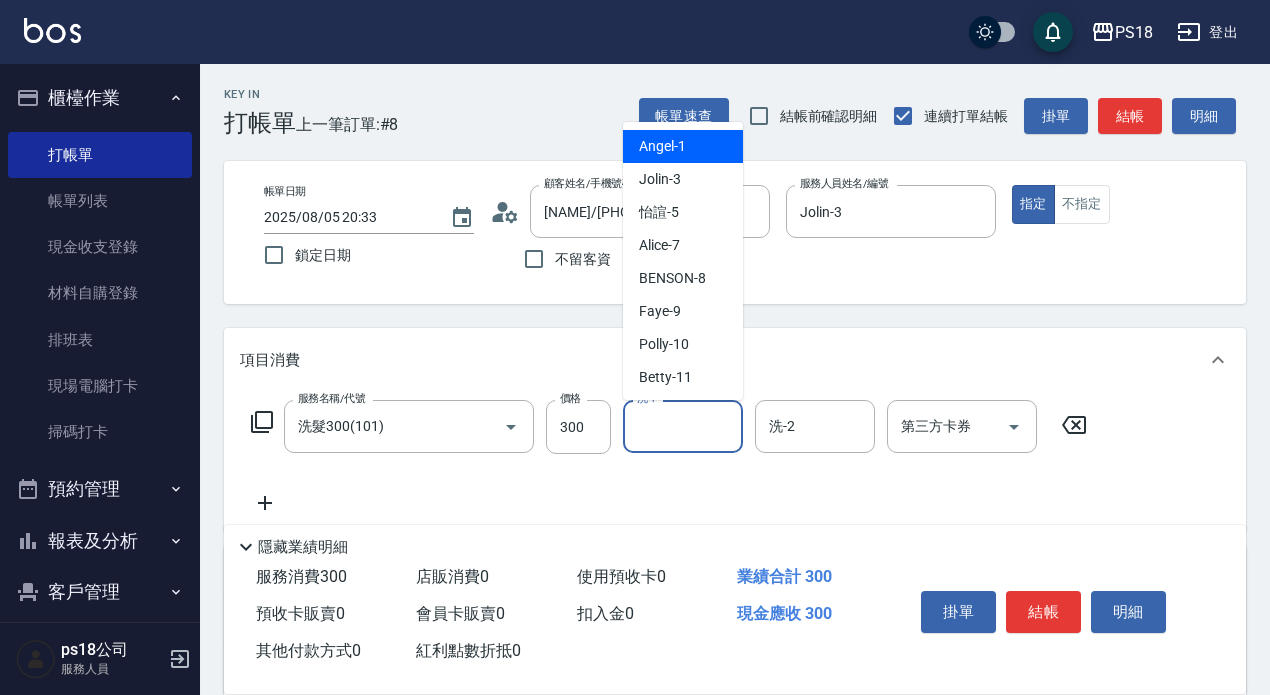 click on "洗-1" at bounding box center [683, 426] 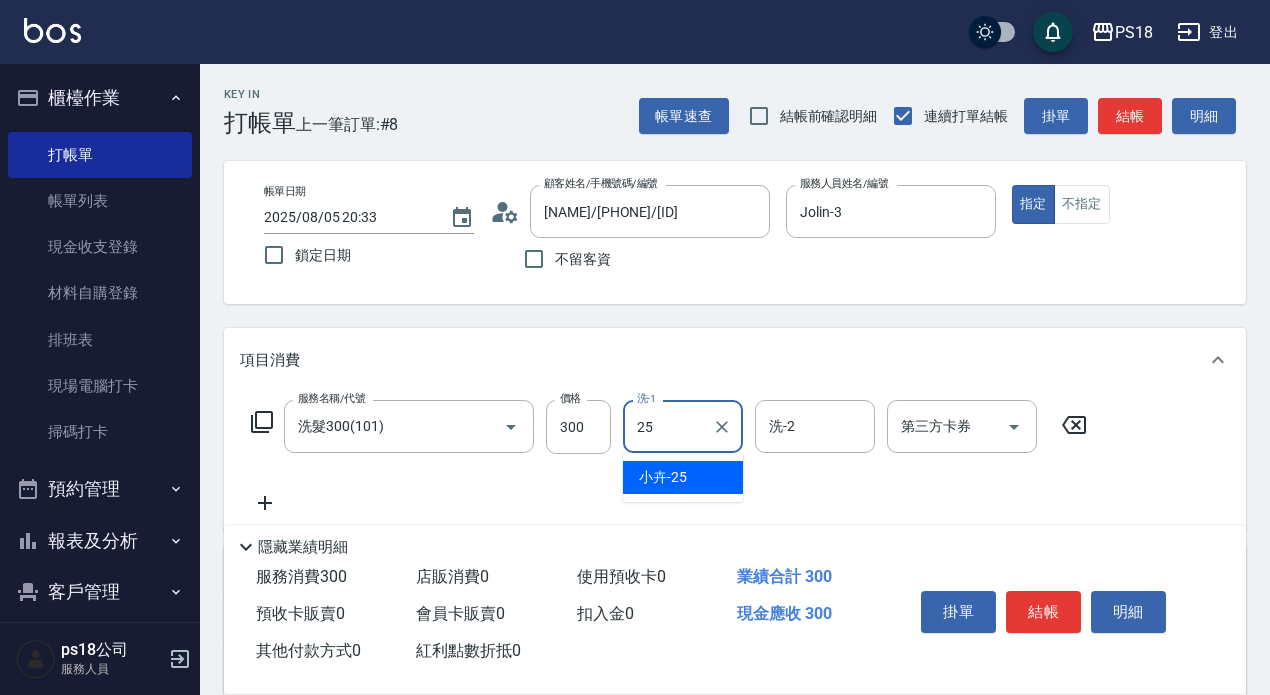 type on "小卉-25" 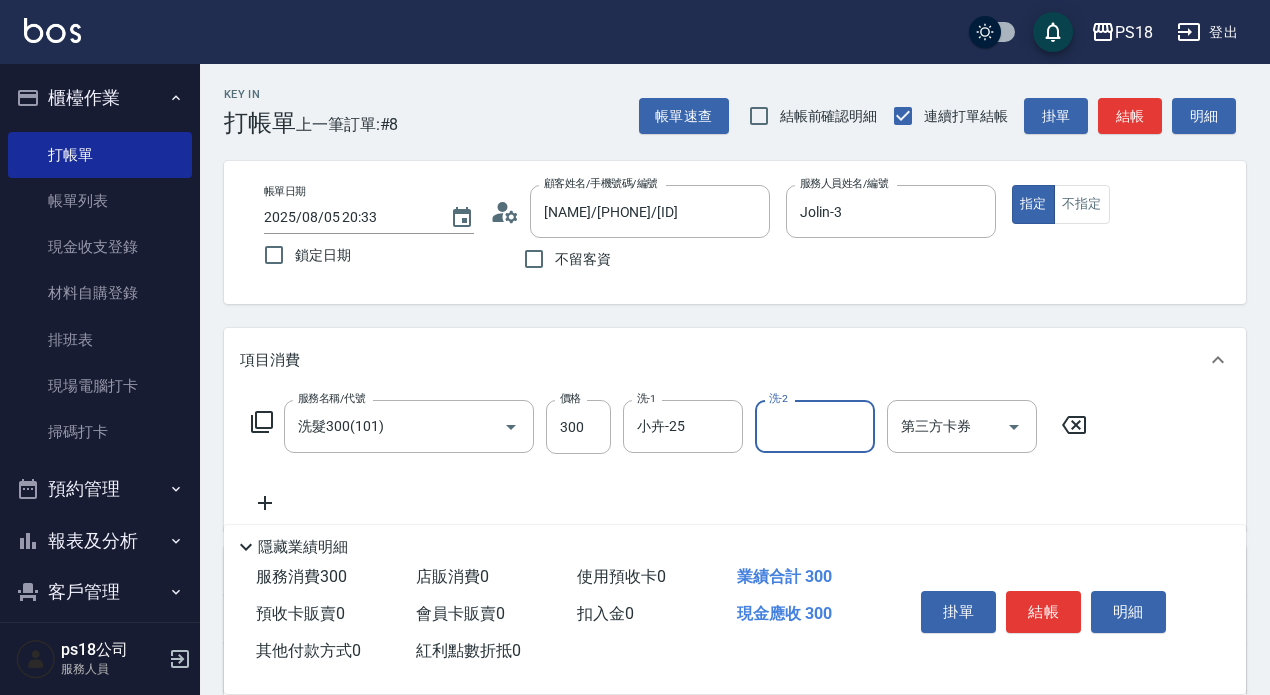scroll, scrollTop: 284, scrollLeft: 0, axis: vertical 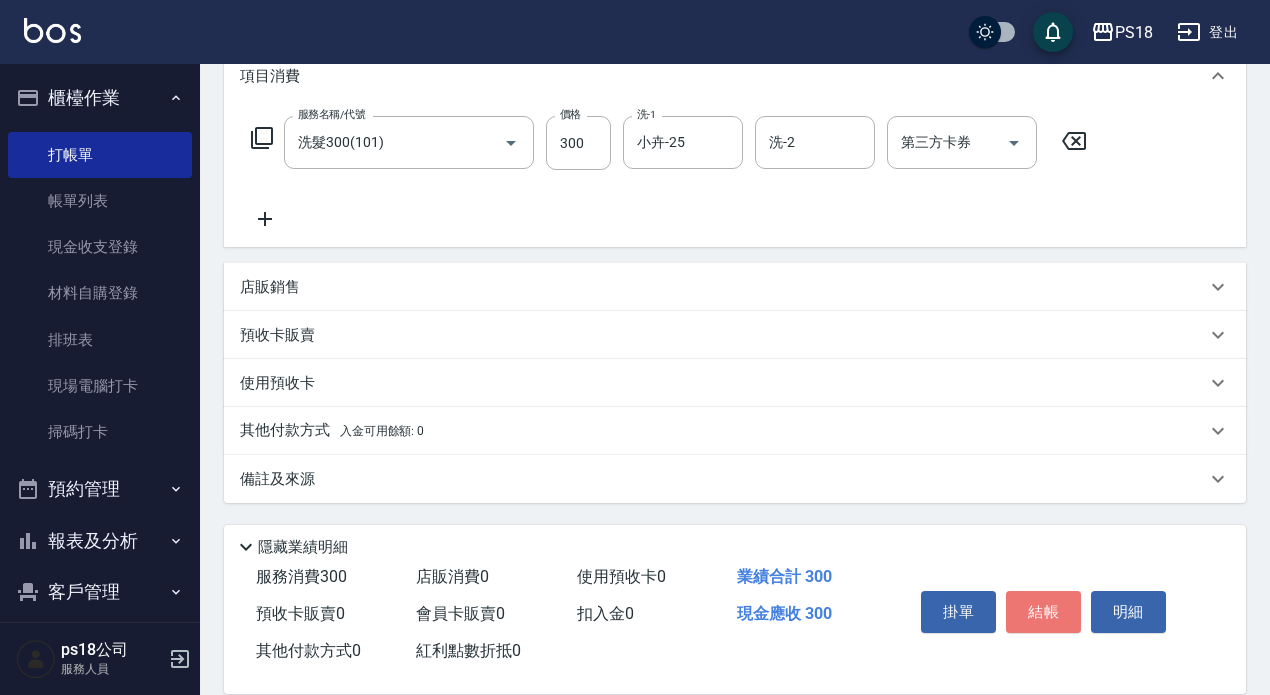 drag, startPoint x: 1052, startPoint y: 595, endPoint x: 1006, endPoint y: 600, distance: 46.270943 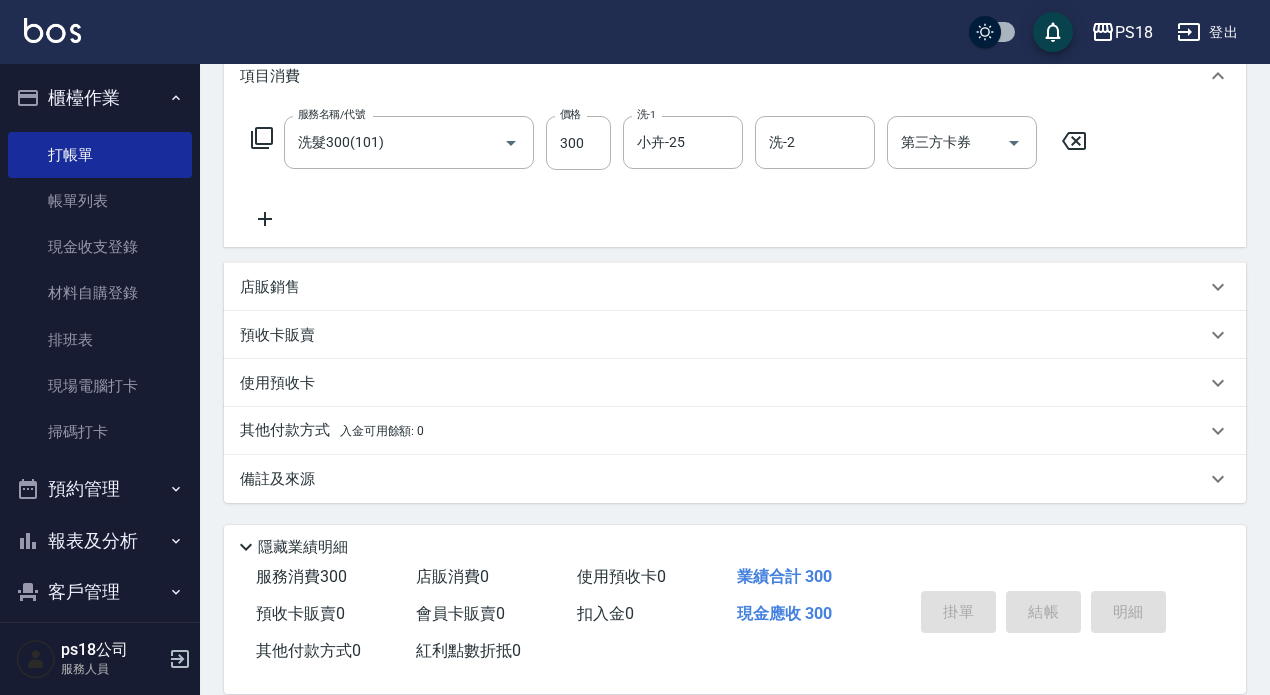 type on "2025/08/05 20:34" 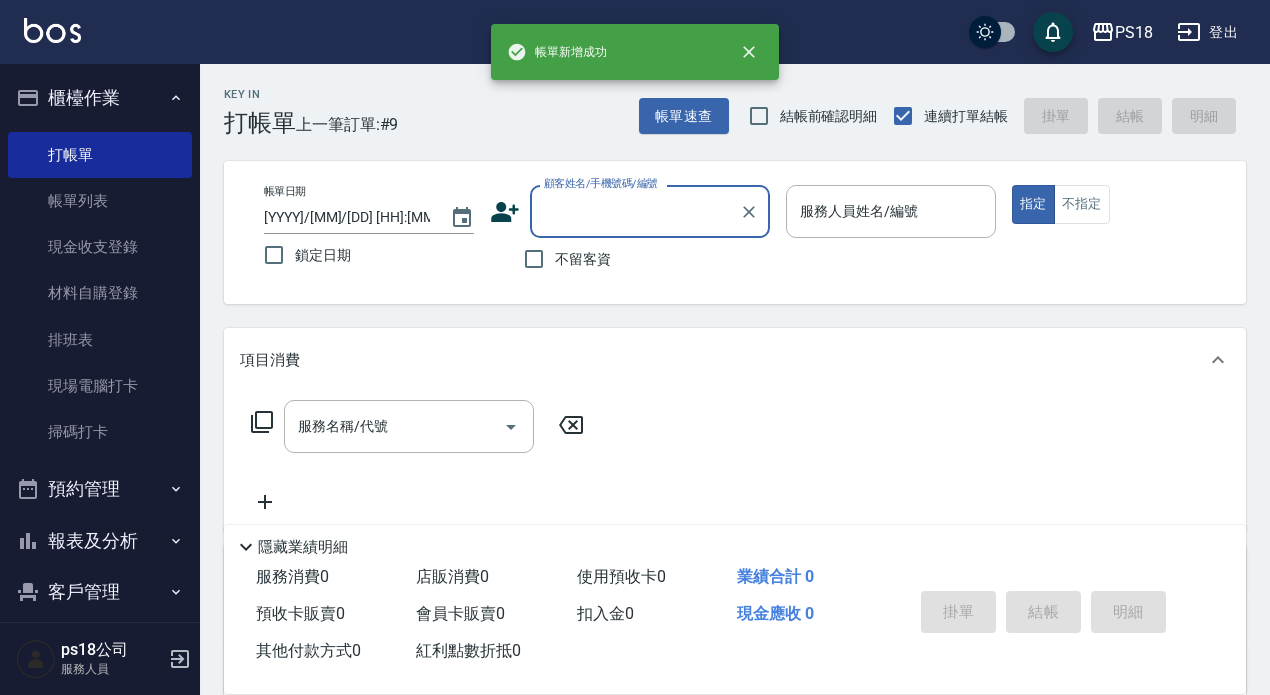 scroll, scrollTop: 0, scrollLeft: 0, axis: both 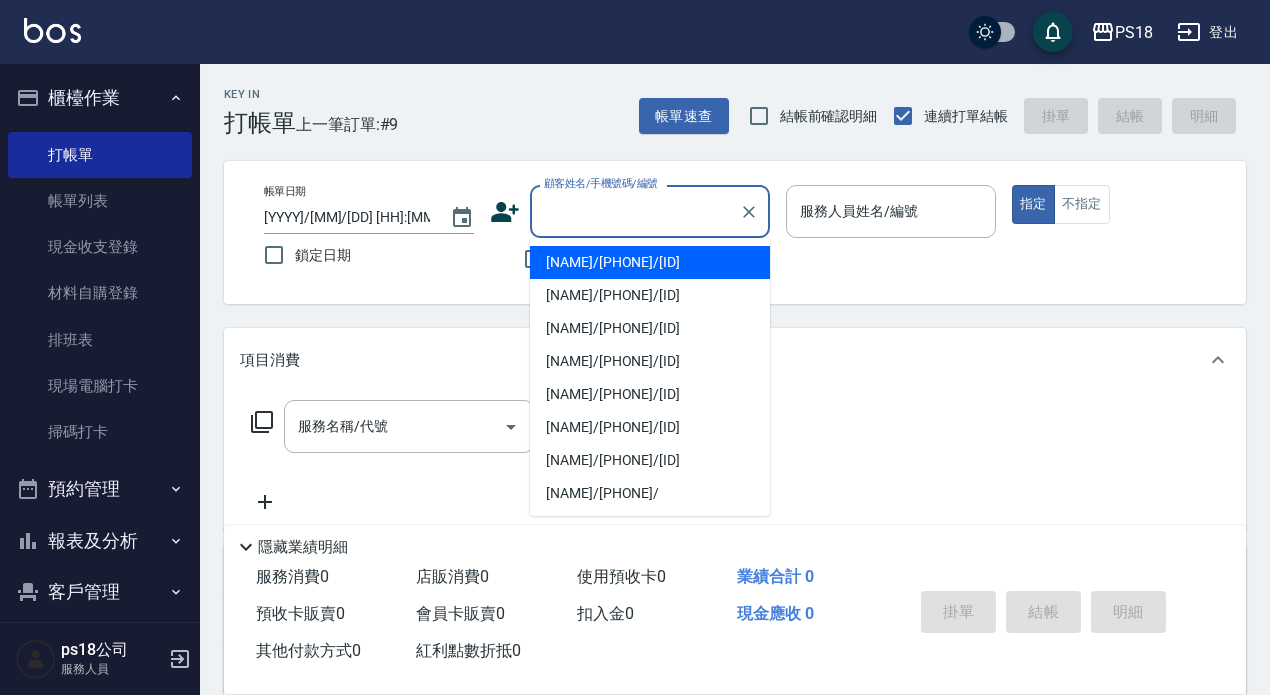 click on "顧客姓名/手機號碼/編號" at bounding box center [635, 211] 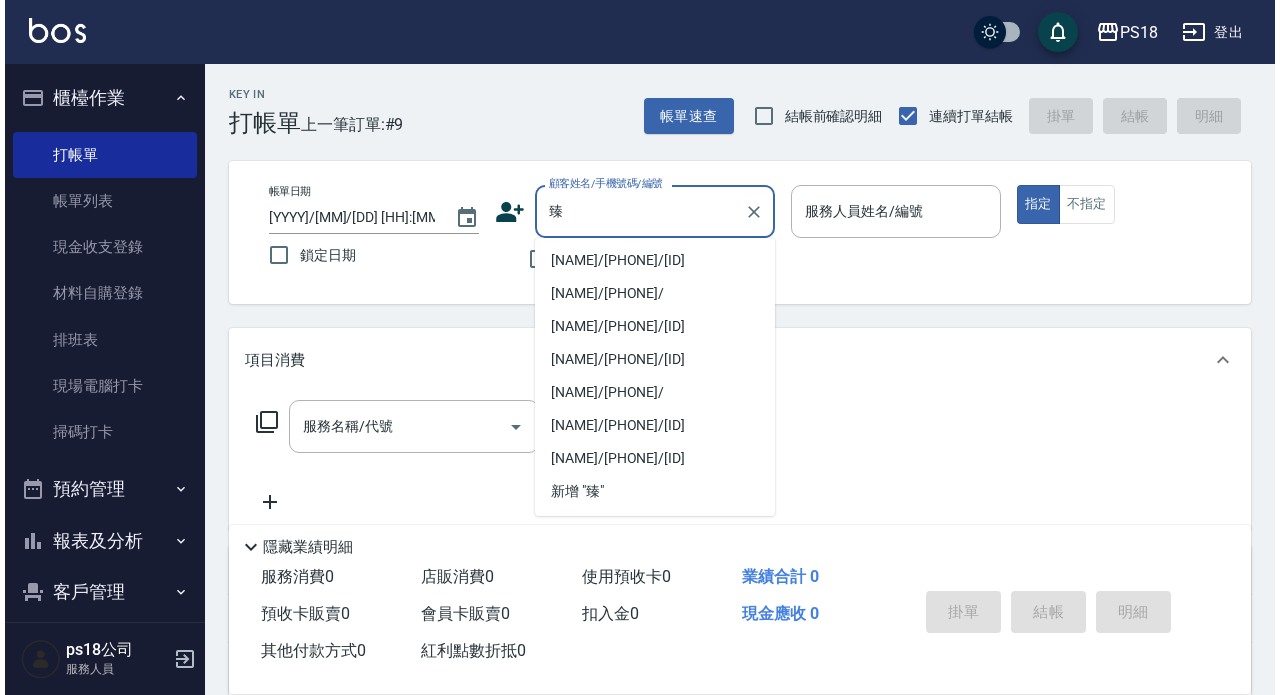 scroll, scrollTop: 254, scrollLeft: 0, axis: vertical 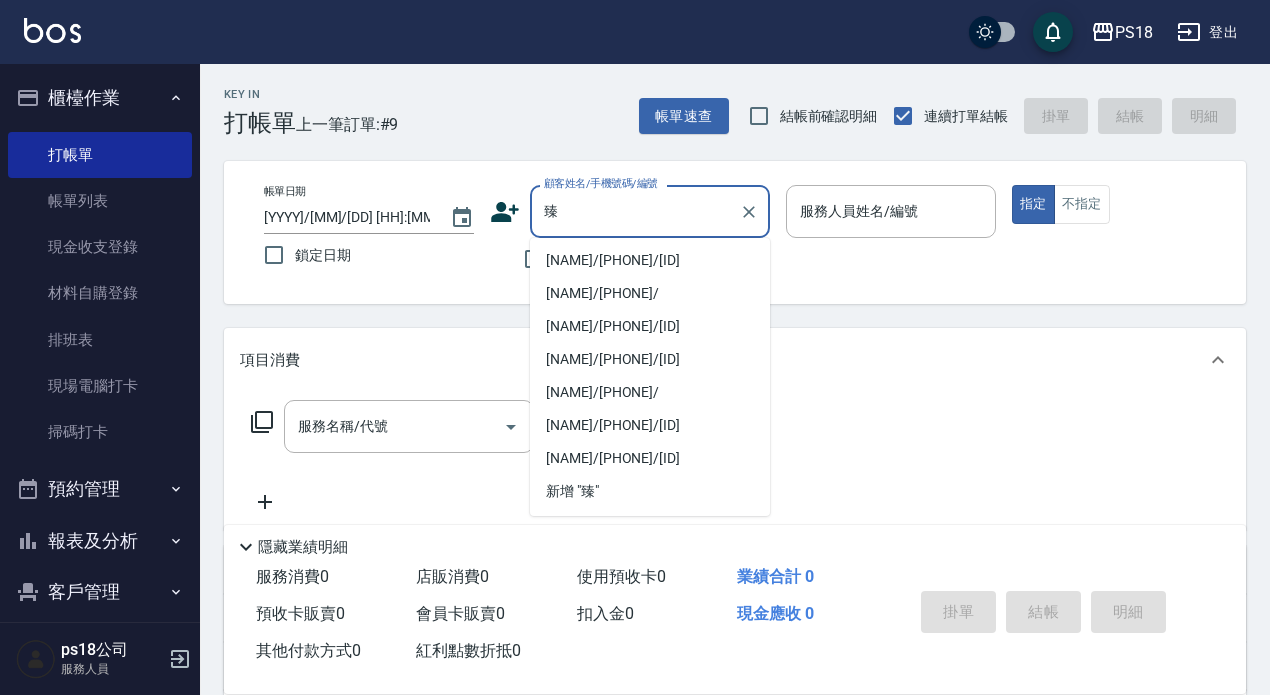 type on "臻" 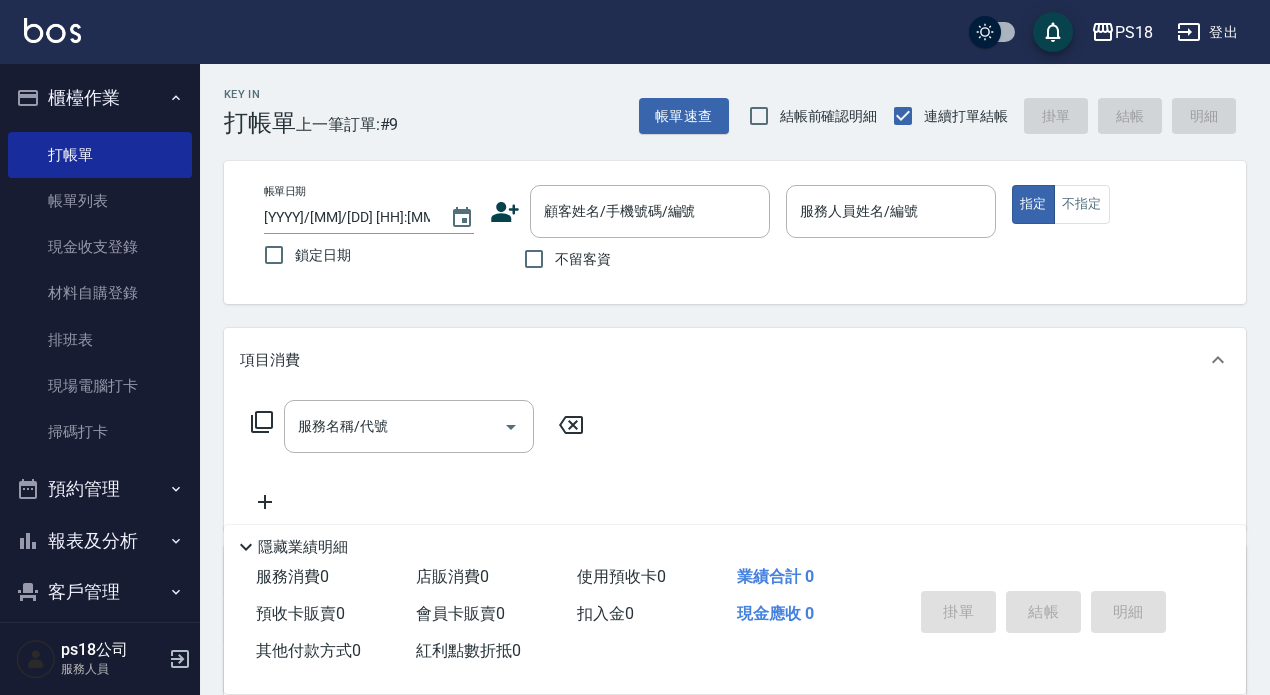 click on "帳單日期 2025/08/05 20:34 鎖定日期 顧客姓名/手機號碼/編號 顧客姓名/手機號碼/編號 不留客資 服務人員姓名/編號 服務人員姓名/編號 指定 不指定" at bounding box center [735, 232] 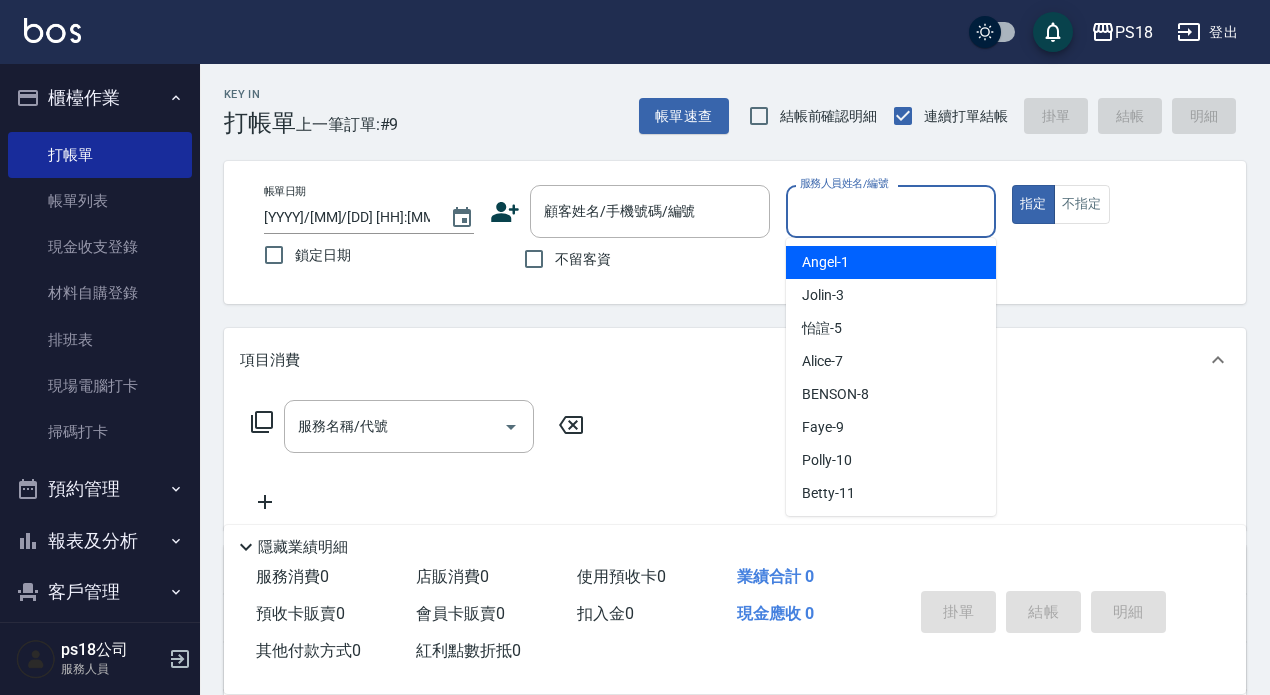 click on "服務人員姓名/編號 服務人員姓名/編號" at bounding box center (891, 211) 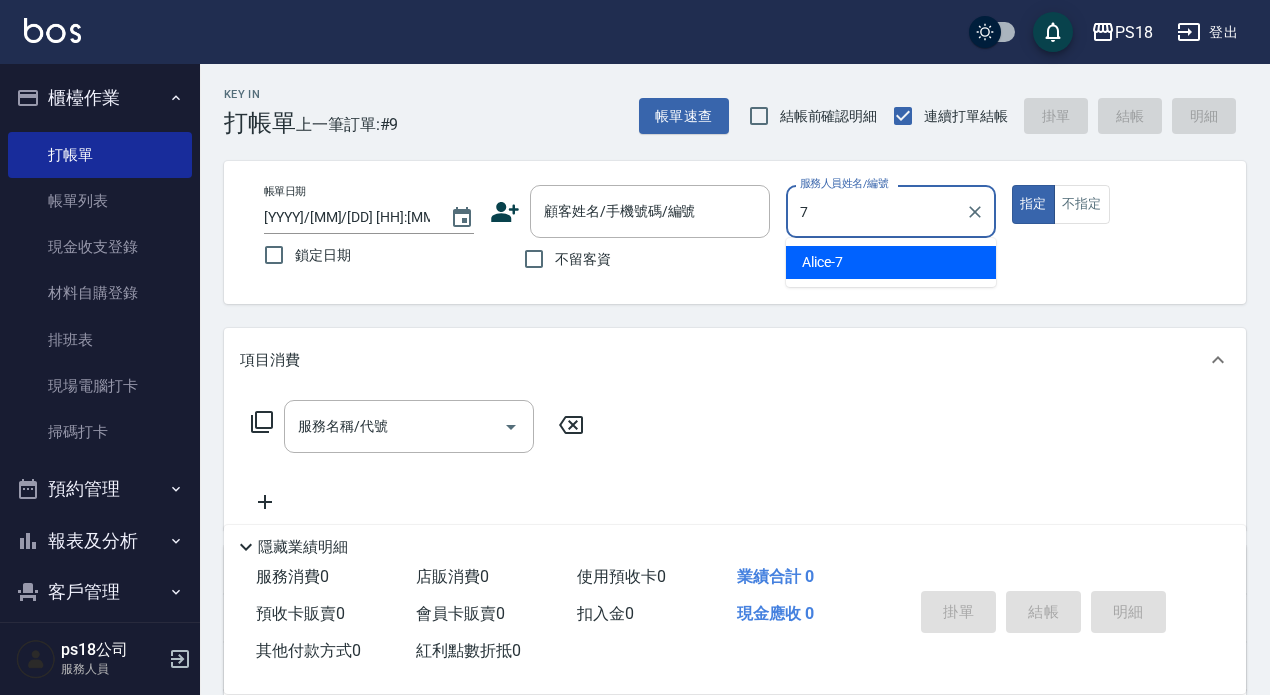 type on "Alice-7" 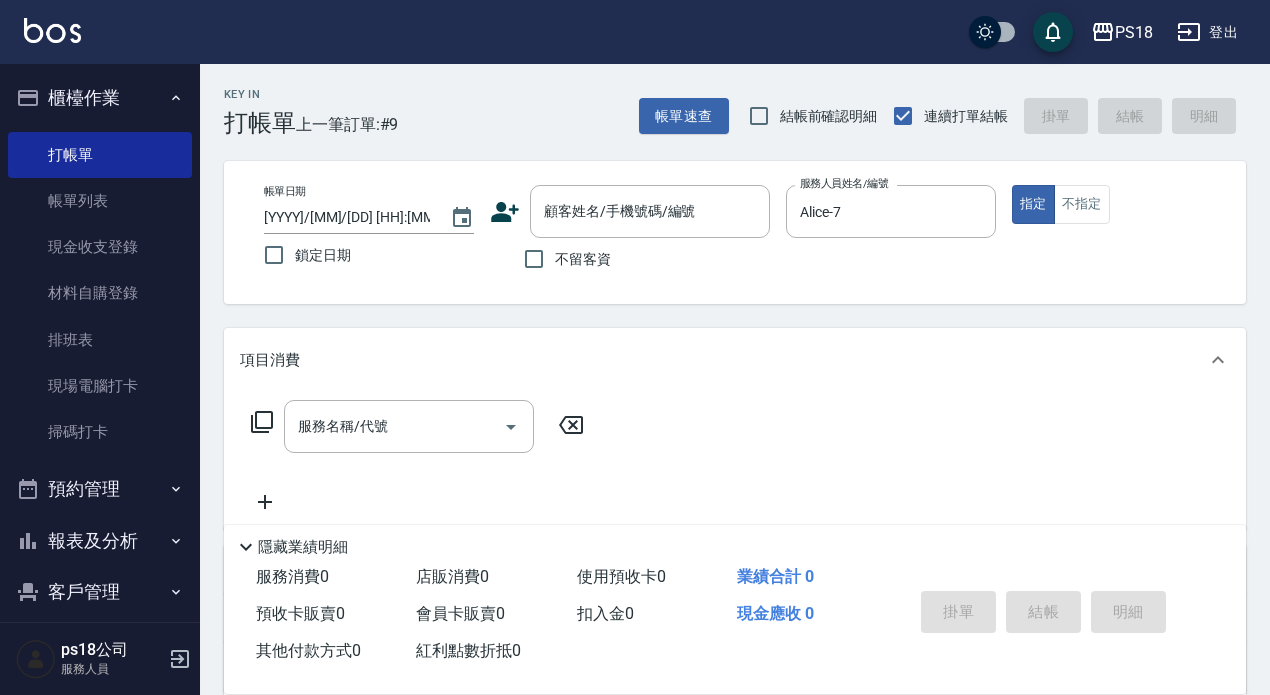 click 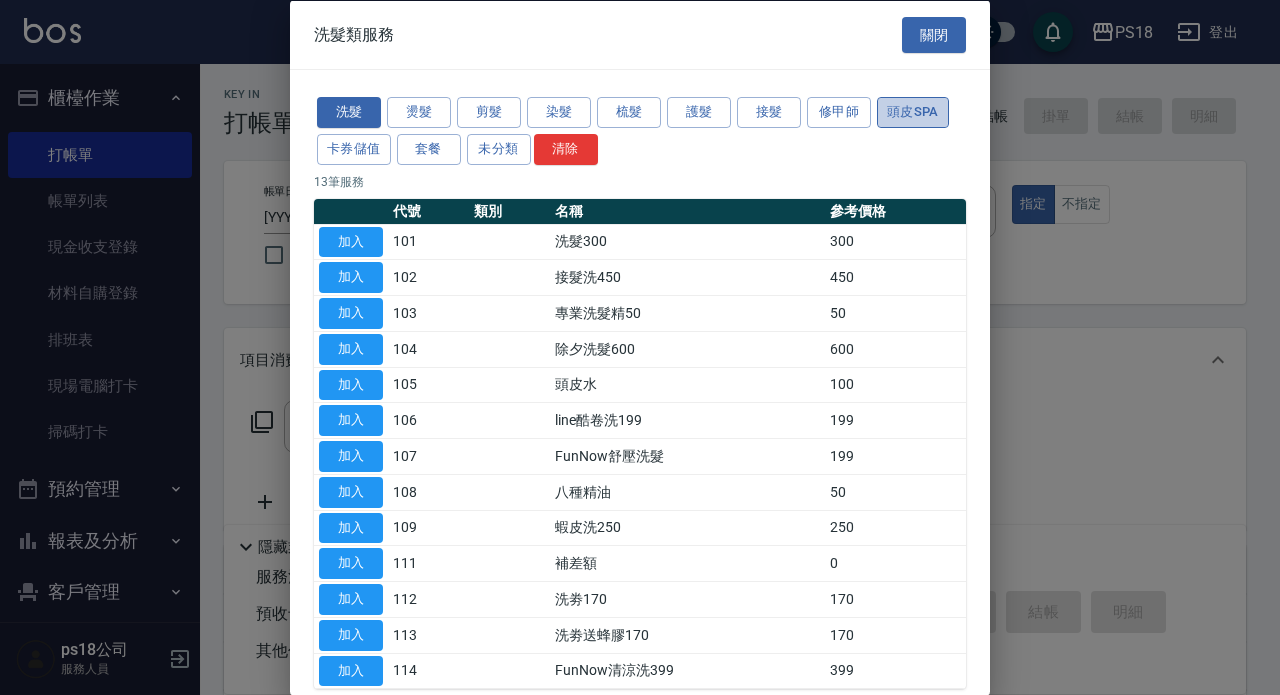 click on "頭皮SPA" at bounding box center (913, 112) 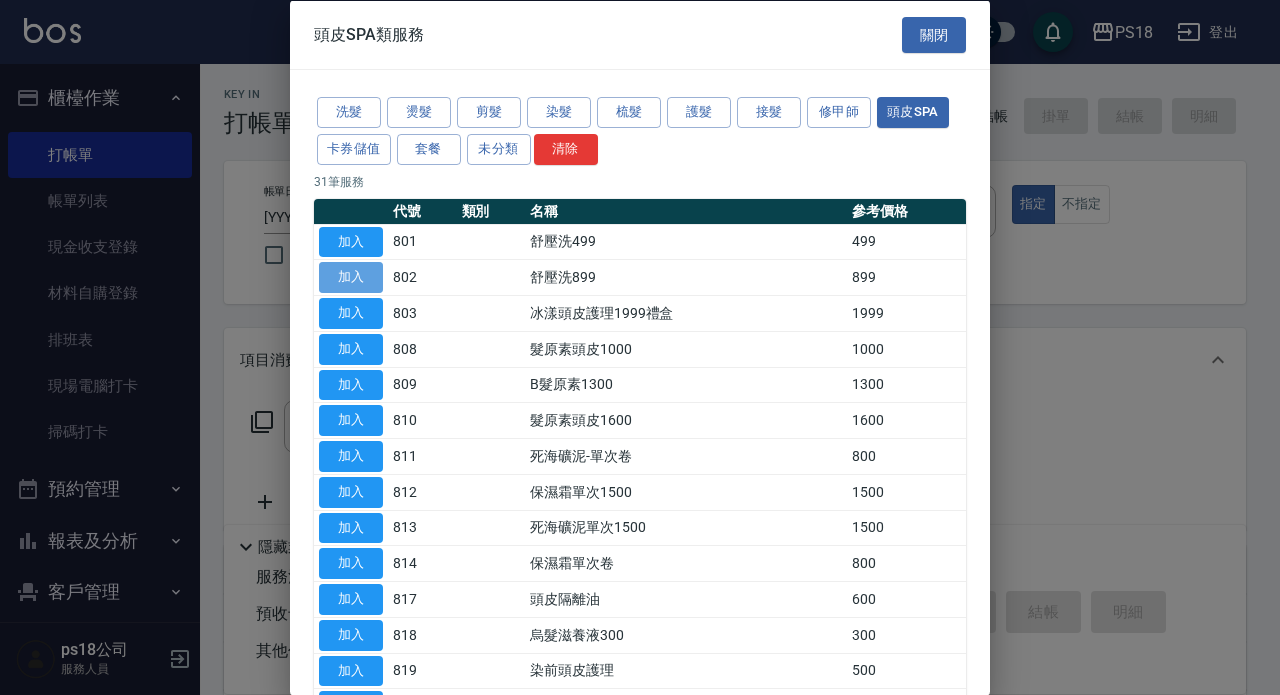 click on "加入" at bounding box center [351, 277] 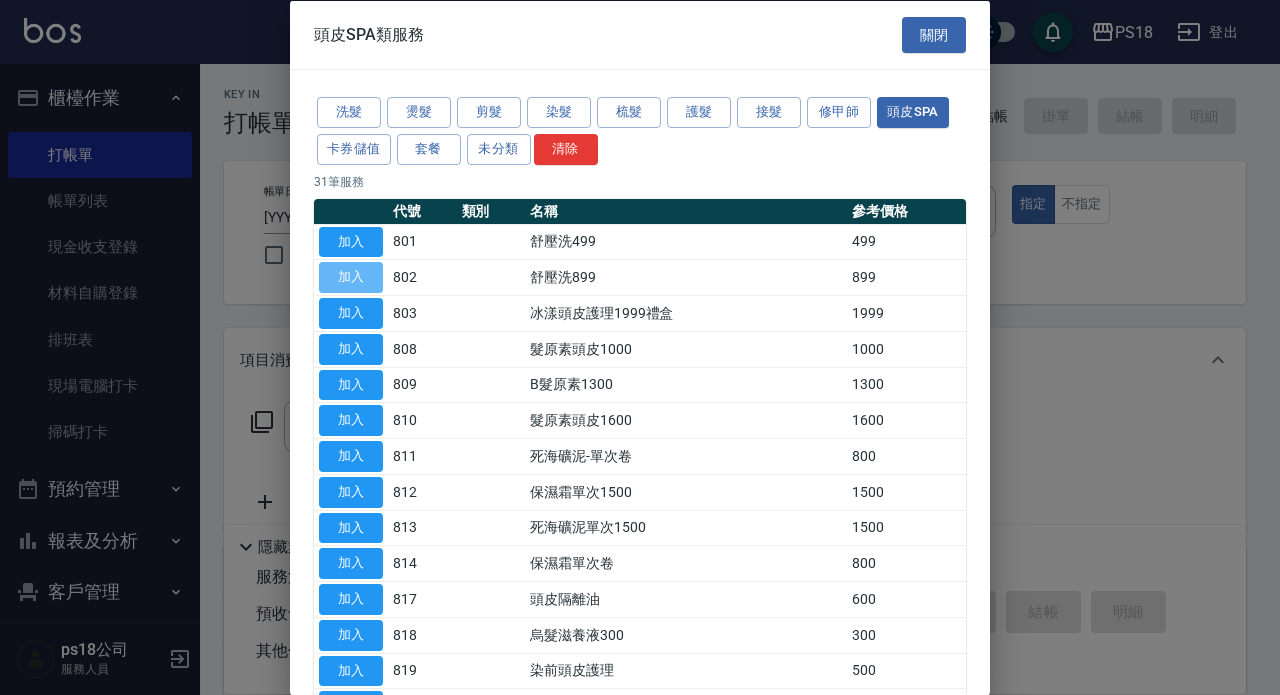 type on "舒壓洗899(802)" 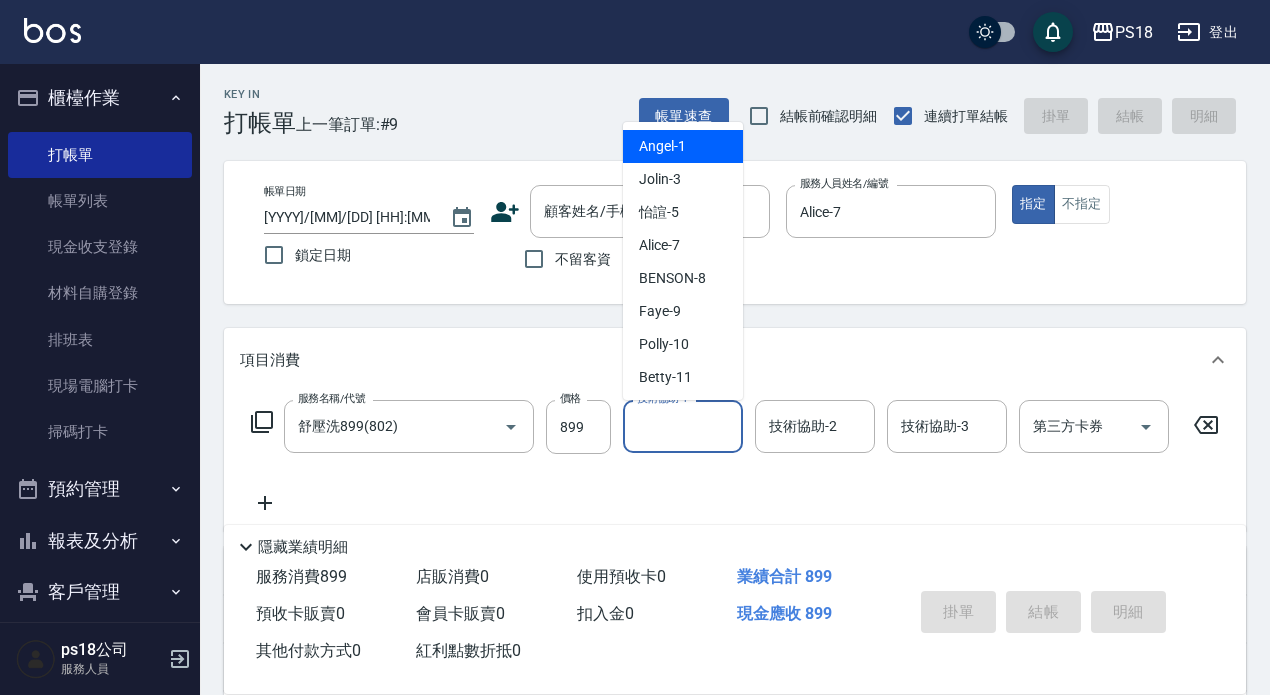 drag, startPoint x: 686, startPoint y: 424, endPoint x: 670, endPoint y: 417, distance: 17.464249 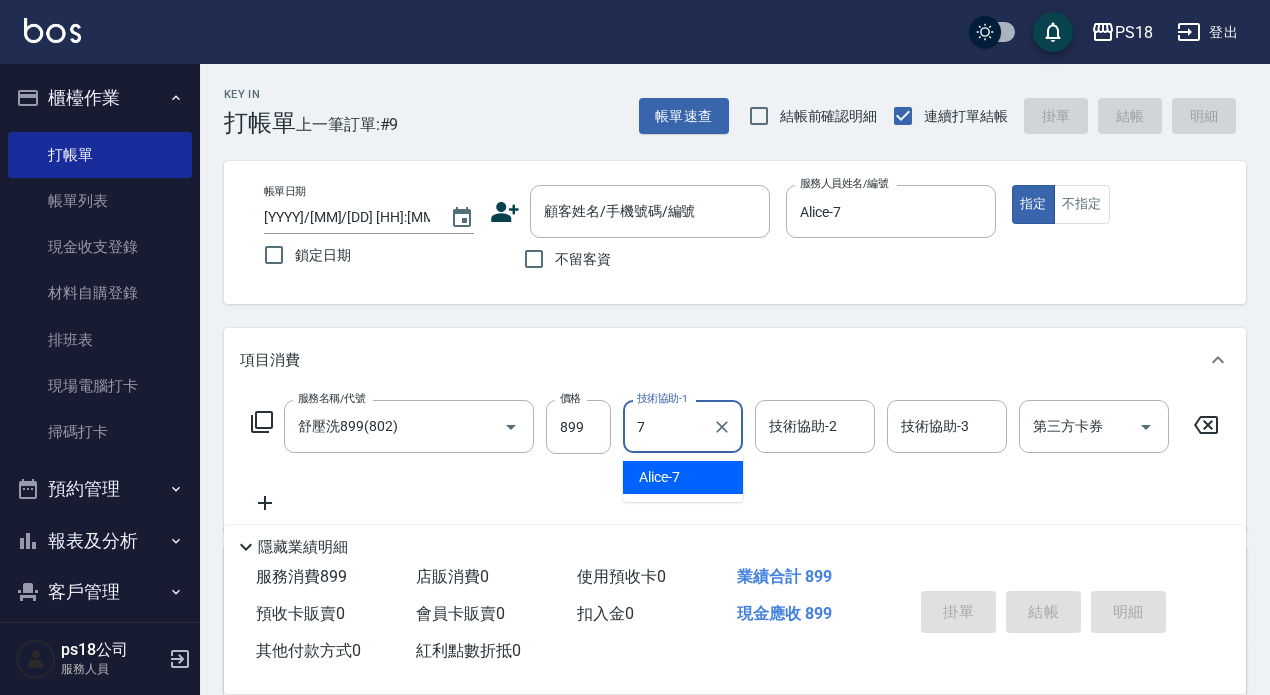 type on "Alice-7" 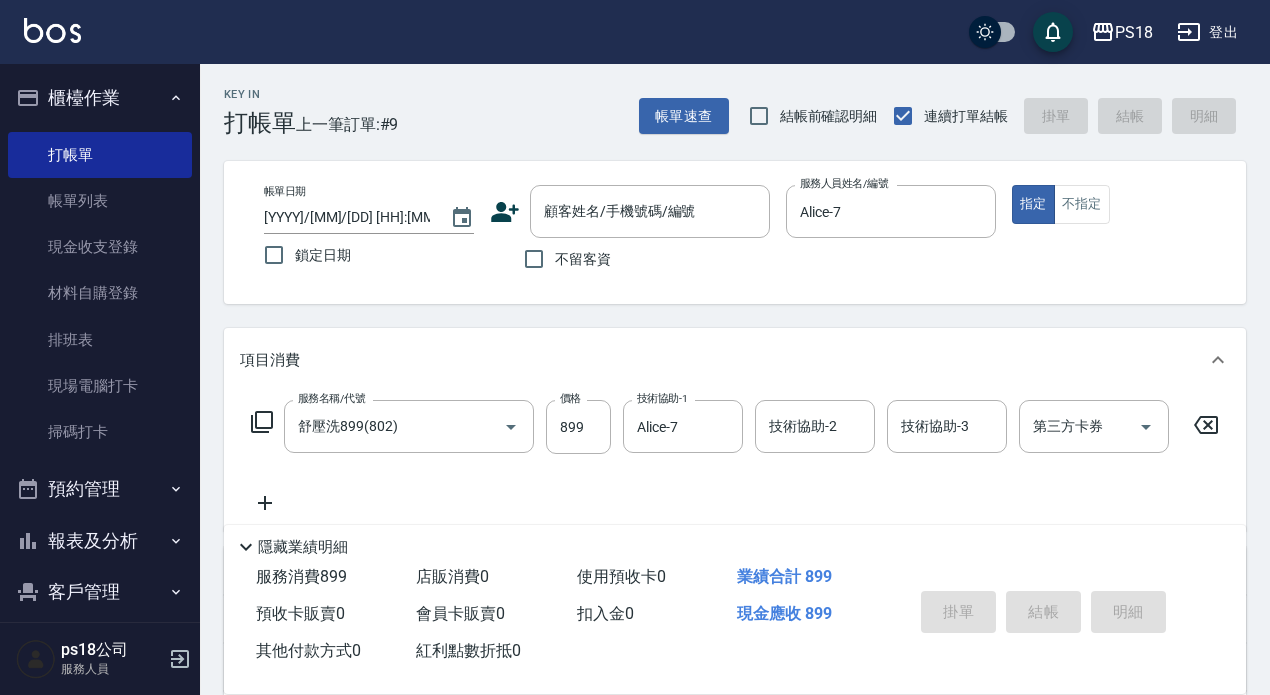 click on "服務名稱/代號 舒壓洗899(802) 服務名稱/代號 價格 899 價格 技術協助-1 Alice-7 技術協助-1 技術協助-2 技術協助-2 技術協助-3 技術協助-3 第三方卡券 第三方卡券" at bounding box center (735, 427) 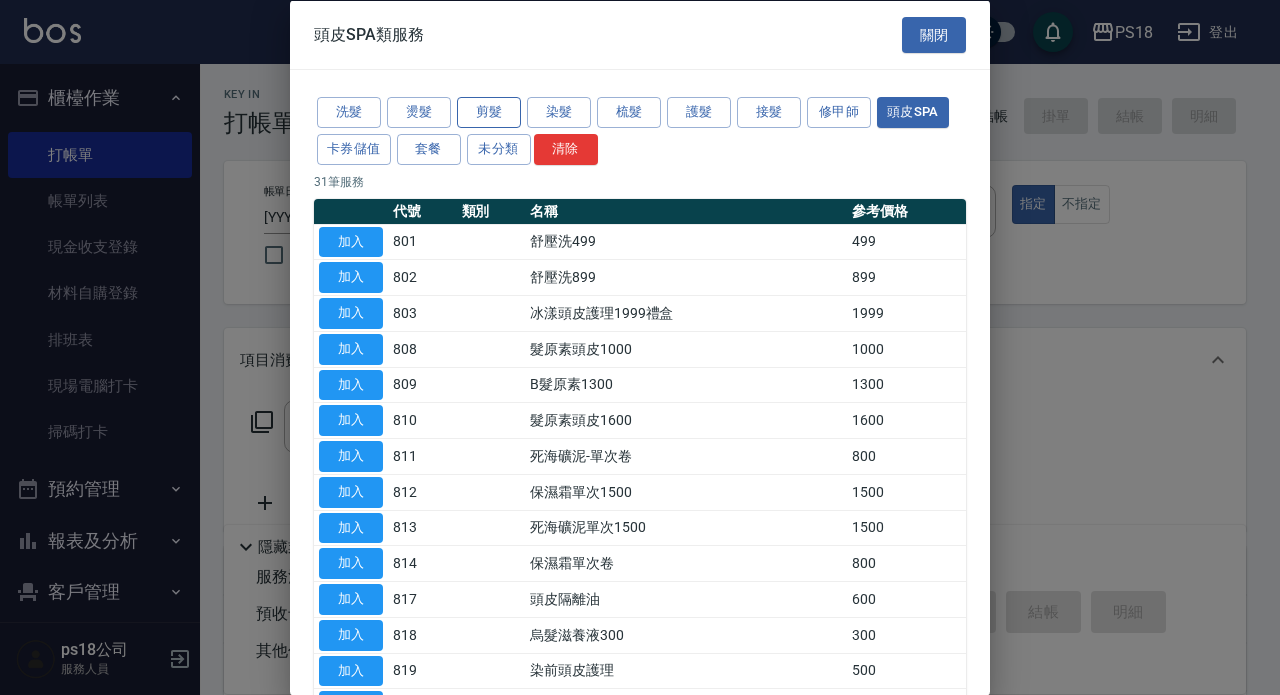 click on "剪髮" at bounding box center (489, 112) 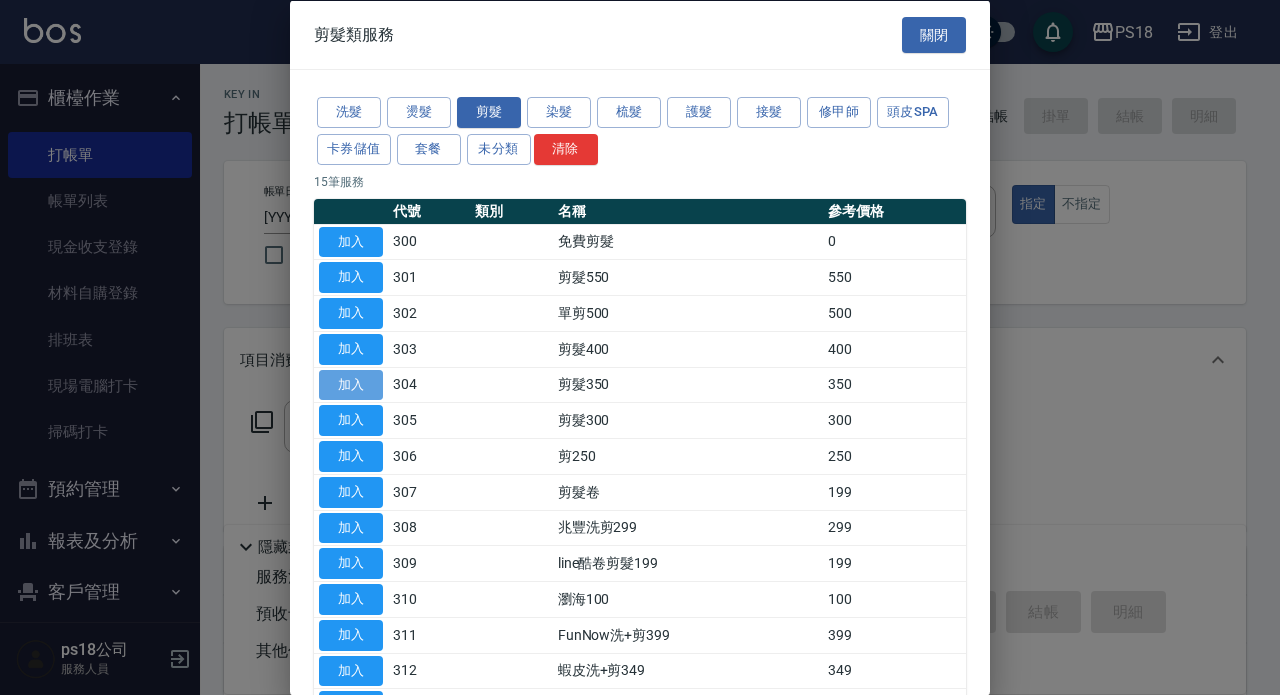 click on "加入" at bounding box center [351, 384] 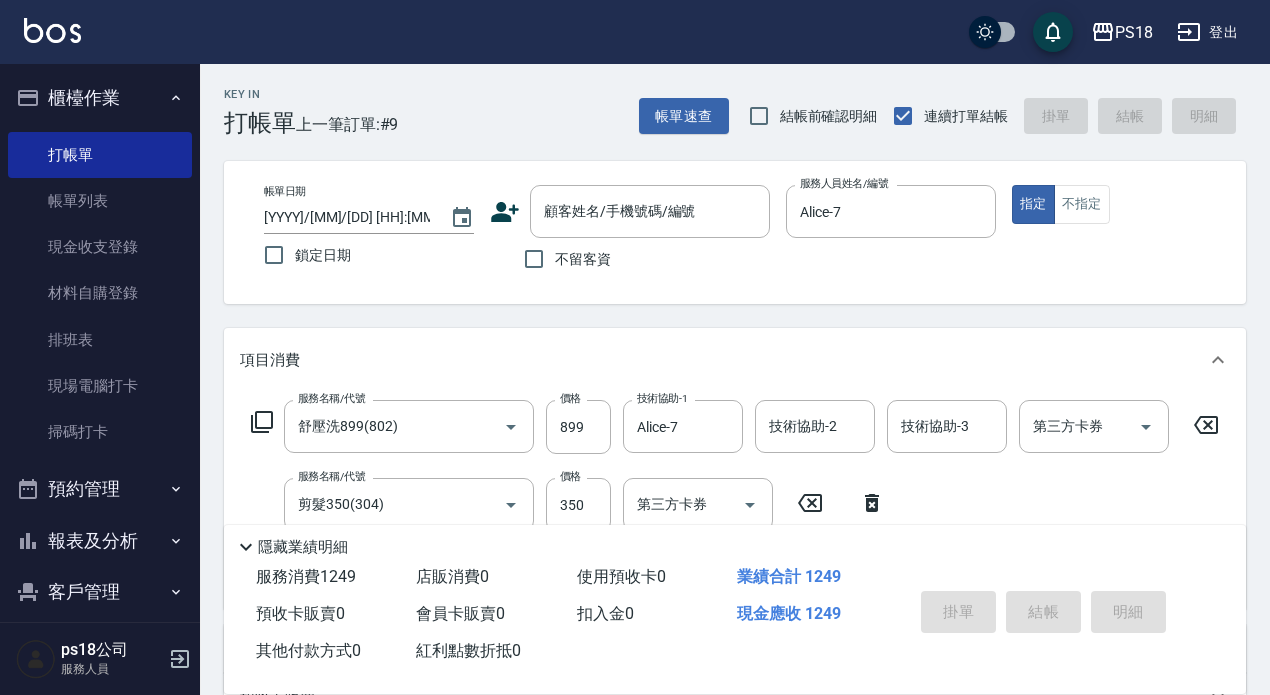 click 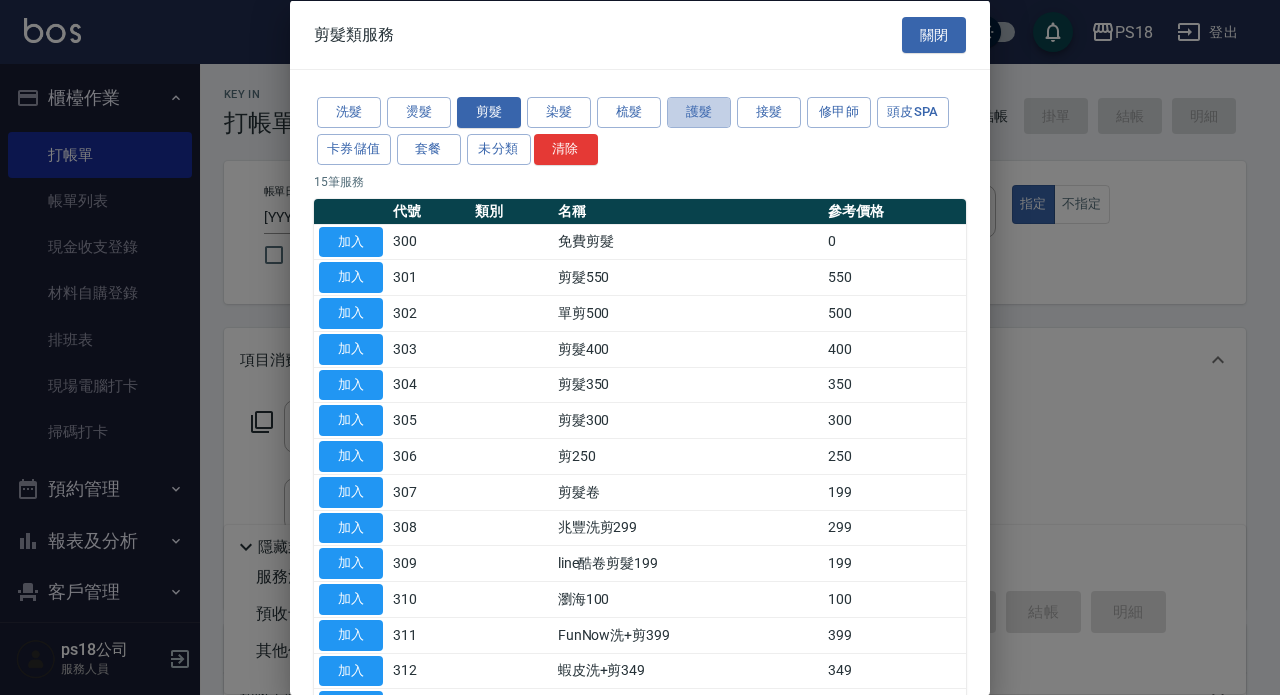 drag, startPoint x: 688, startPoint y: 113, endPoint x: 651, endPoint y: 277, distance: 168.12198 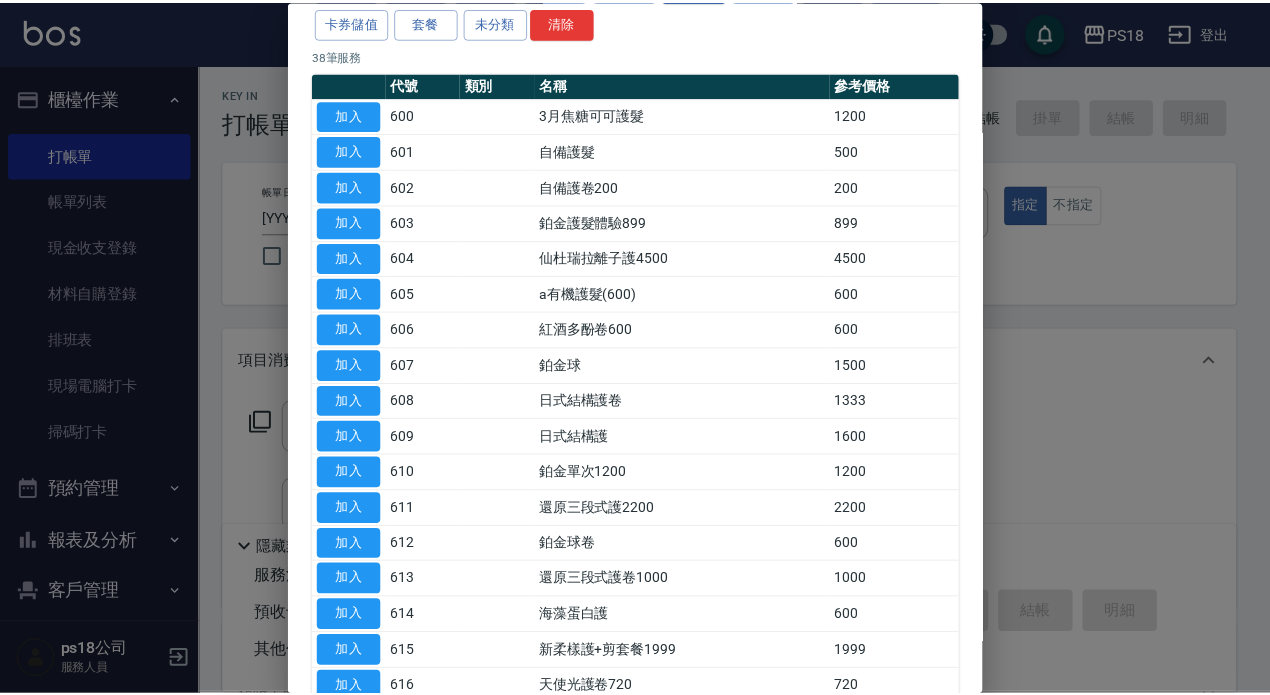 scroll, scrollTop: 400, scrollLeft: 0, axis: vertical 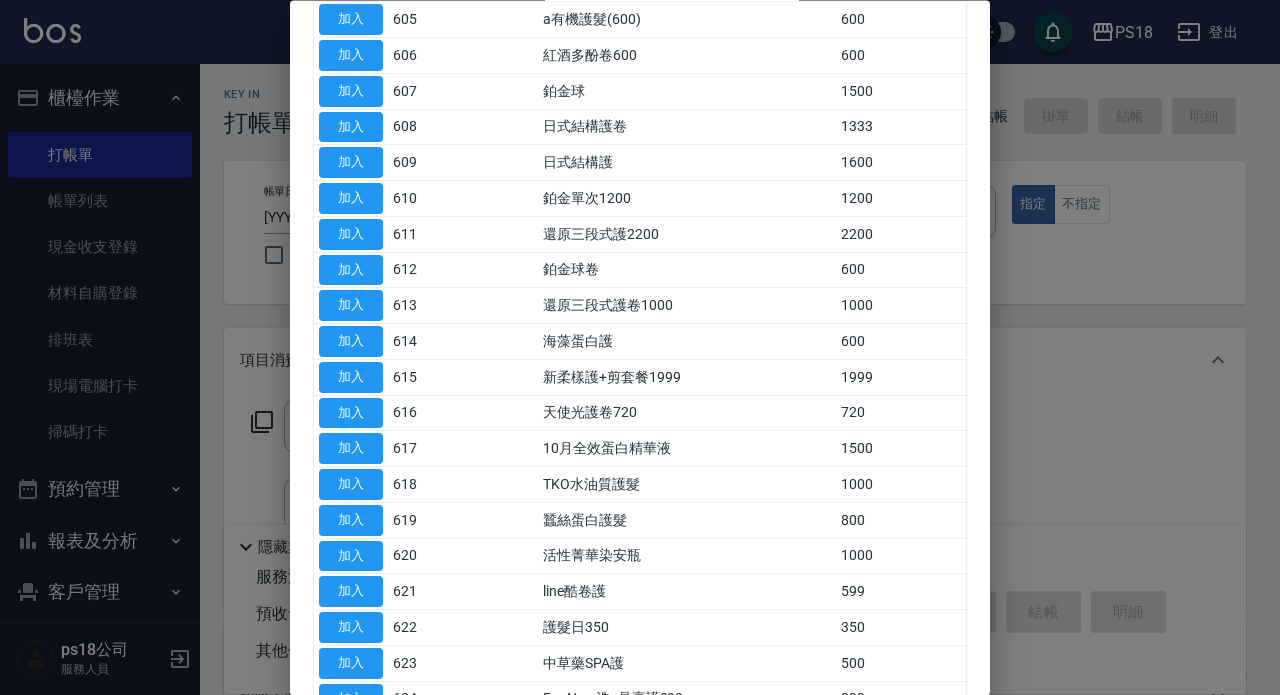 click on "加入" at bounding box center (351, 485) 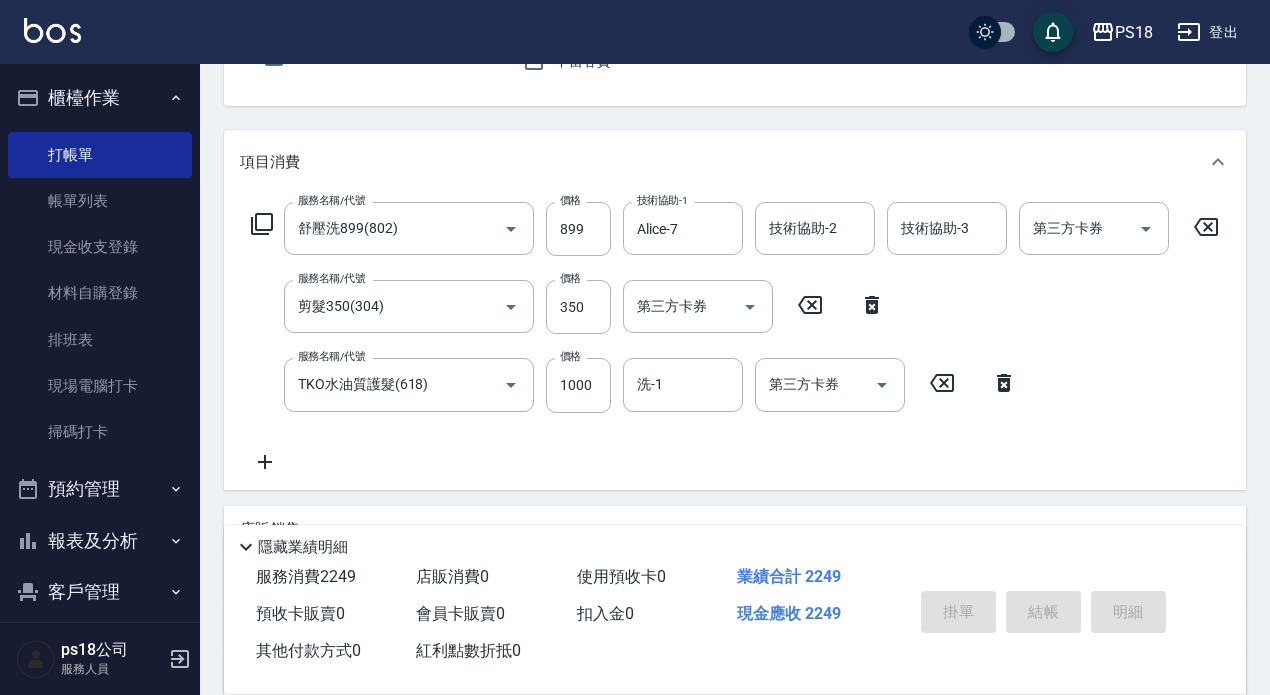scroll, scrollTop: 200, scrollLeft: 0, axis: vertical 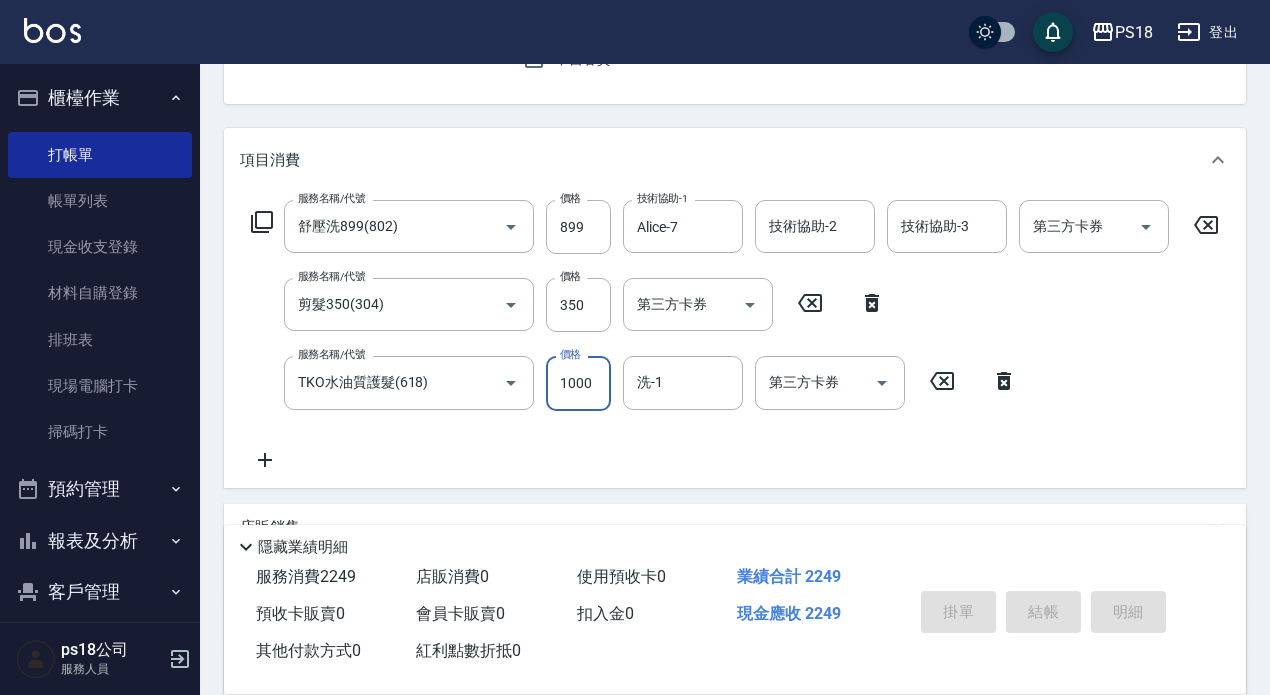 click on "1000" at bounding box center (578, 383) 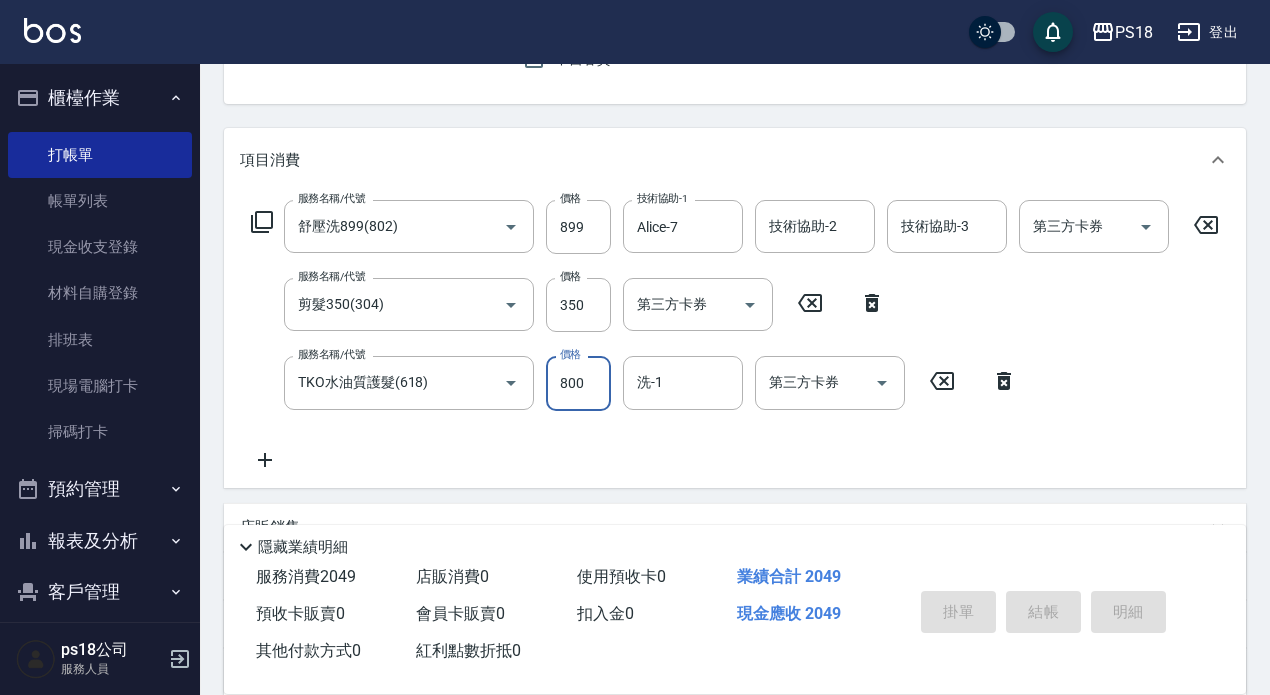 type on "800" 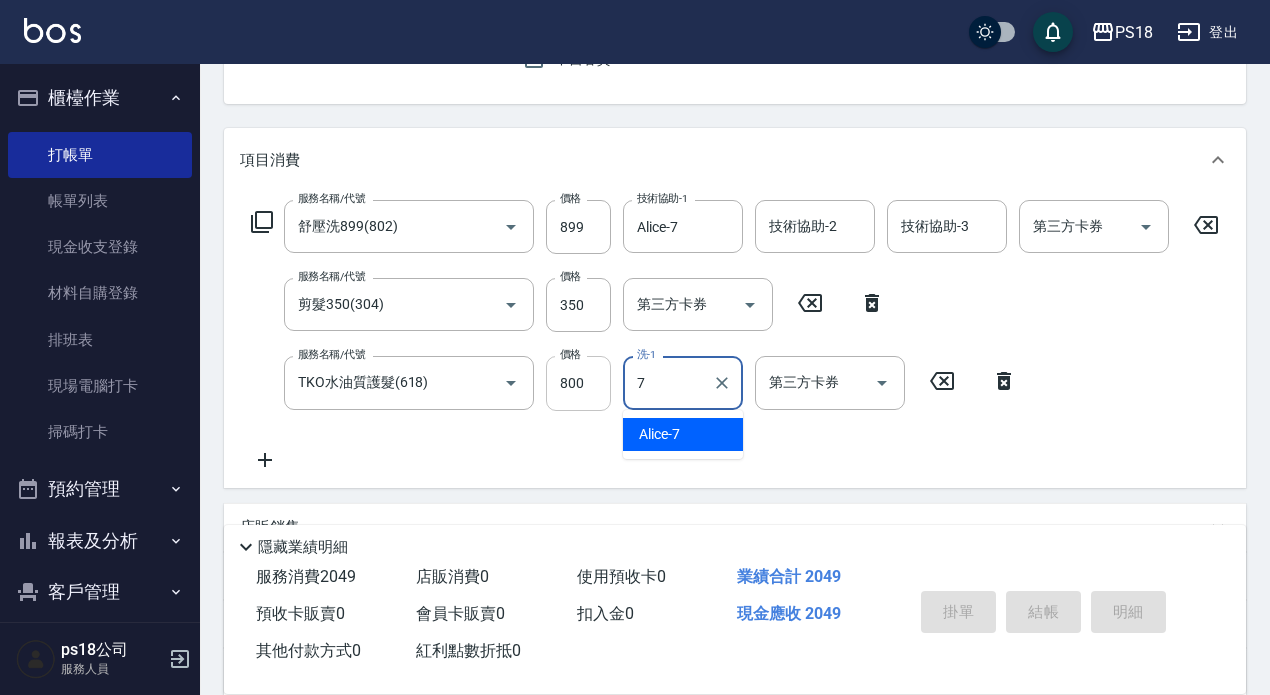 type on "Alice-7" 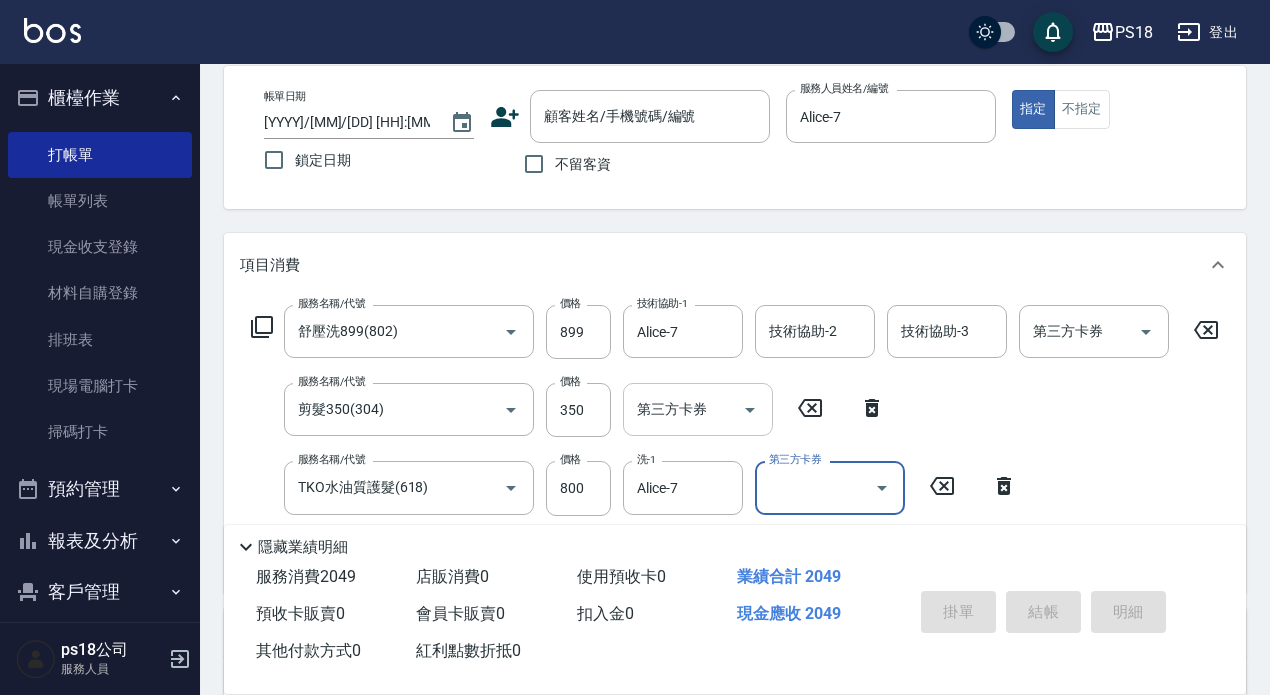 scroll, scrollTop: 0, scrollLeft: 0, axis: both 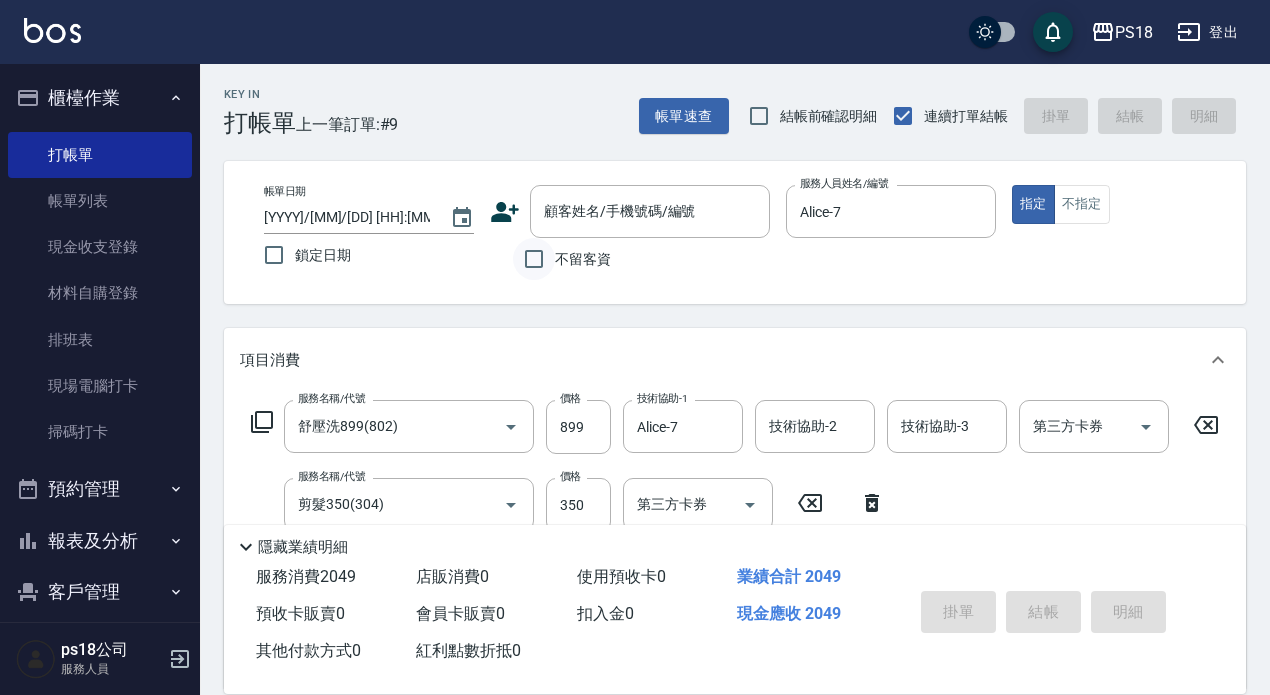 click on "不留客資" at bounding box center [534, 259] 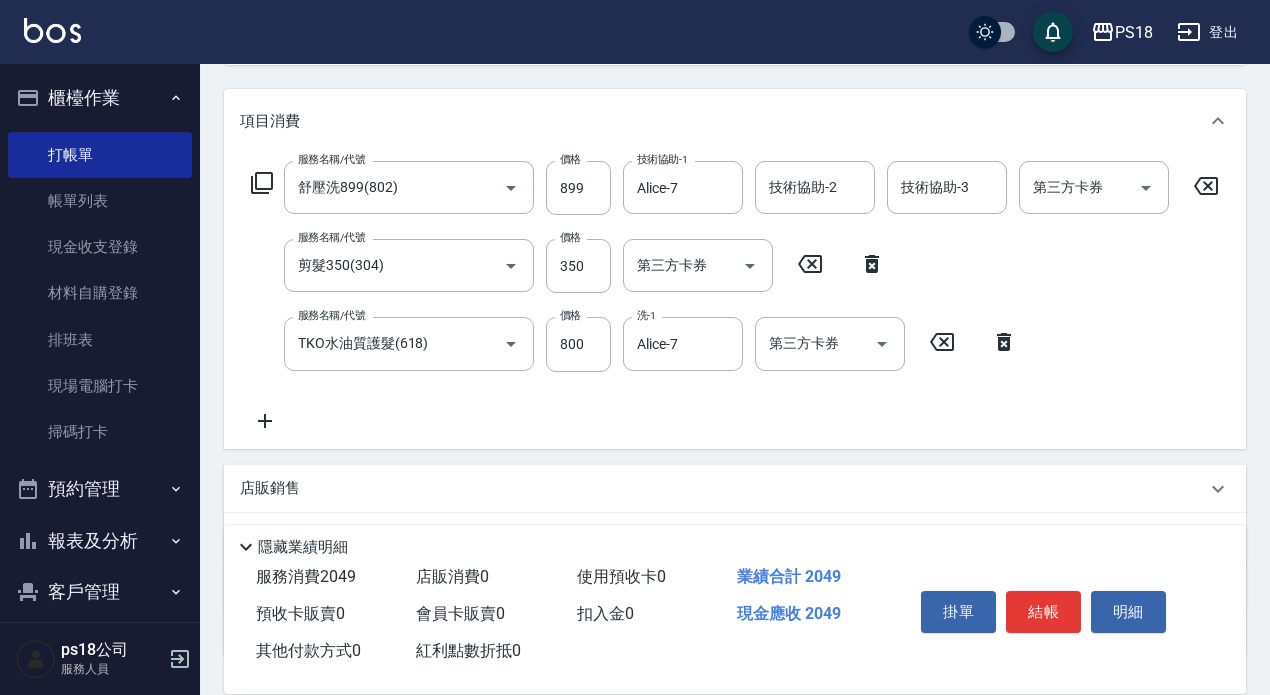 scroll, scrollTop: 400, scrollLeft: 0, axis: vertical 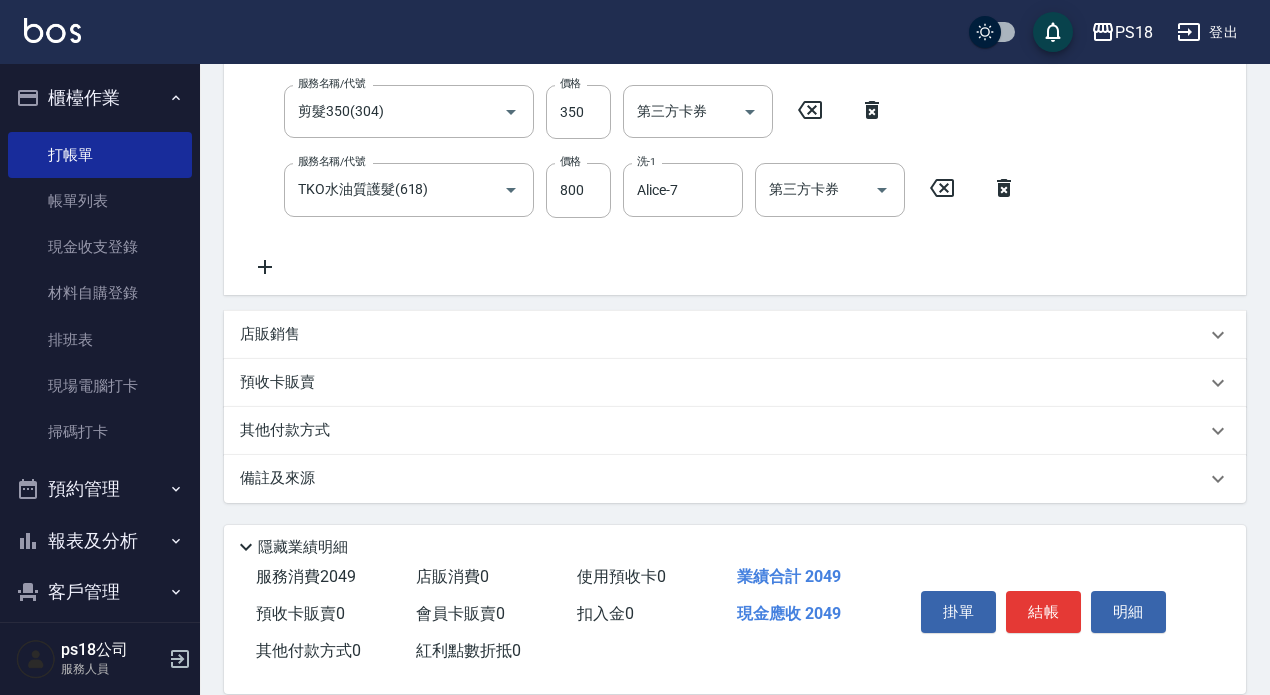 click on "備註及來源" at bounding box center [277, 478] 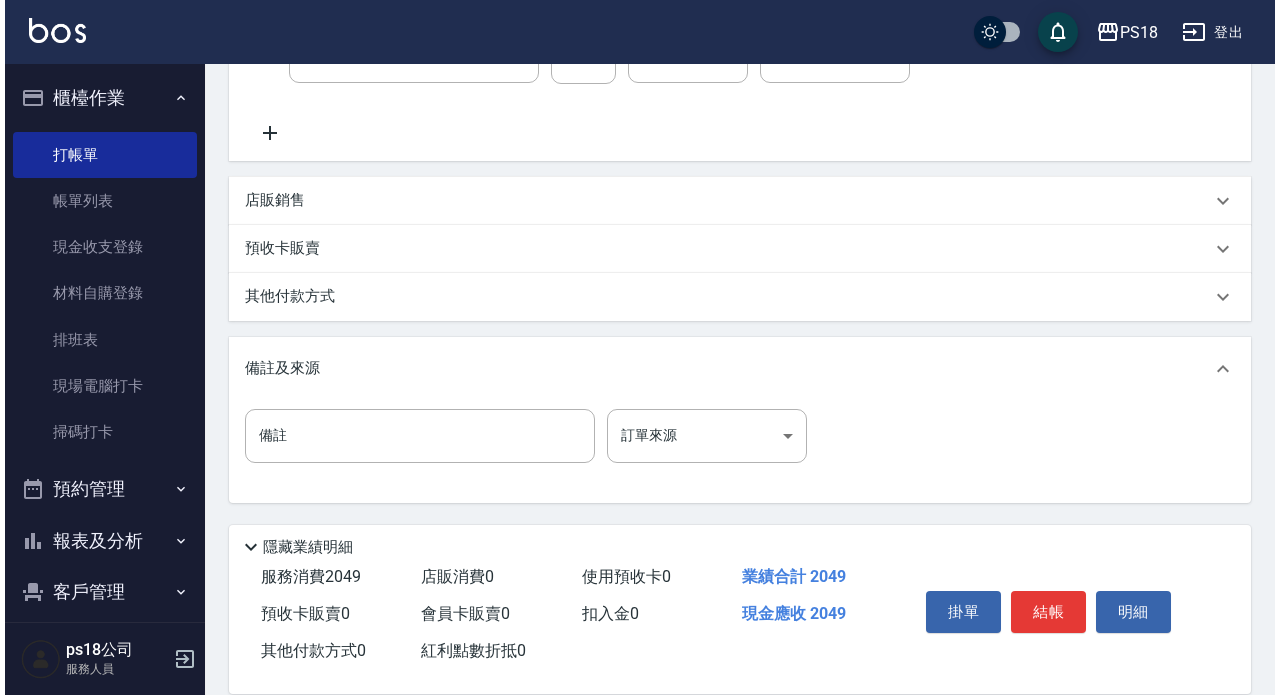 scroll, scrollTop: 542, scrollLeft: 0, axis: vertical 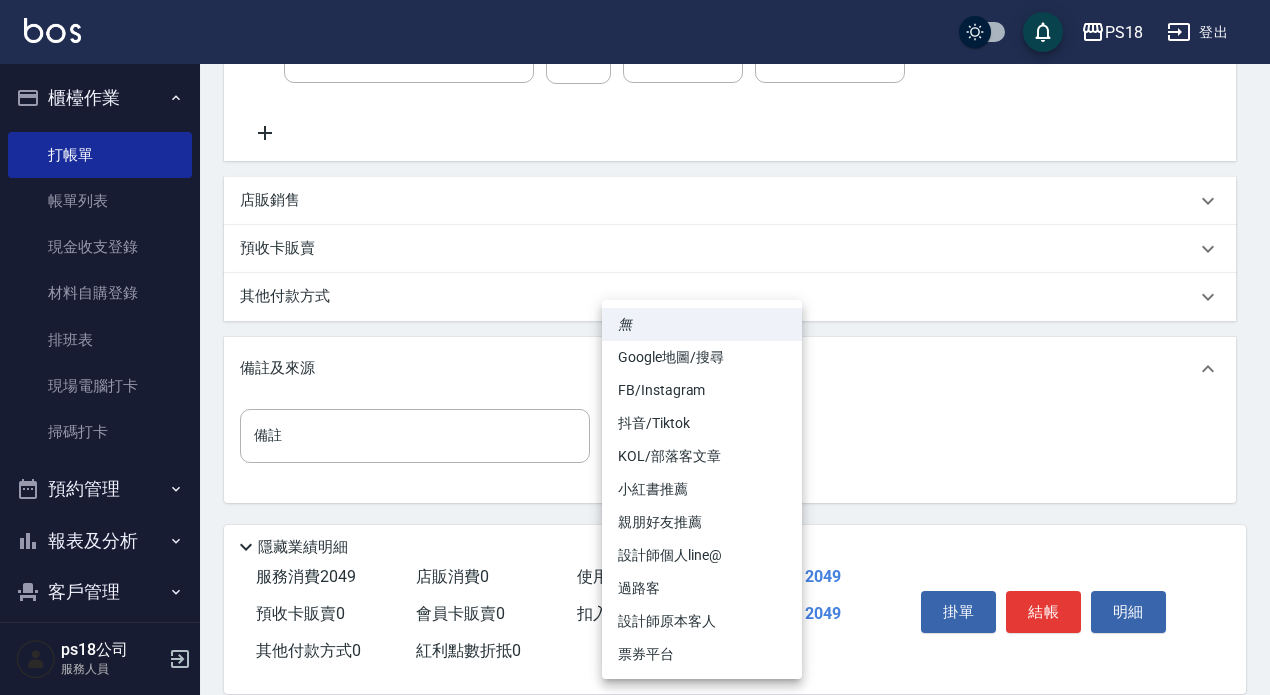 click on "PS18 登出 櫃檯作業 打帳單 帳單列表 現金收支登錄 材料自購登錄 排班表 現場電腦打卡 掃碼打卡 預約管理 預約管理 單日預約紀錄 單週預約紀錄 報表及分析 報表目錄 消費分析儀表板 店家日報表 互助日報表 互助點數明細 設計師日報表 店販抽成明細 客戶管理 客戶列表 員工及薪資 員工列表 全店打卡記錄 商品管理 商品列表 ps18公司 服務人員 Key In 打帳單 上一筆訂單:#9 帳單速查 結帳前確認明細 連續打單結帳 掛單 結帳 明細 帳單日期 2025/08/05 20:34 鎖定日期 顧客姓名/手機號碼/編號 顧客姓名/手機號碼/編號 不留客資 服務人員姓名/編號 Alice-7 服務人員姓名/編號 指定 不指定 項目消費 服務名稱/代號 舒壓洗899(802) 服務名稱/代號 價格 899 價格 技術協助-1 Alice-7 技術協助-1 技術協助-2 技術協助-2 技術協助-3 技術協助-3 第三方卡券 第三方卡券 服務名稱/代號 剪髮350(304) 350" at bounding box center [635, 84] 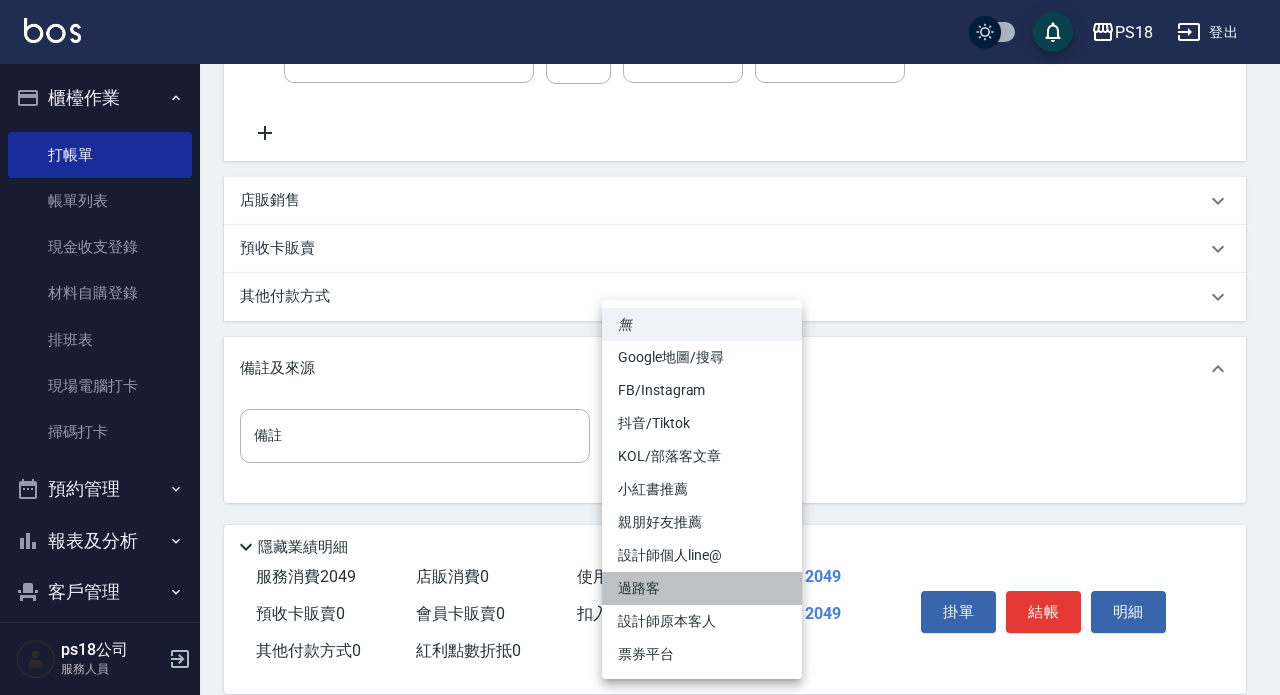 click on "過路客" at bounding box center (702, 588) 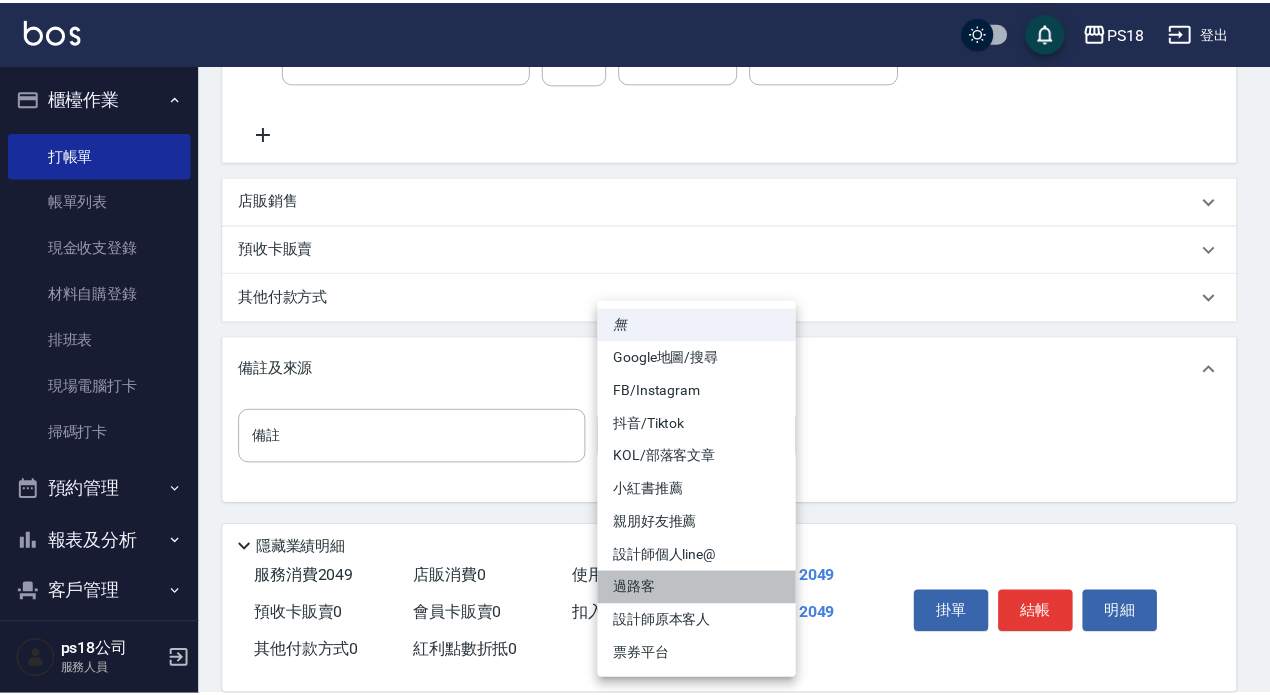 scroll, scrollTop: 527, scrollLeft: 0, axis: vertical 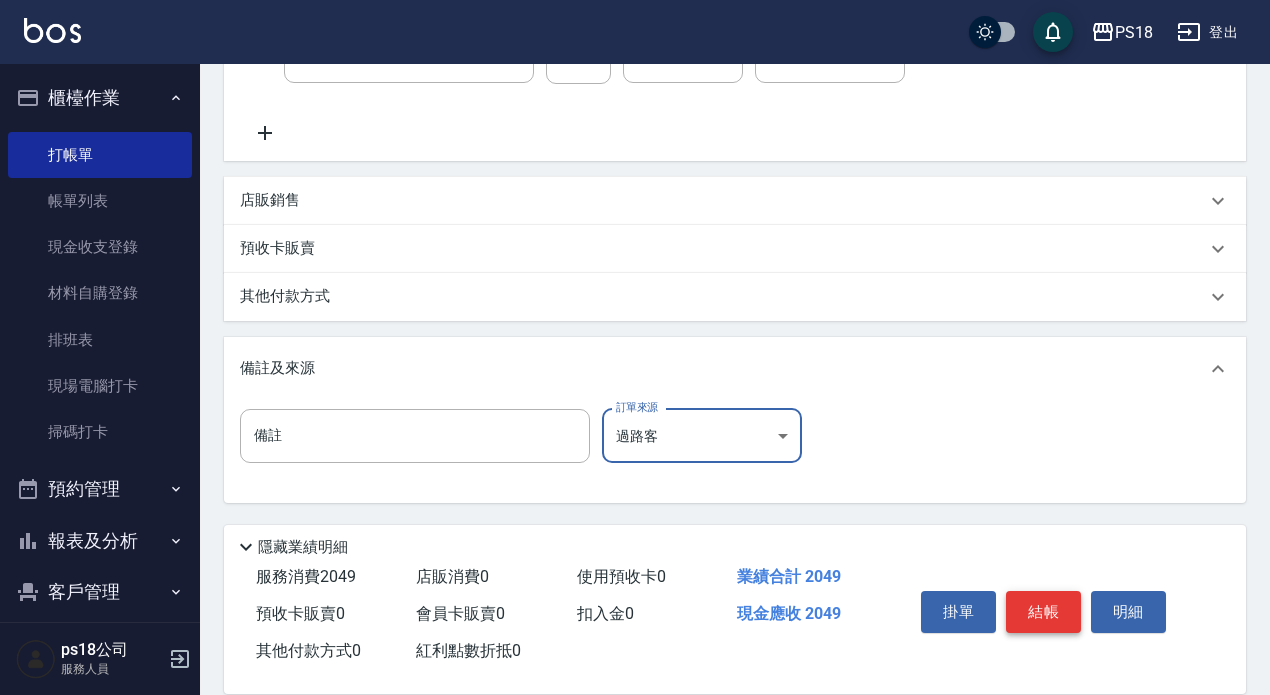 click on "結帳" at bounding box center [1043, 612] 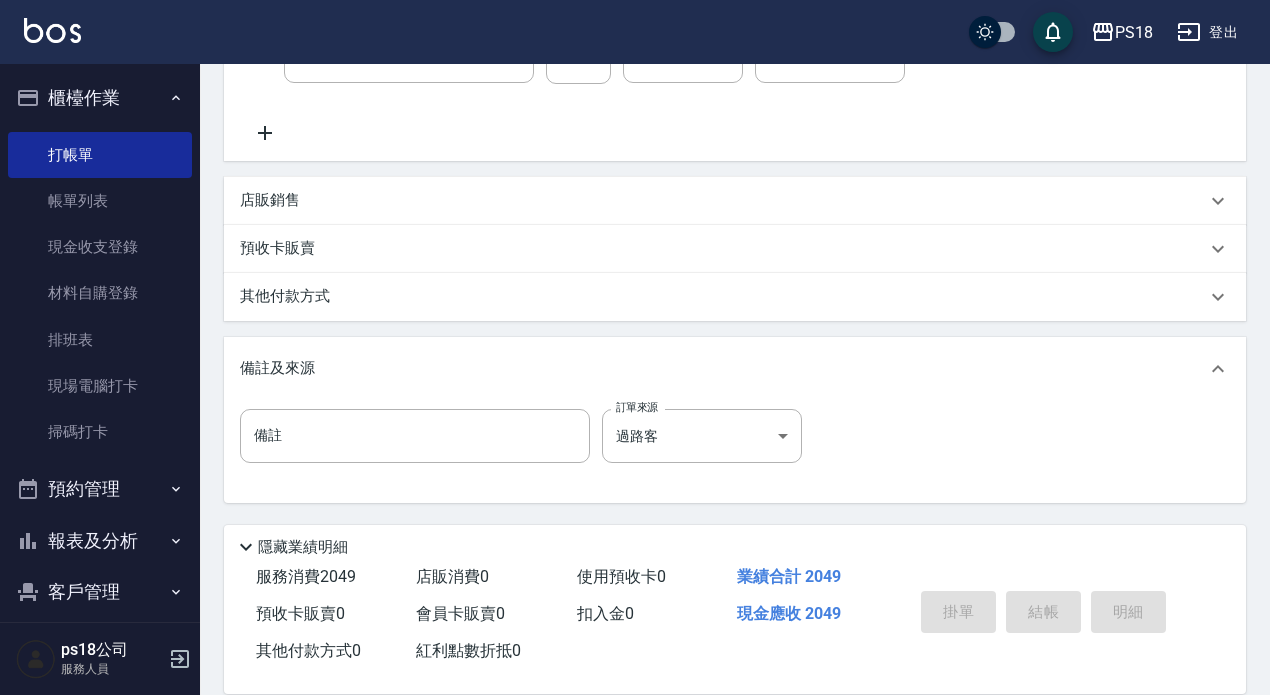 type on "2025/08/05 20:36" 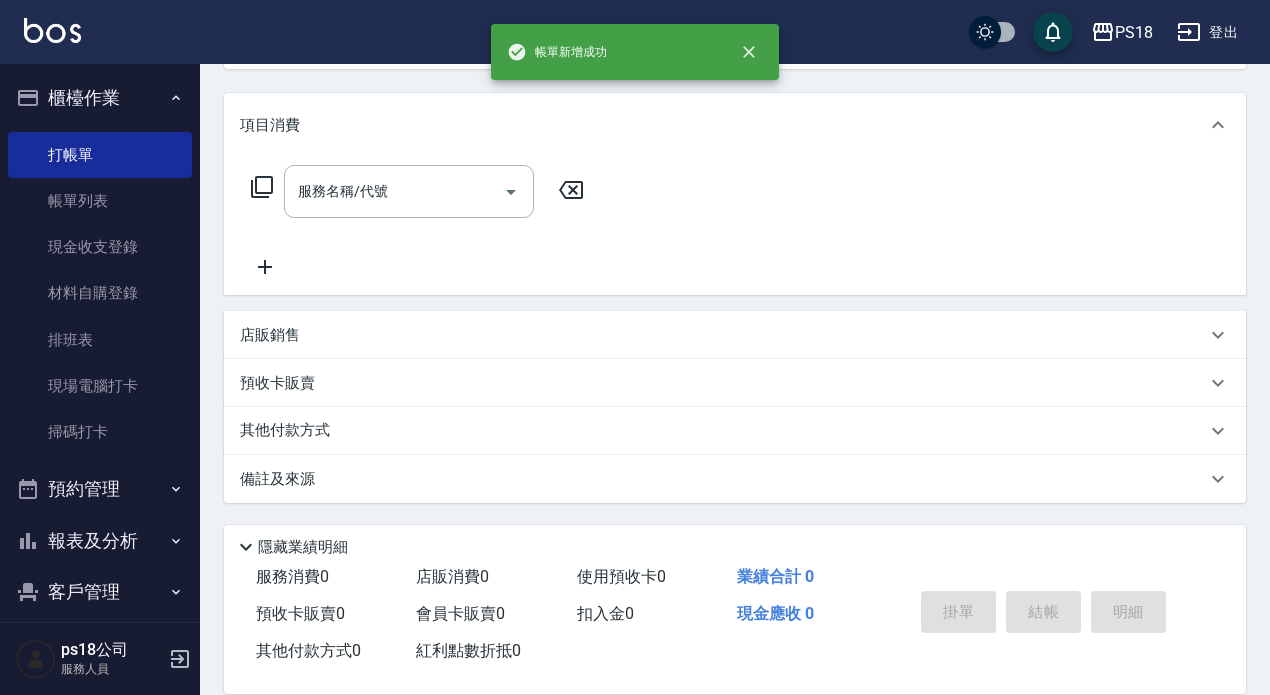 scroll, scrollTop: 0, scrollLeft: 0, axis: both 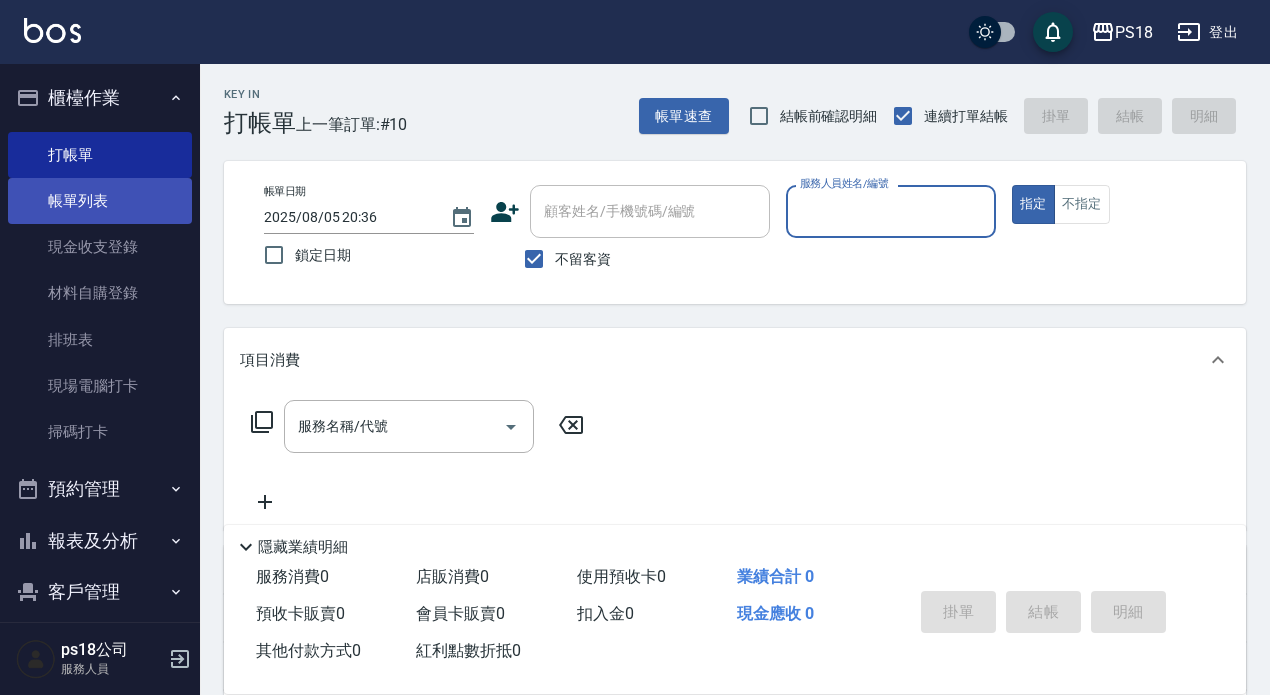 click on "帳單列表" at bounding box center [100, 201] 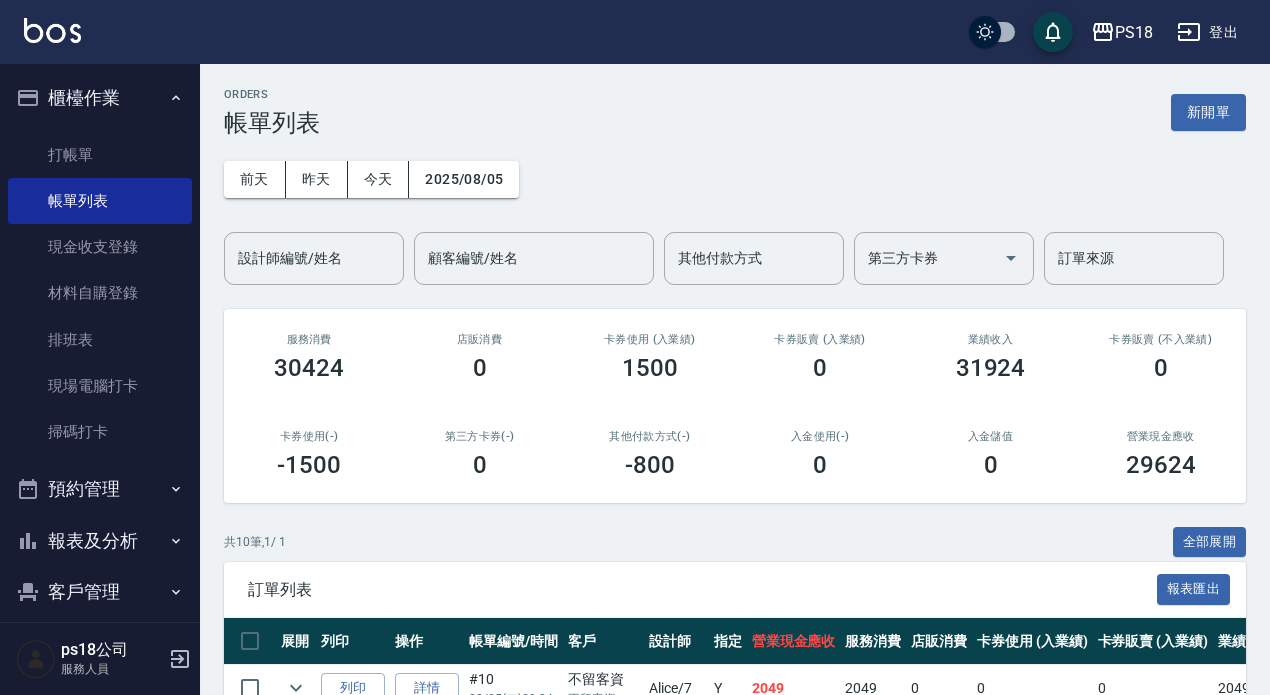 scroll, scrollTop: 300, scrollLeft: 0, axis: vertical 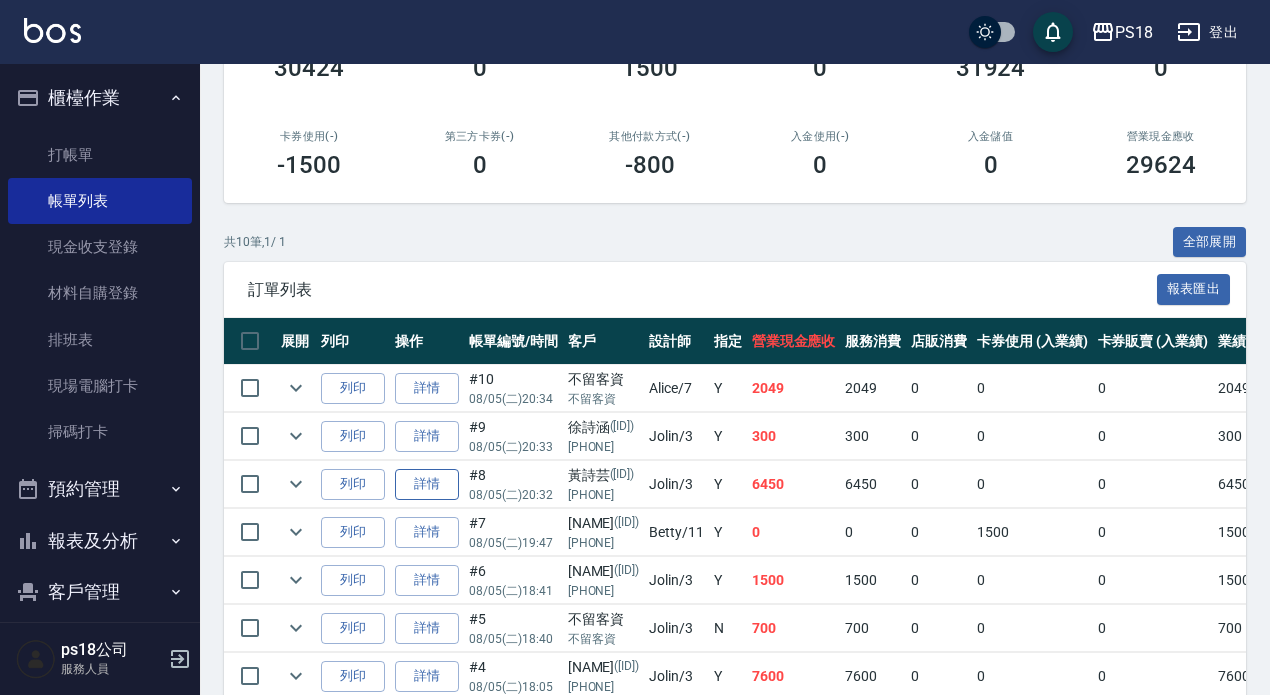 click on "詳情" at bounding box center [427, 484] 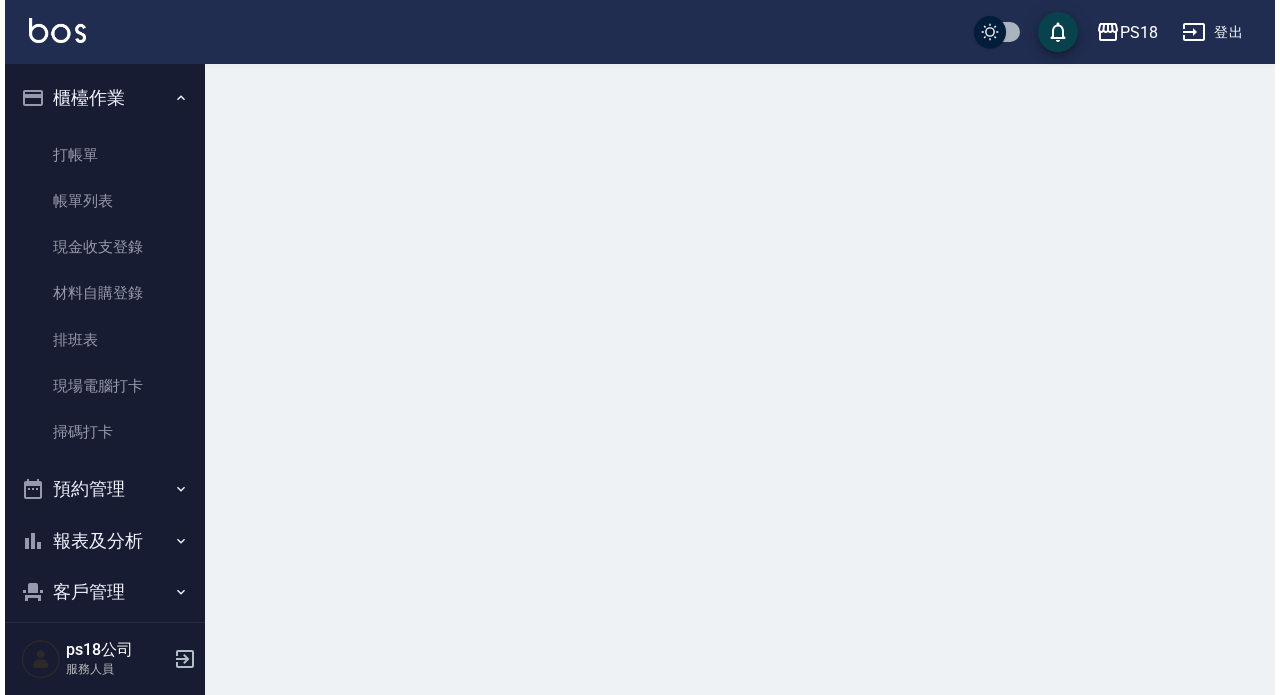 scroll, scrollTop: 0, scrollLeft: 0, axis: both 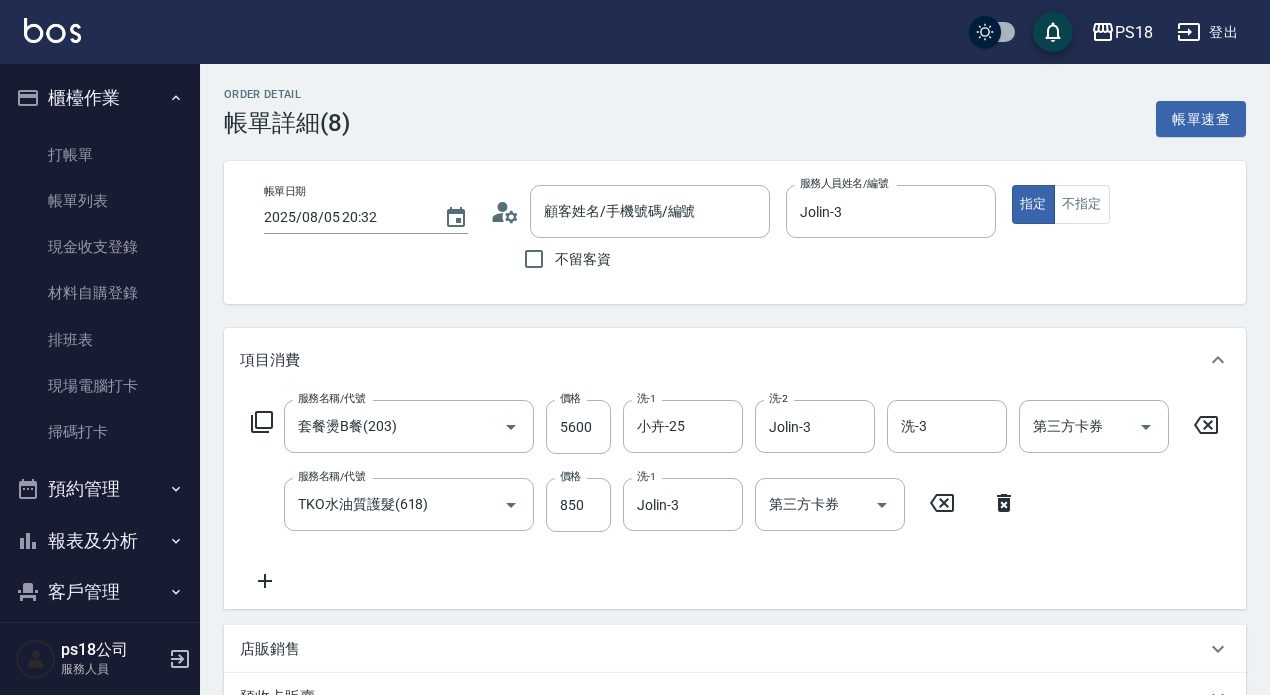 type on "2025/08/05 20:32" 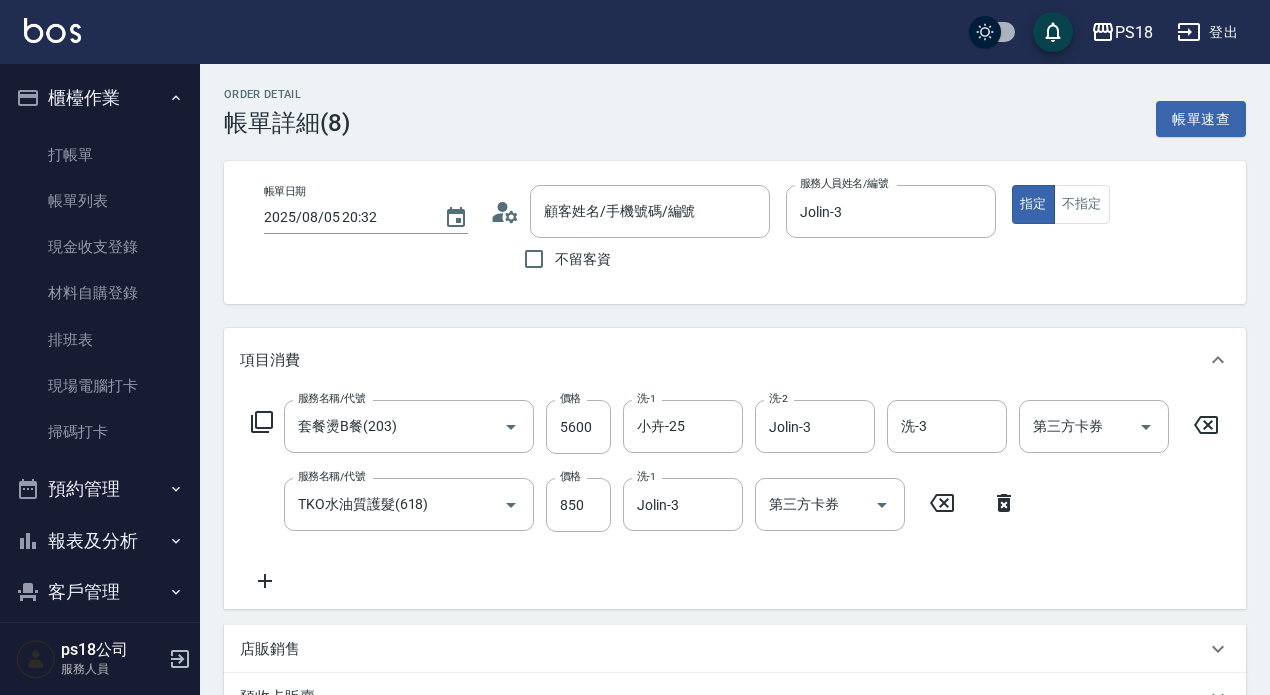 type on "Jolin-3" 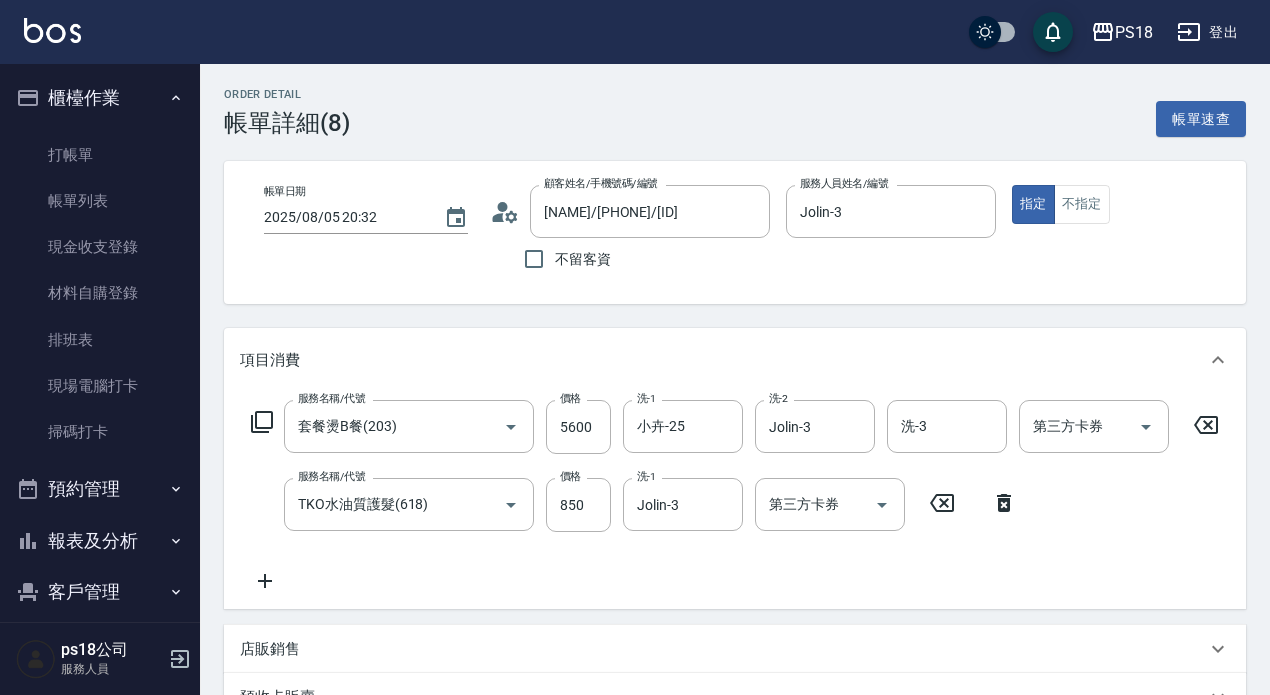 click 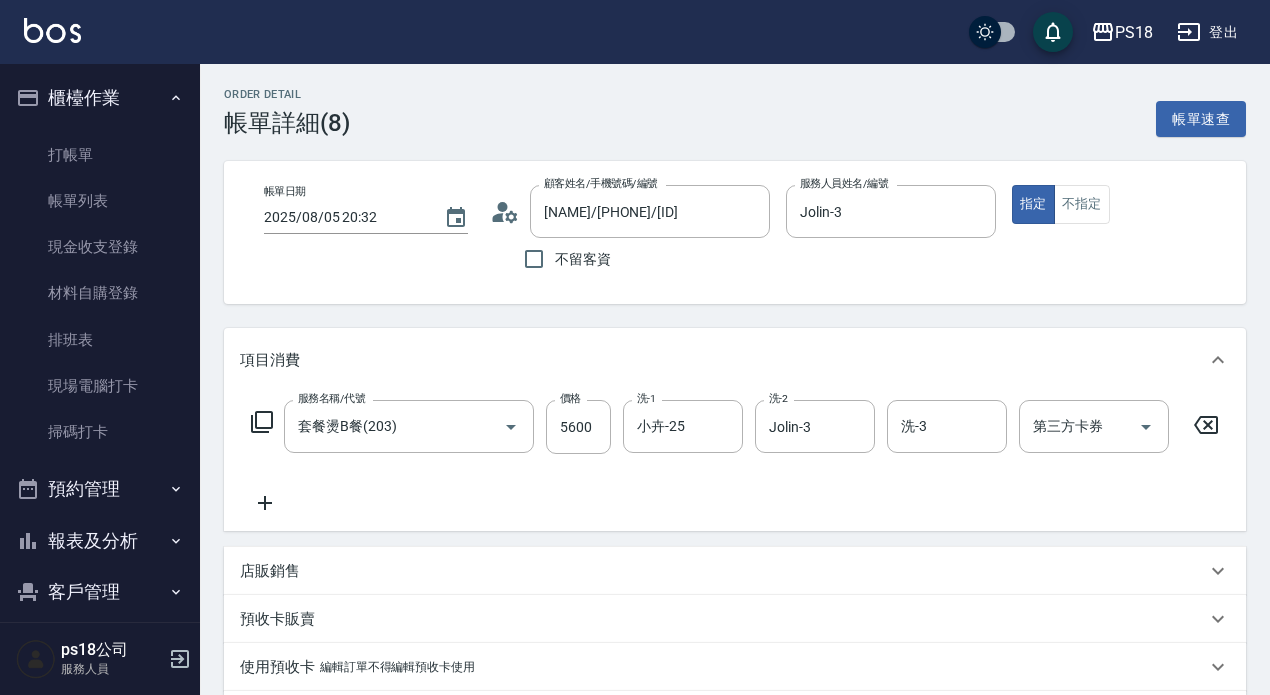 click 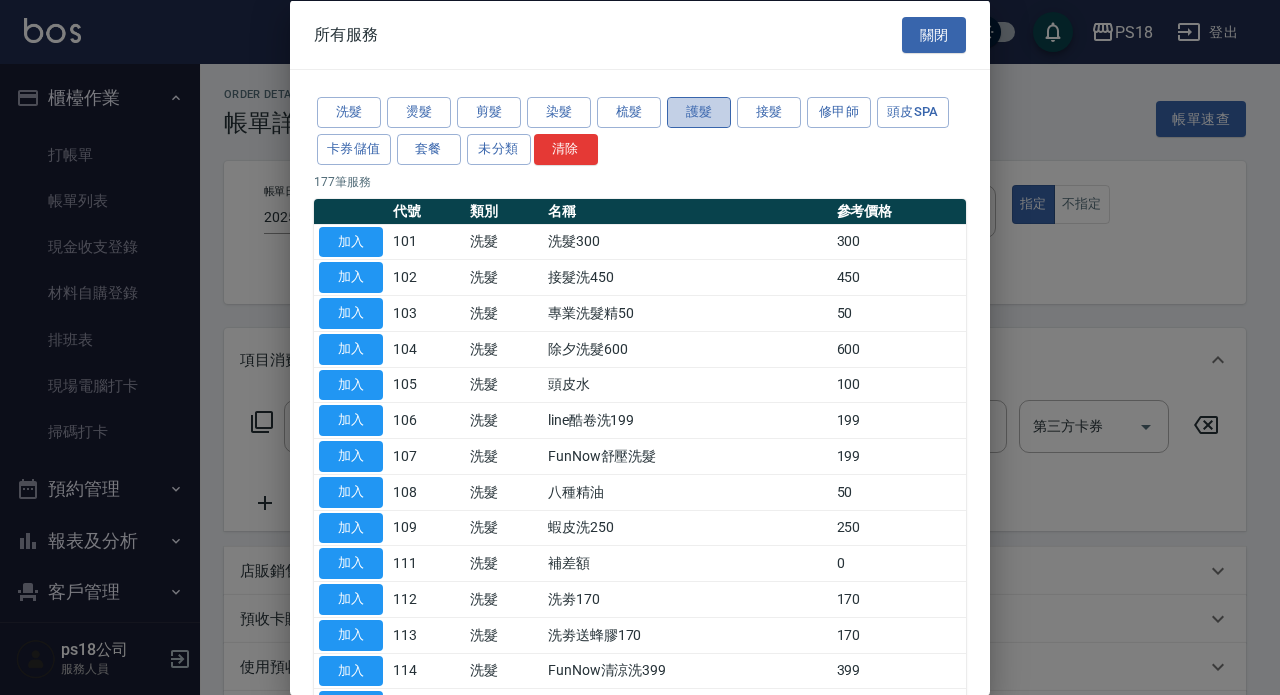 click on "護髮" at bounding box center [699, 112] 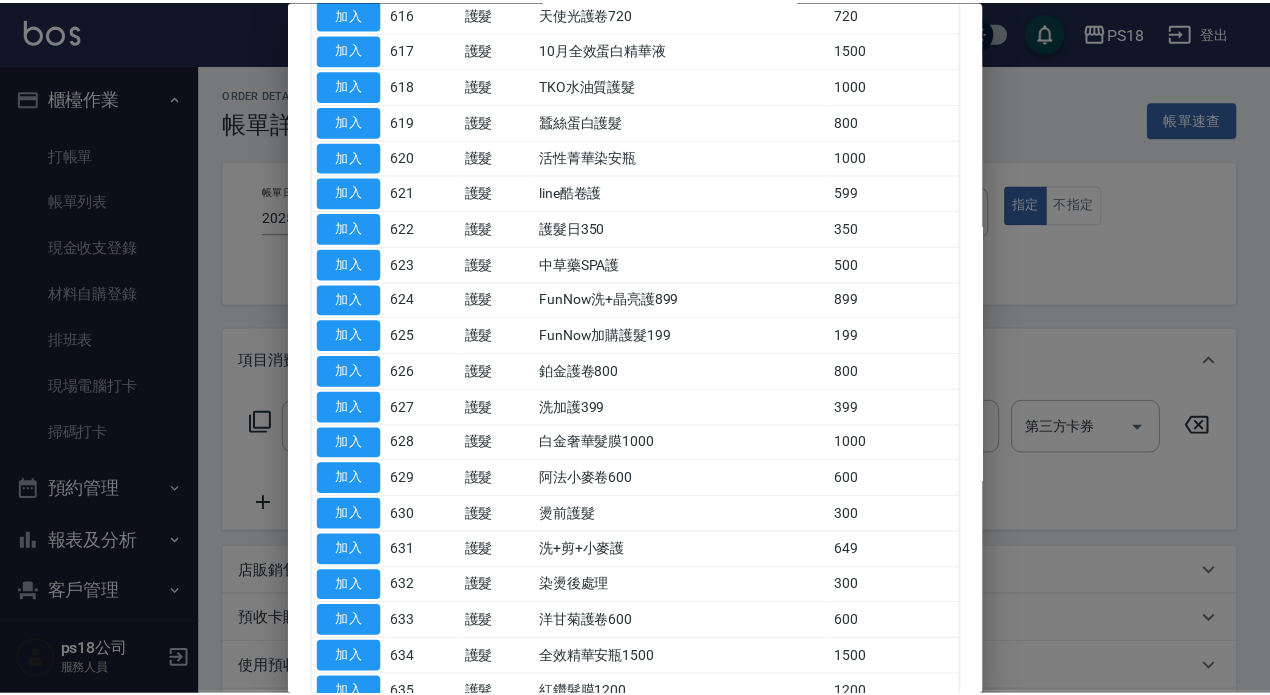 scroll, scrollTop: 997, scrollLeft: 0, axis: vertical 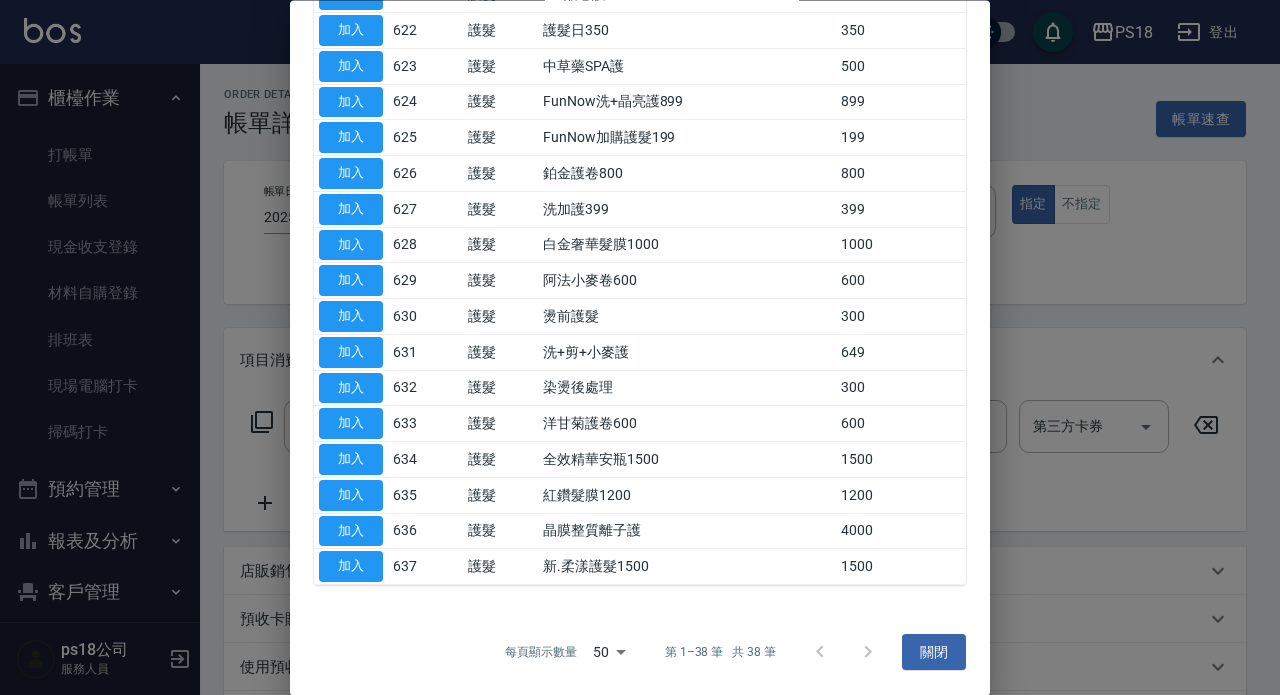 drag, startPoint x: 337, startPoint y: 563, endPoint x: 190, endPoint y: 493, distance: 162.81584 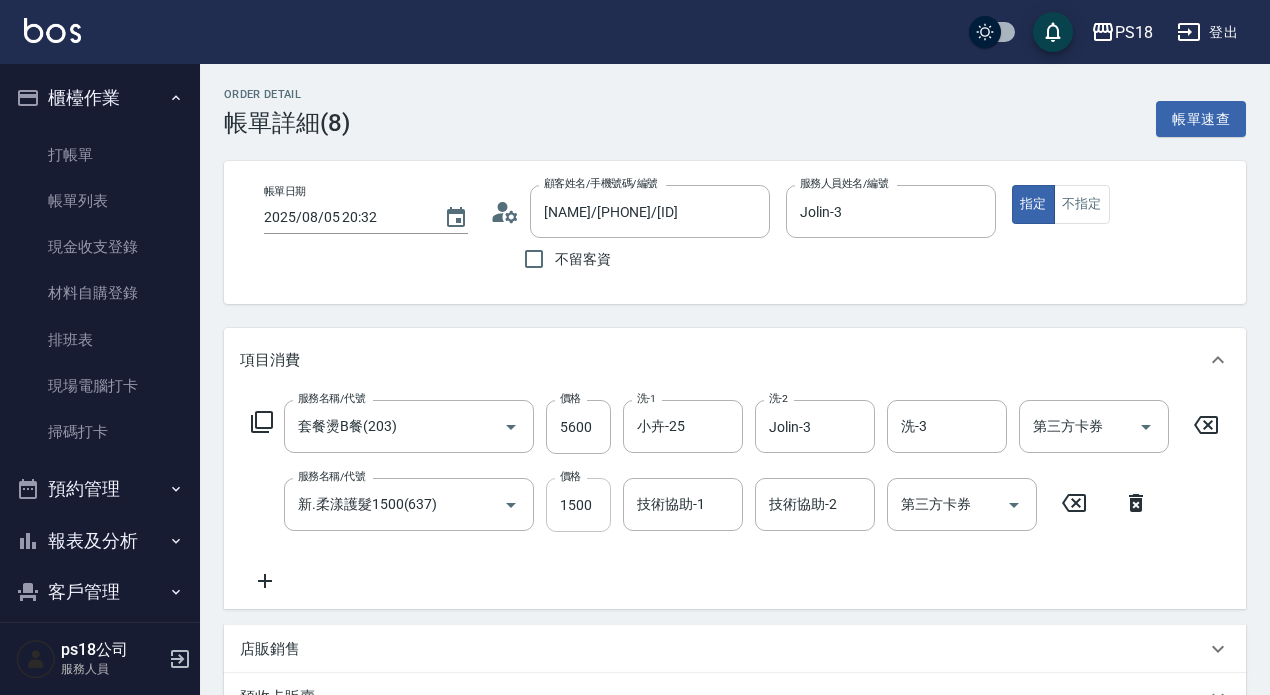 click on "1500" at bounding box center [578, 505] 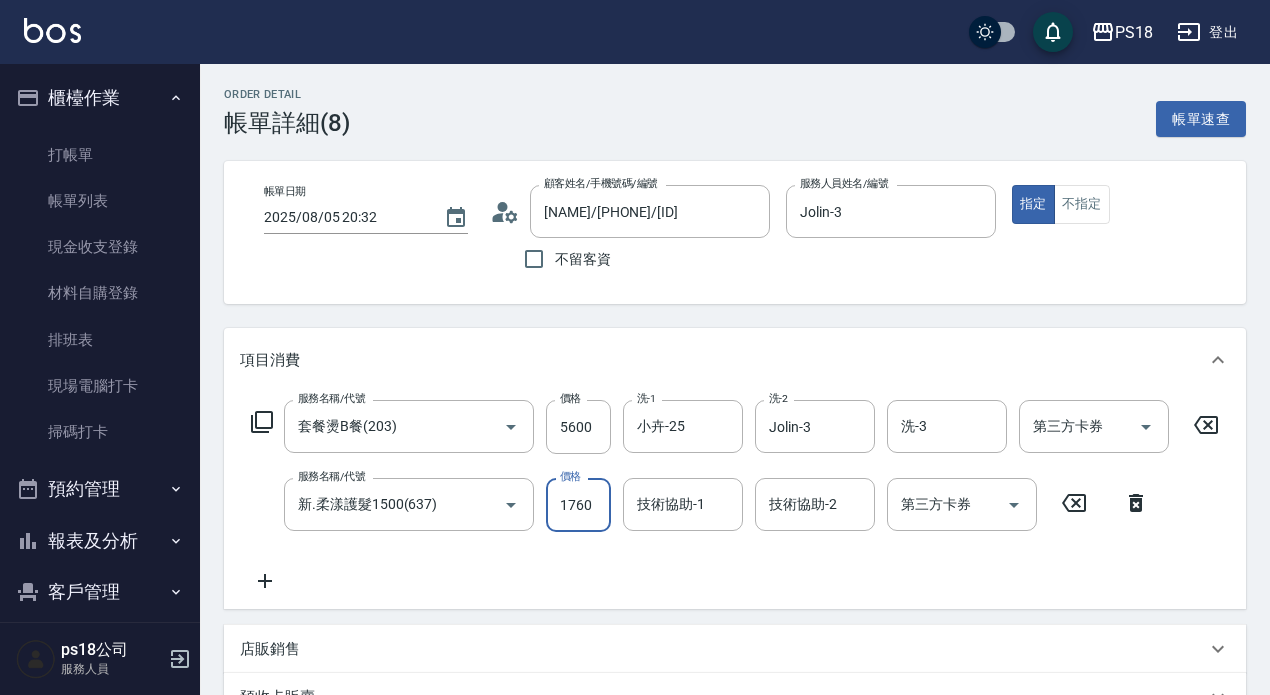 type on "1760" 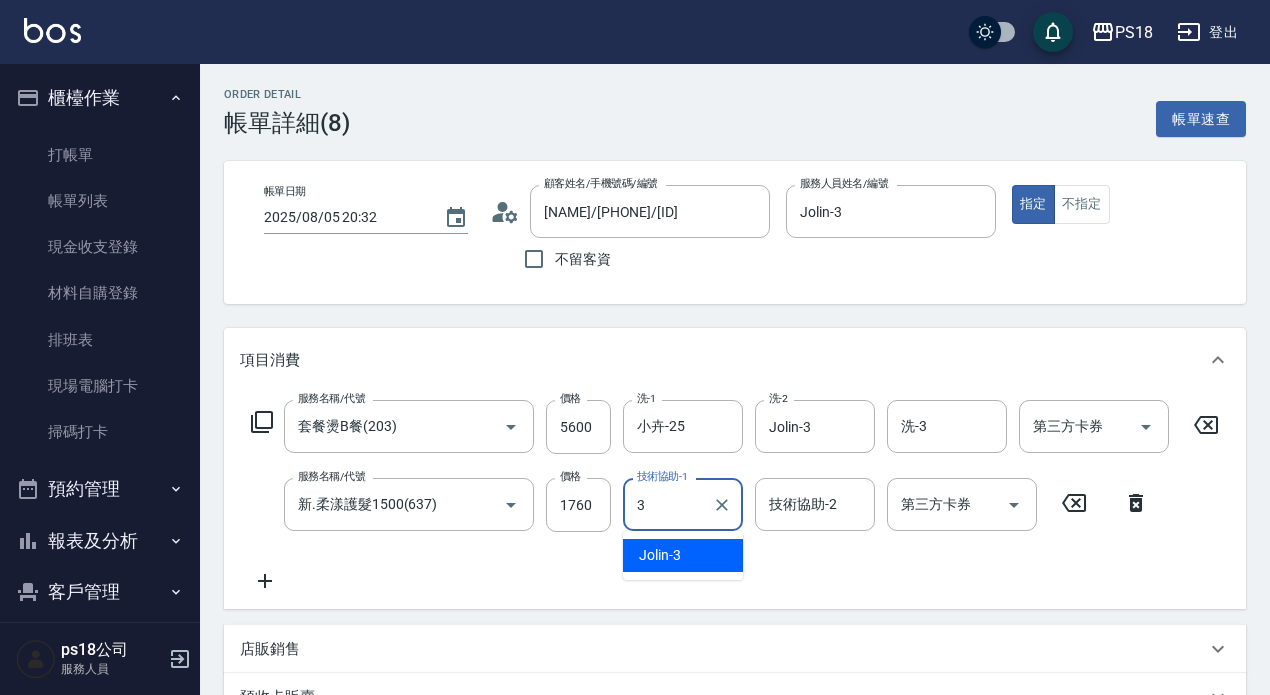 type on "Jolin-3" 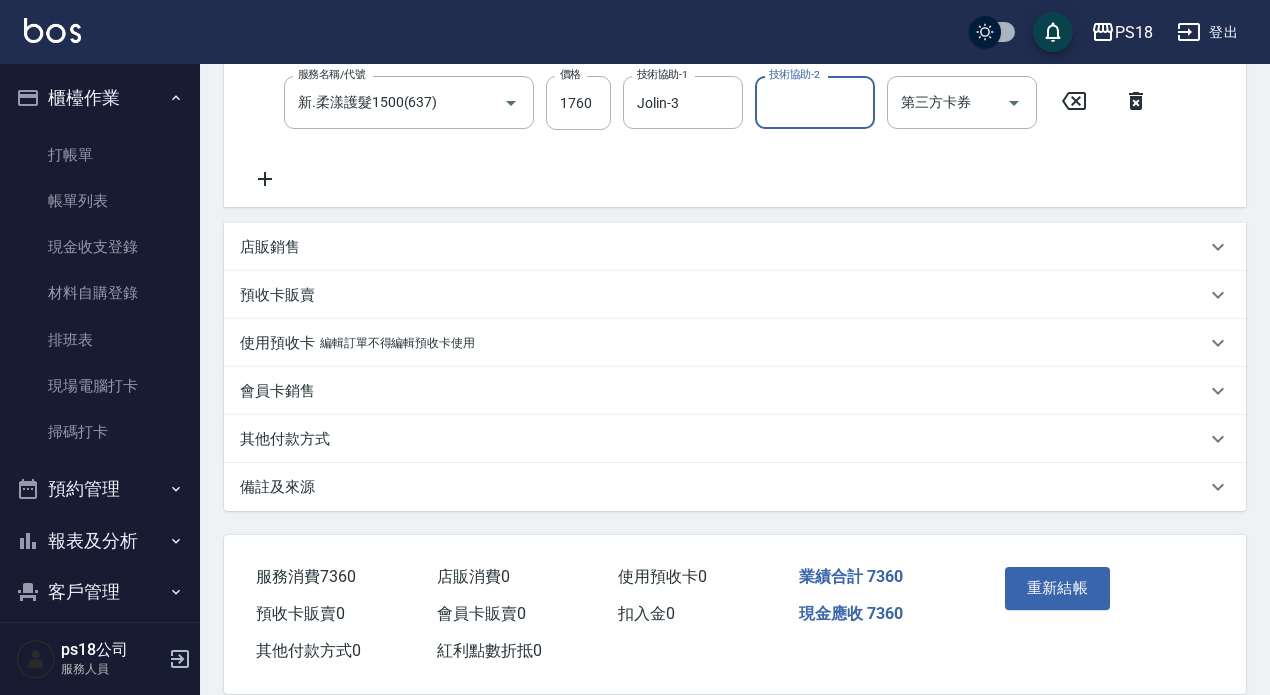 scroll, scrollTop: 451, scrollLeft: 0, axis: vertical 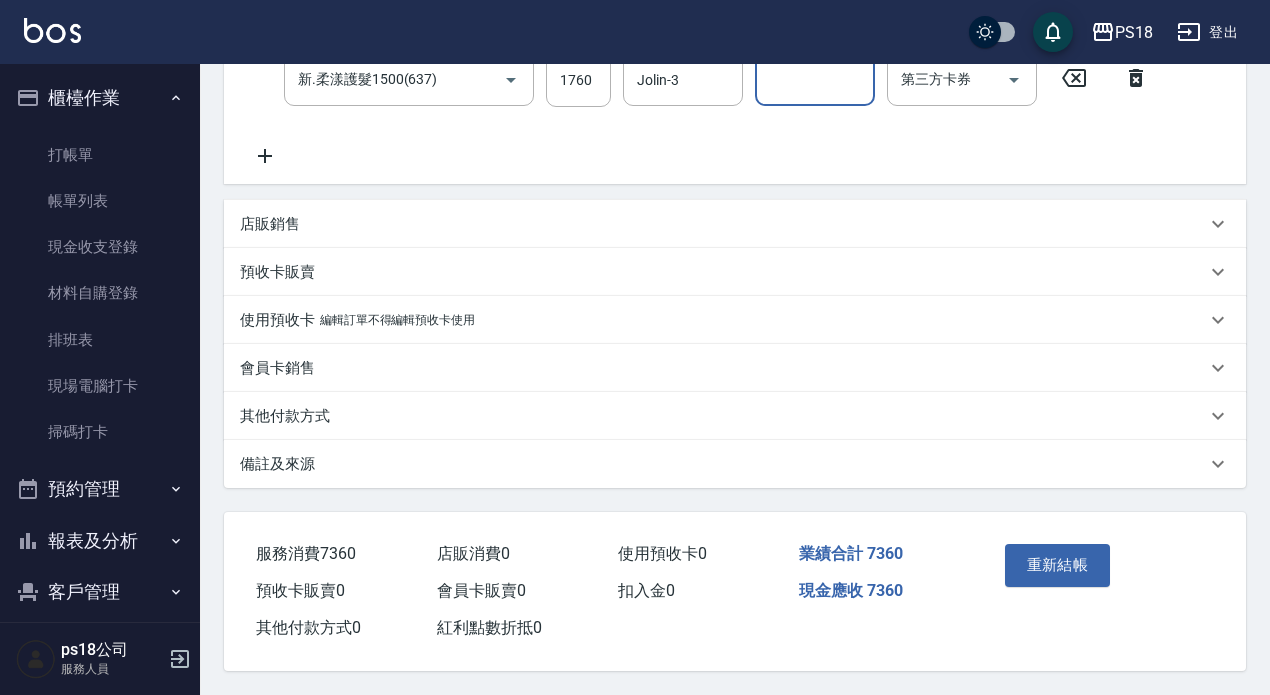 click on "其他付款方式" at bounding box center (285, 416) 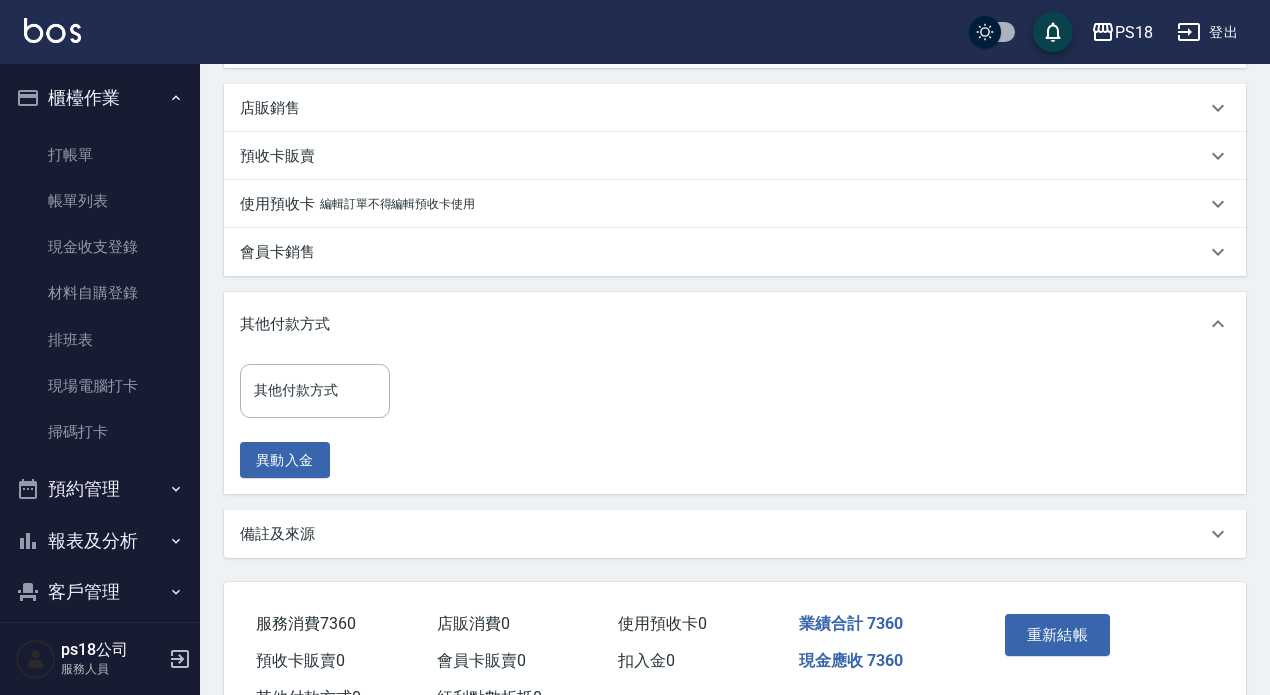 scroll, scrollTop: 637, scrollLeft: 0, axis: vertical 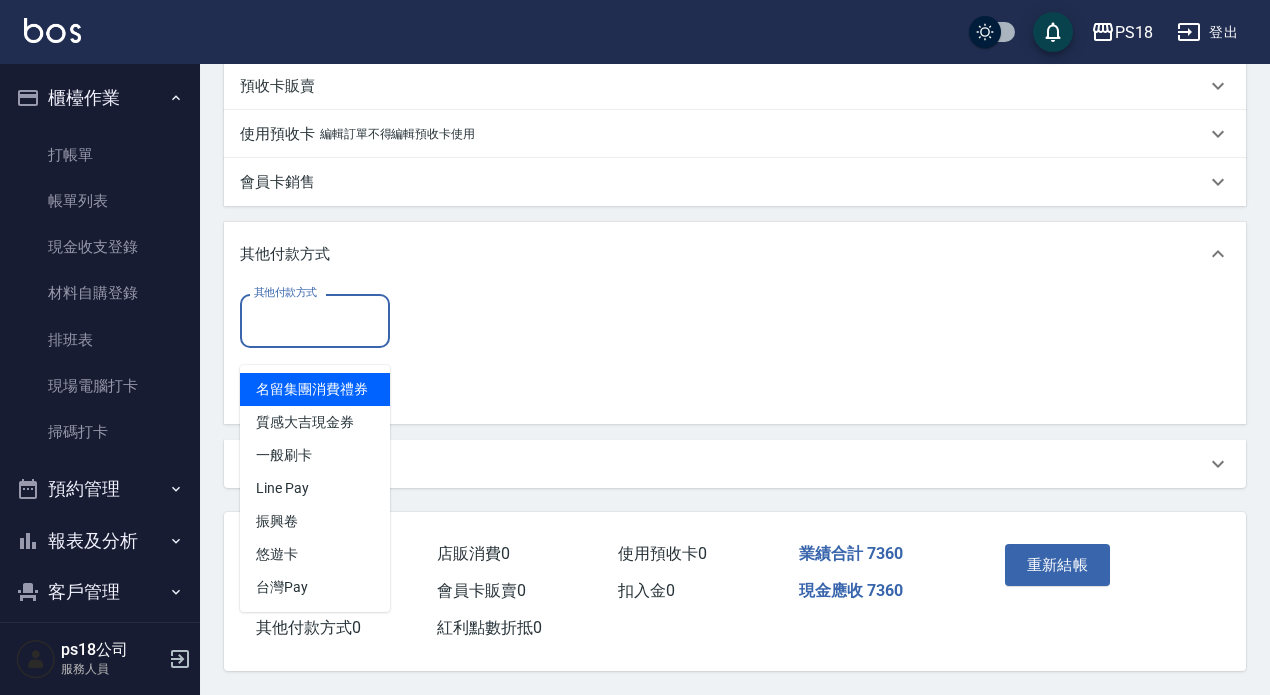 click on "其他付款方式" at bounding box center (315, 320) 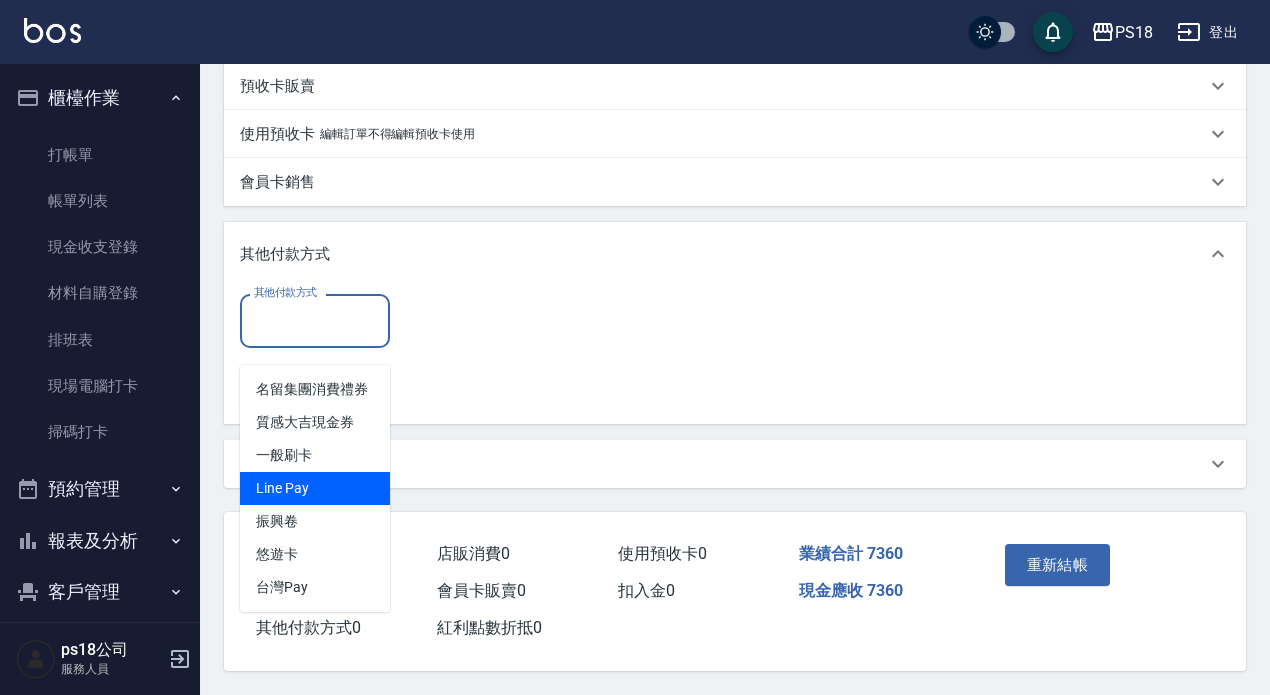 click on "Line Pay" at bounding box center [315, 488] 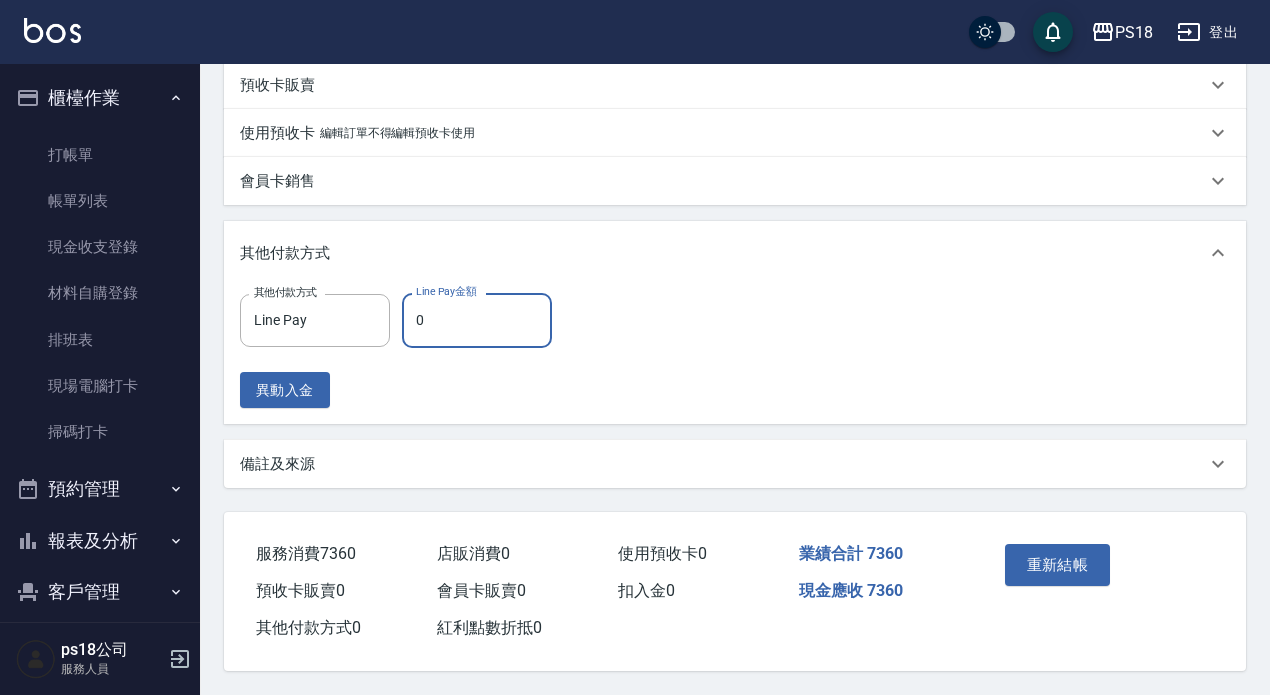 click on "0" at bounding box center (477, 320) 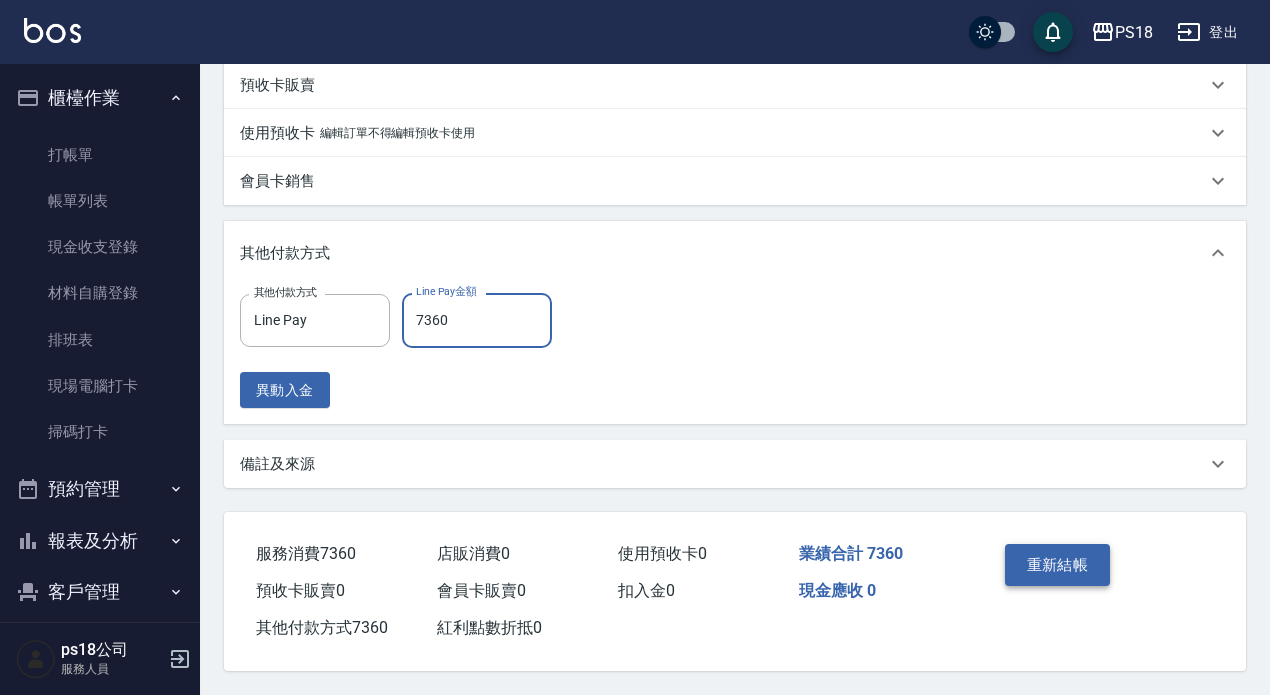 type on "7360" 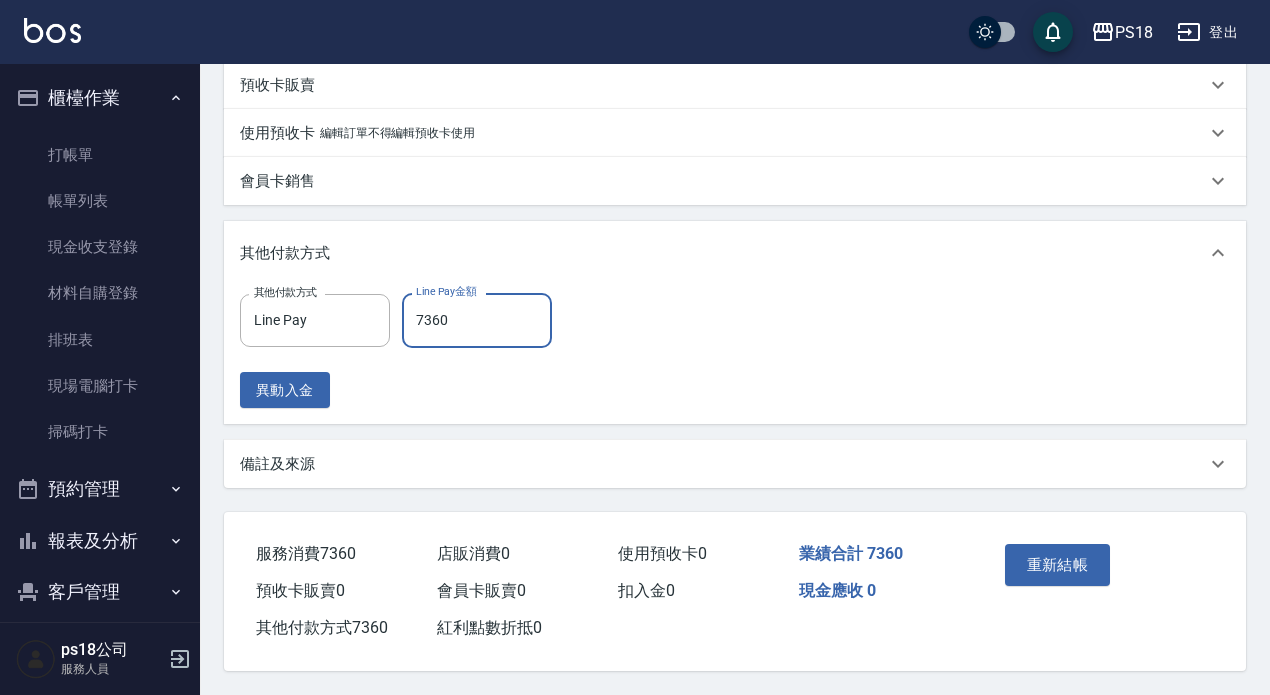 click on "重新結帳" at bounding box center (1058, 565) 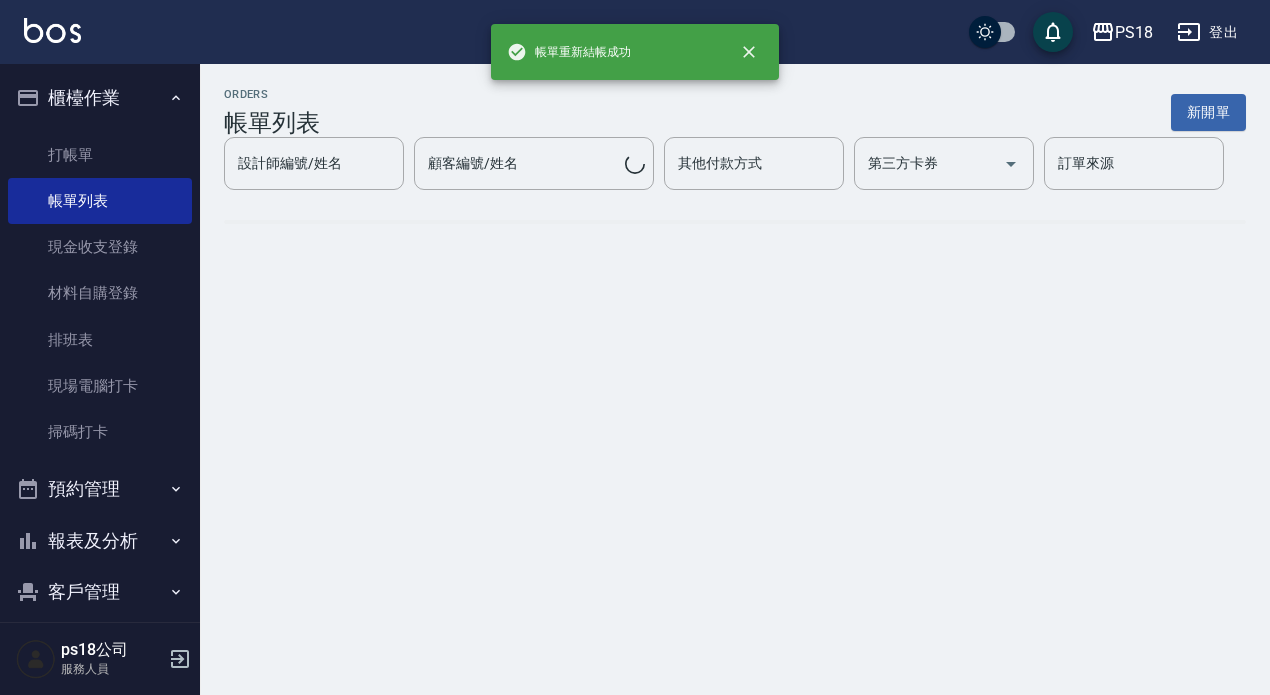 scroll, scrollTop: 0, scrollLeft: 0, axis: both 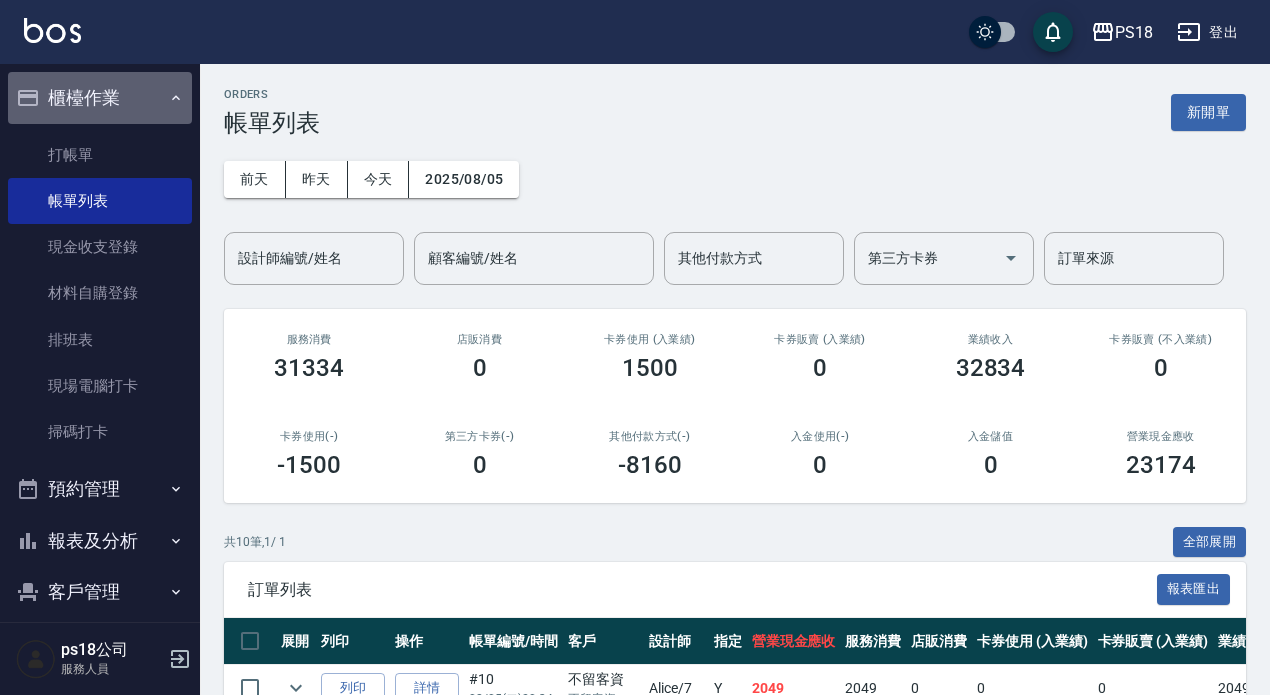 click 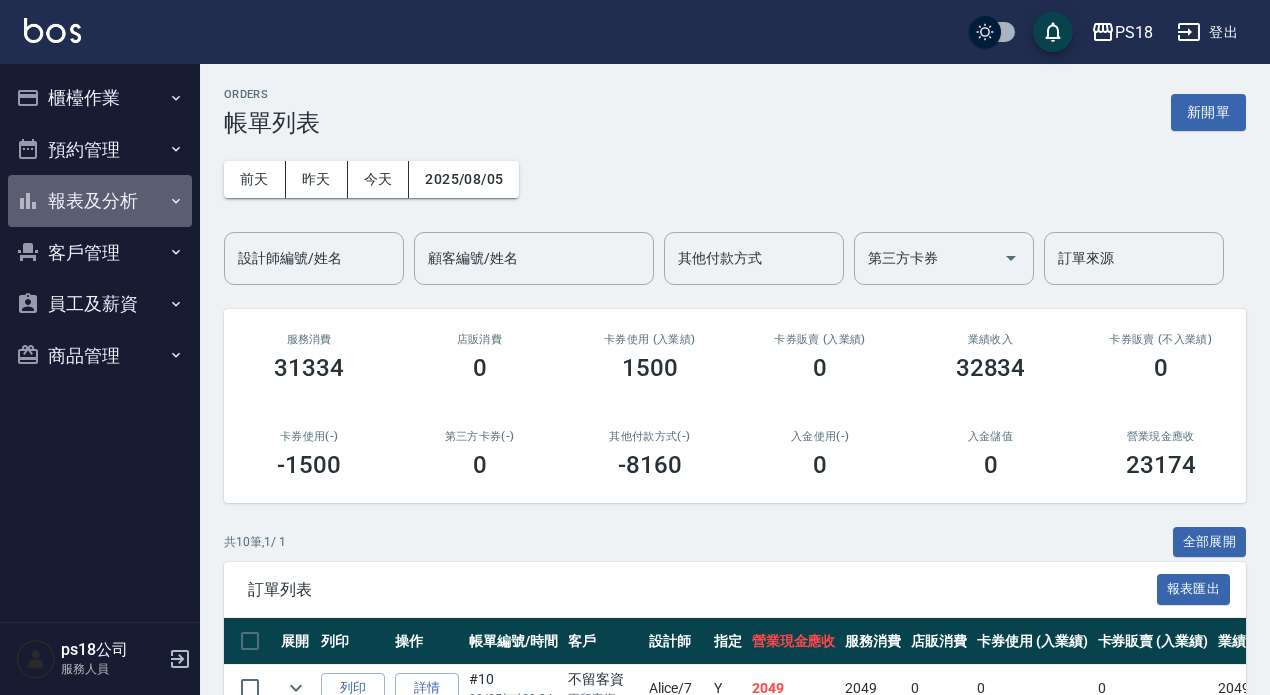 click on "報表及分析" at bounding box center [100, 201] 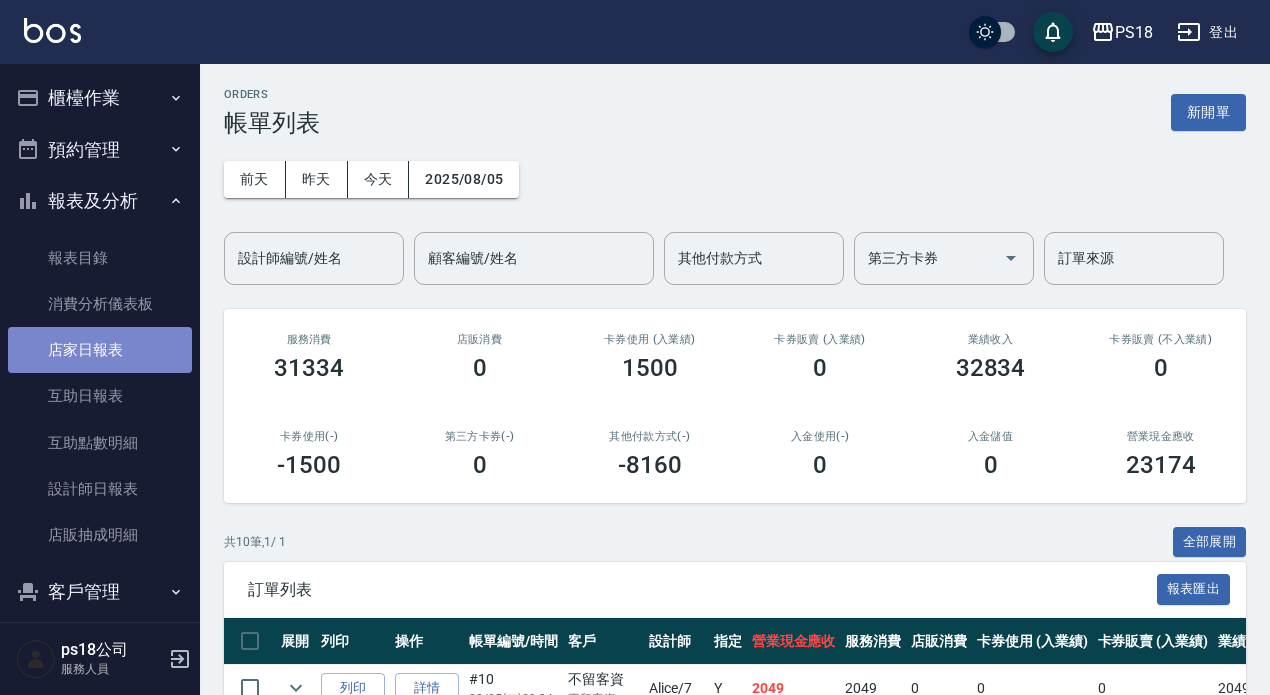 click on "店家日報表" at bounding box center [100, 350] 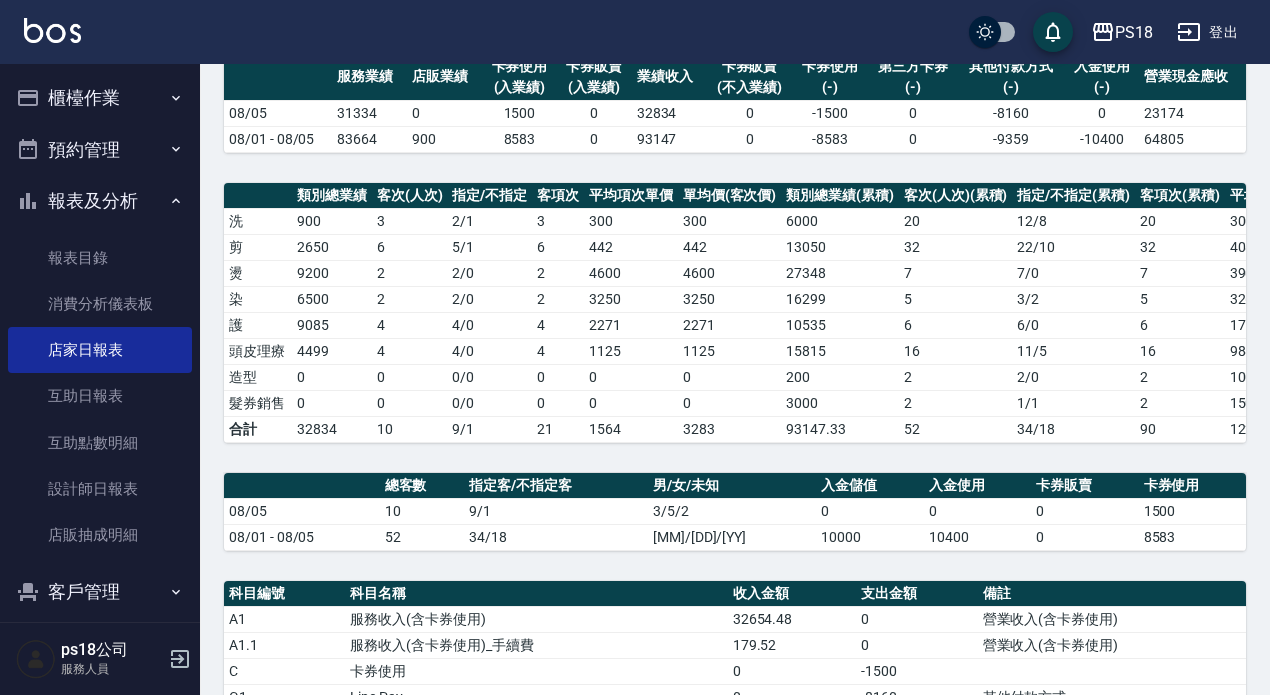 scroll, scrollTop: 400, scrollLeft: 0, axis: vertical 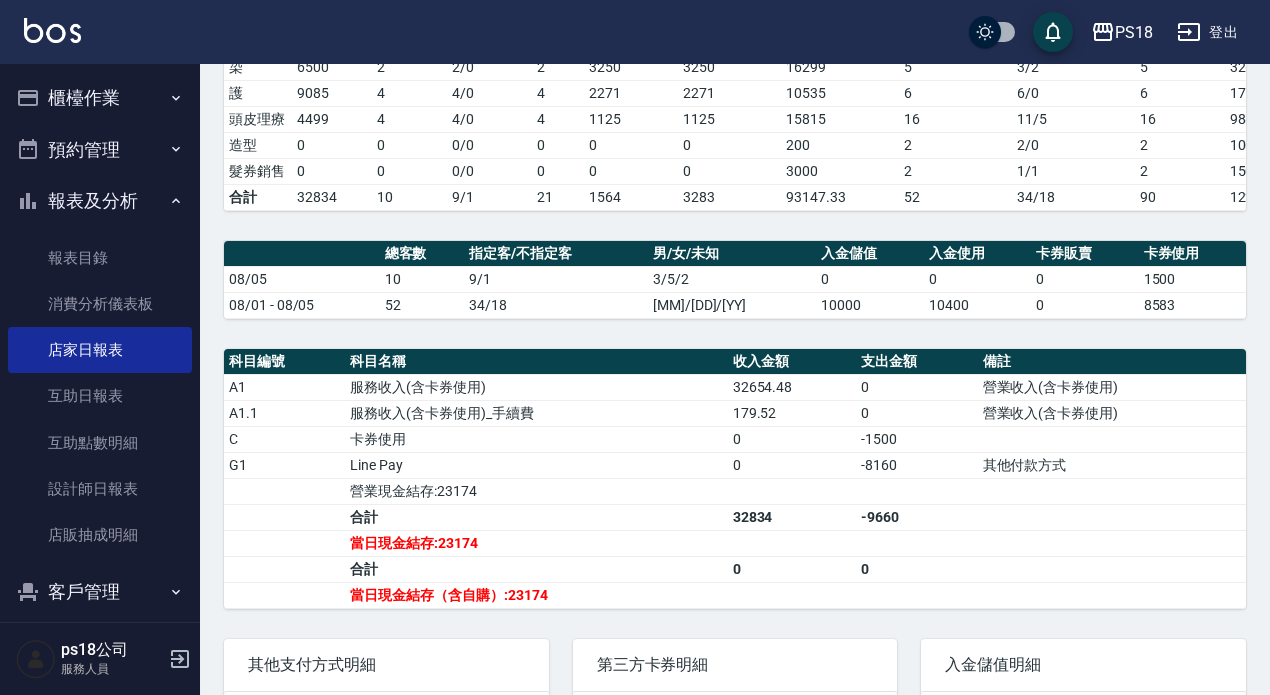 click on "櫃檯作業" at bounding box center [100, 98] 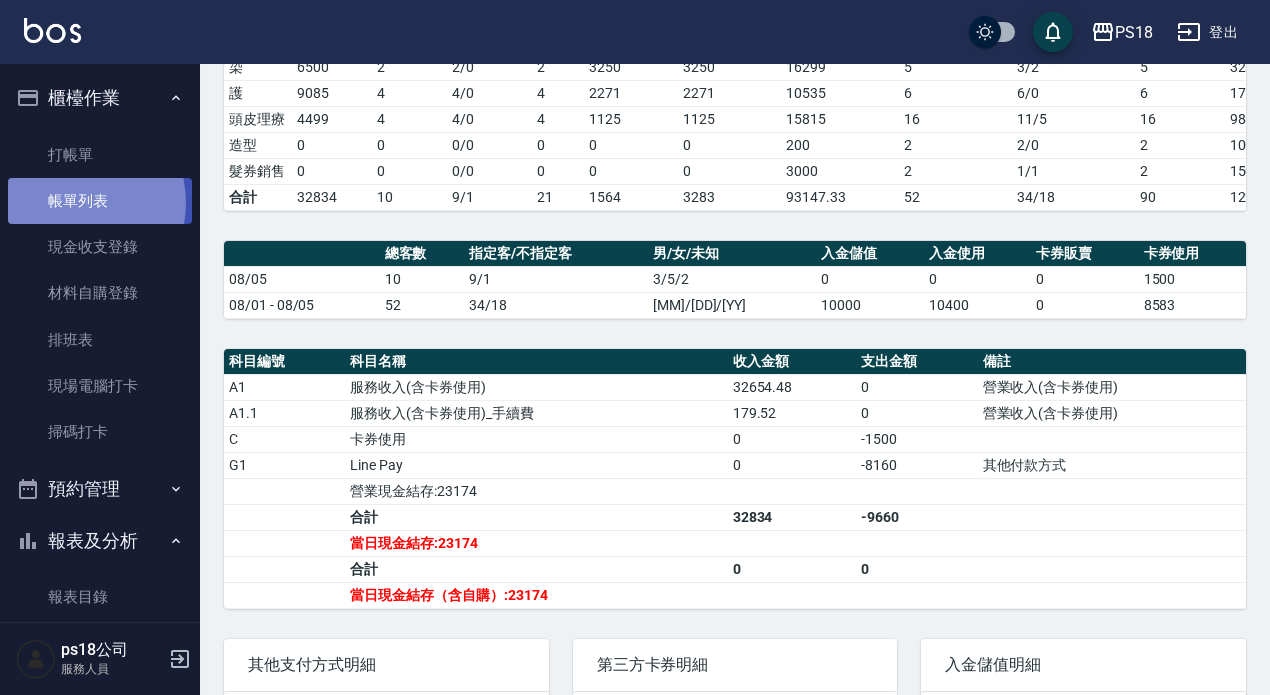 click on "帳單列表" at bounding box center (100, 201) 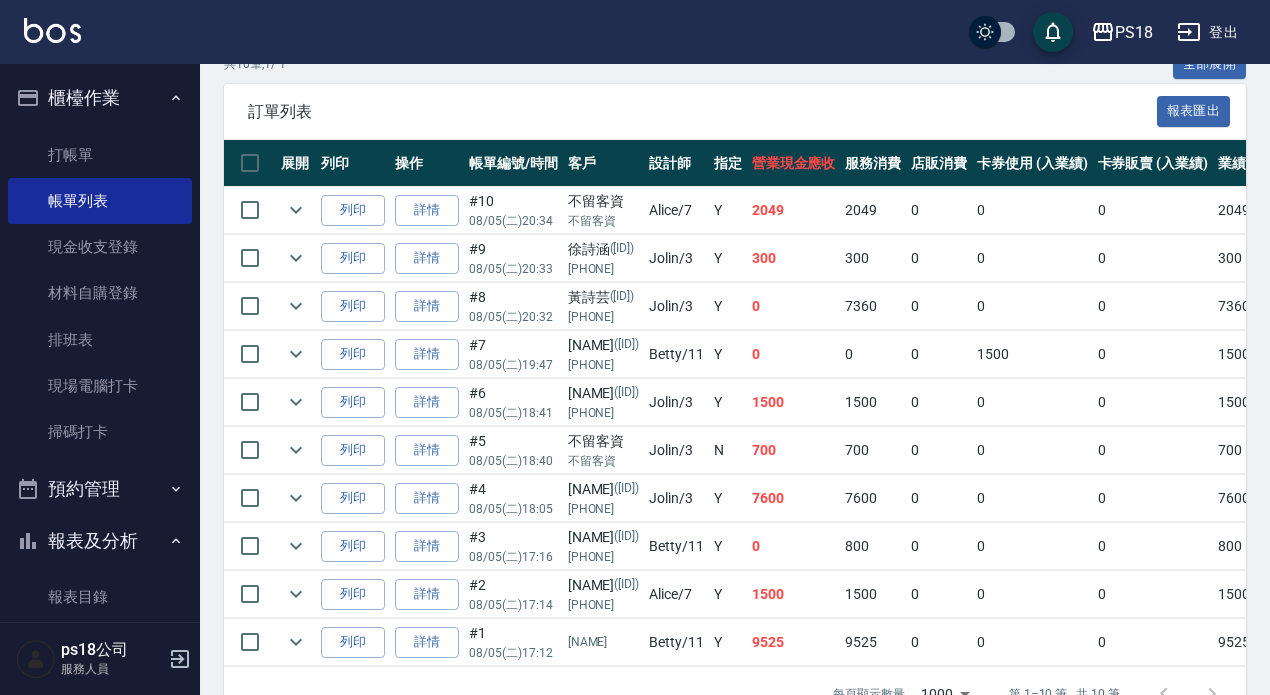 scroll, scrollTop: 545, scrollLeft: 0, axis: vertical 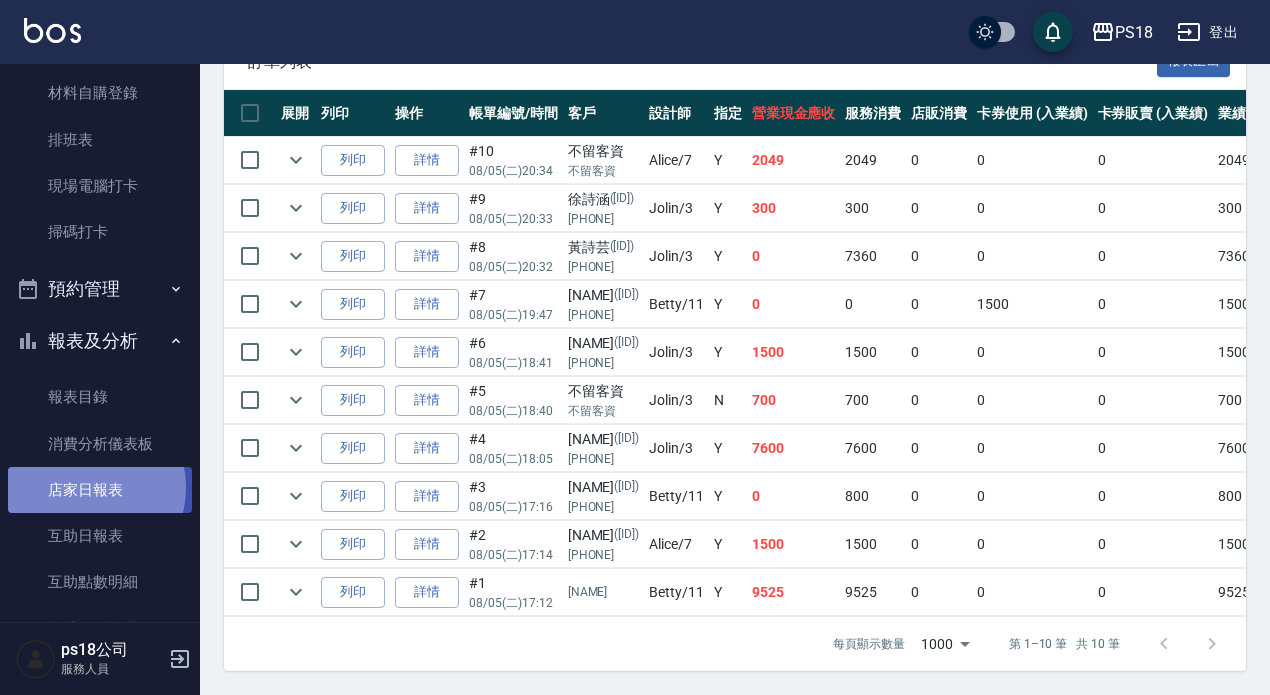 click on "店家日報表" at bounding box center (100, 490) 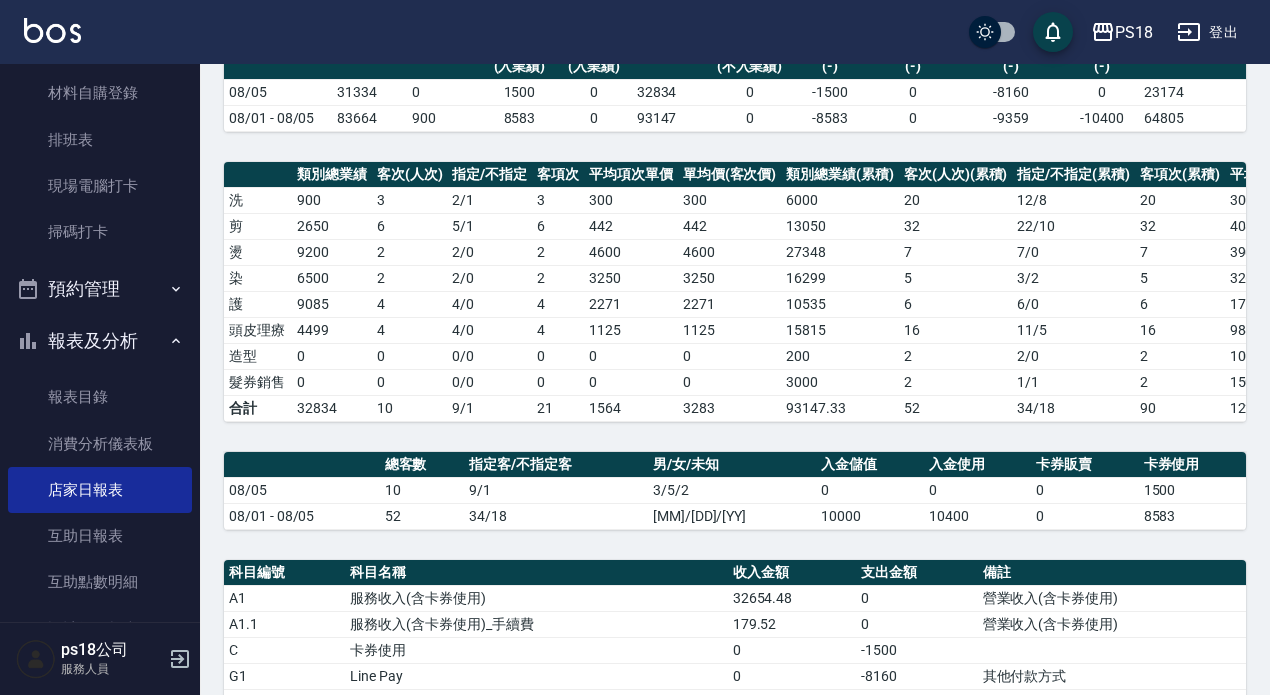 scroll, scrollTop: 400, scrollLeft: 0, axis: vertical 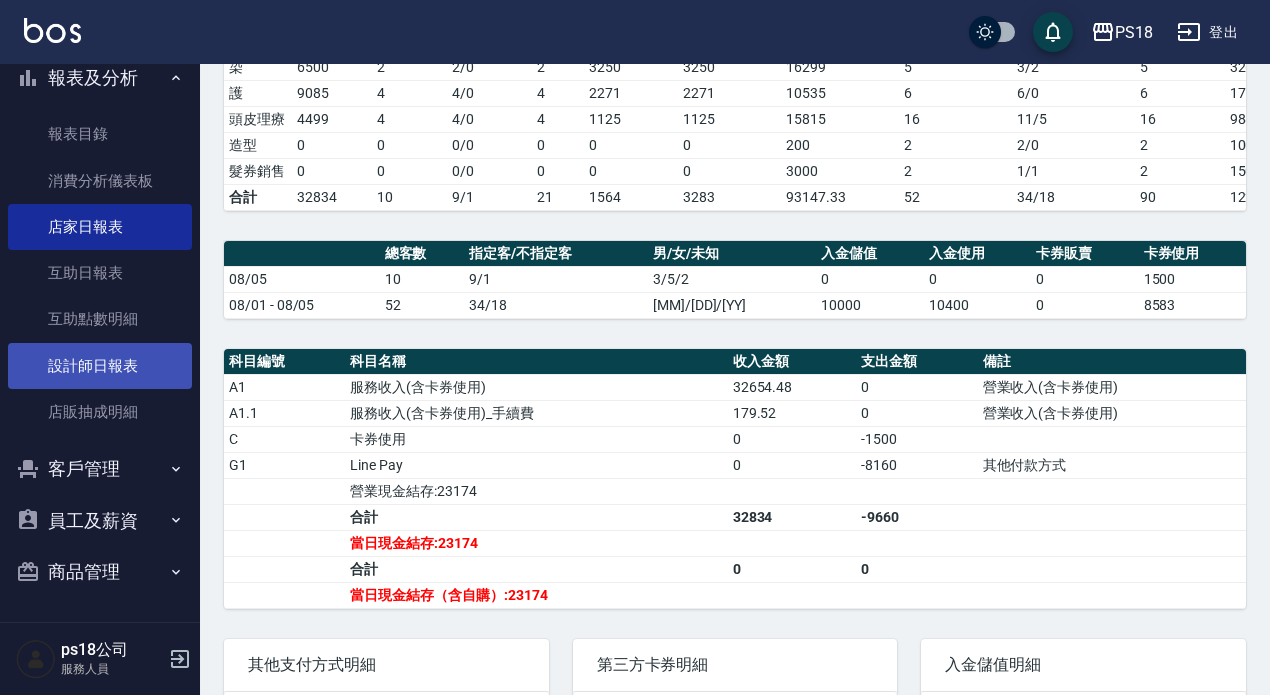 click on "設計師日報表" at bounding box center (100, 366) 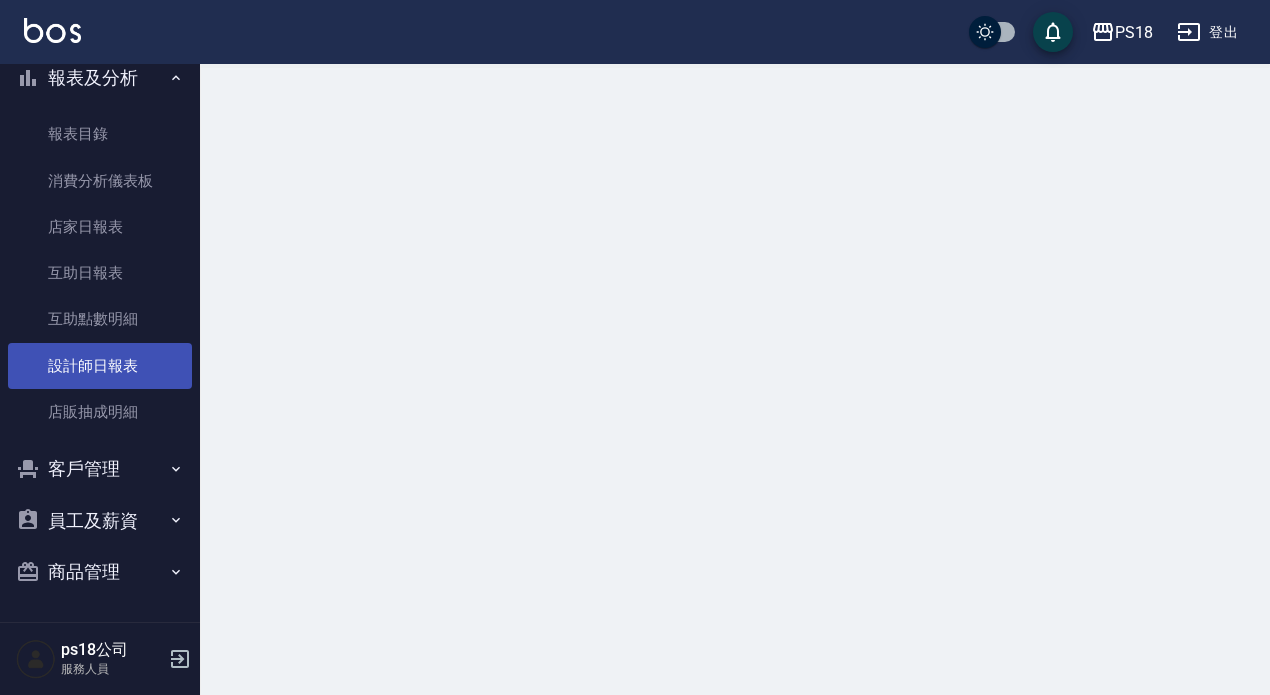 scroll, scrollTop: 0, scrollLeft: 0, axis: both 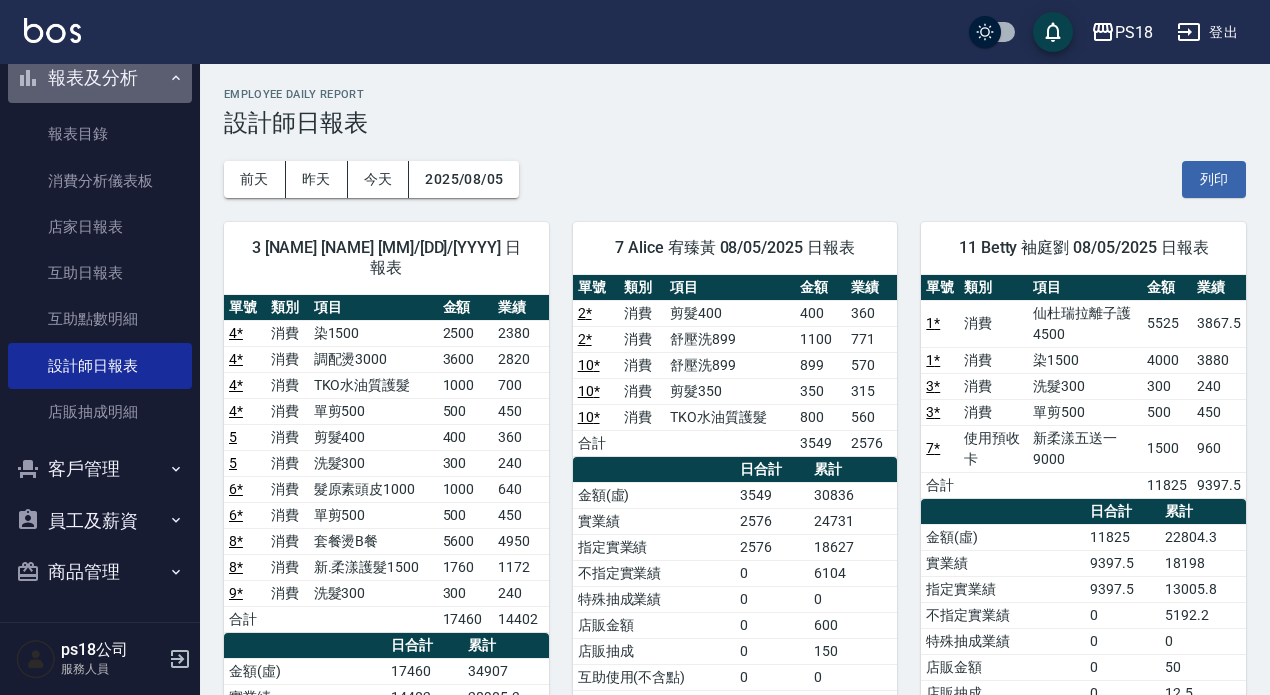 click 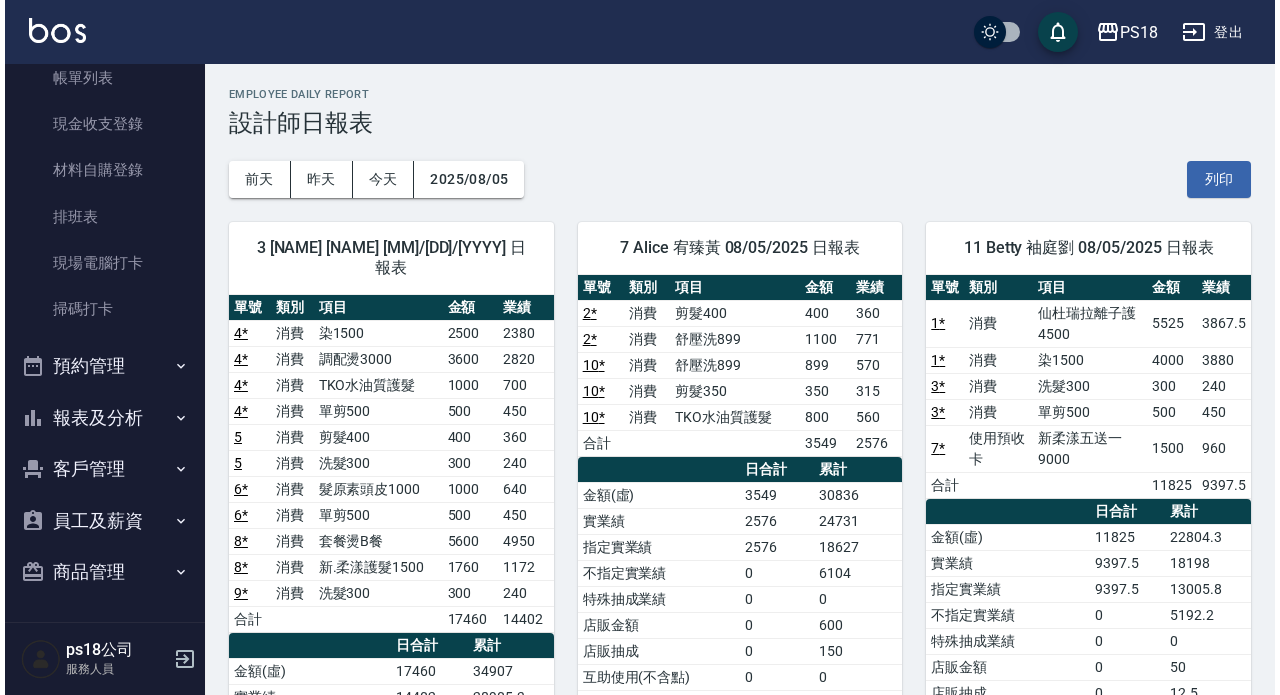 scroll, scrollTop: 123, scrollLeft: 0, axis: vertical 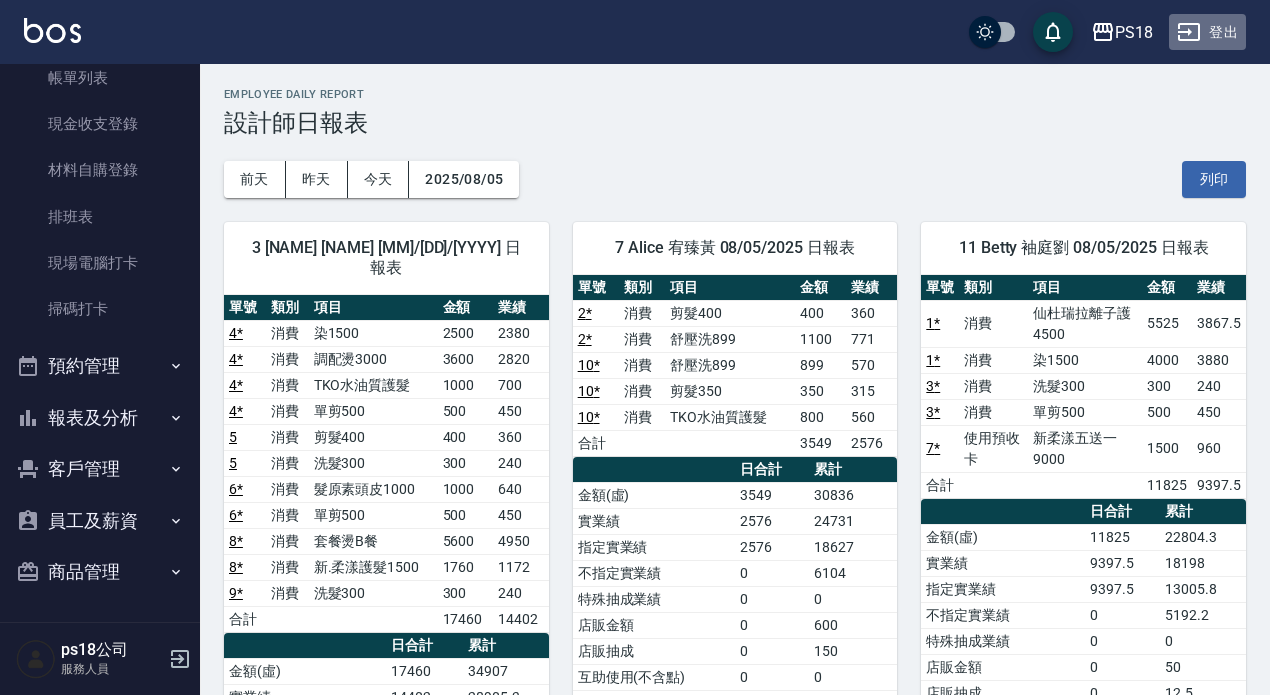 click on "登出" at bounding box center [1207, 32] 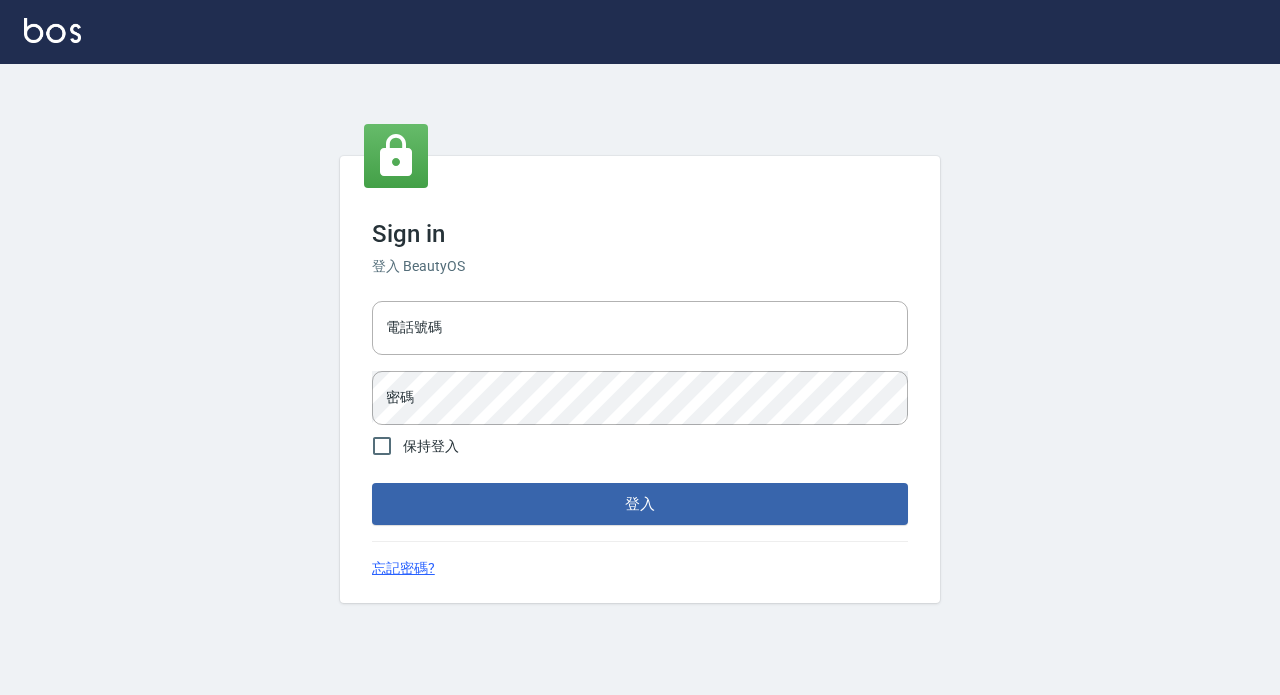 scroll, scrollTop: 0, scrollLeft: 0, axis: both 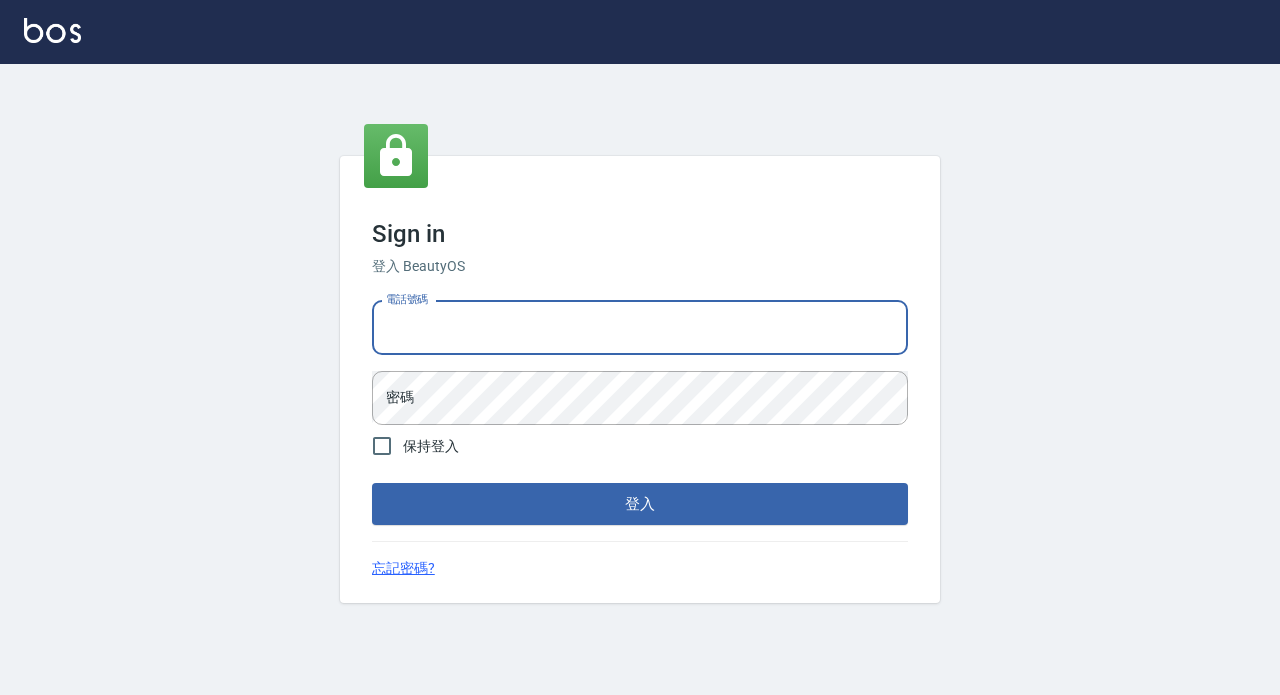 click on "電話號碼" at bounding box center (640, 328) 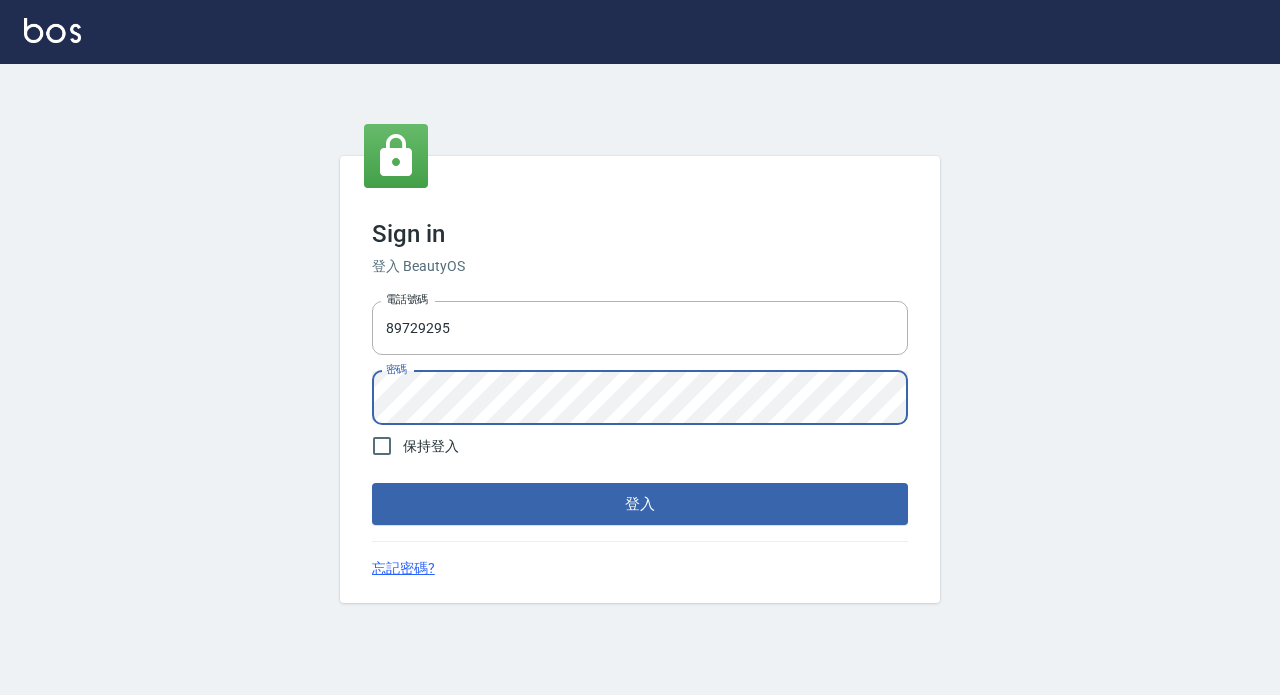 click on "登入" at bounding box center (640, 504) 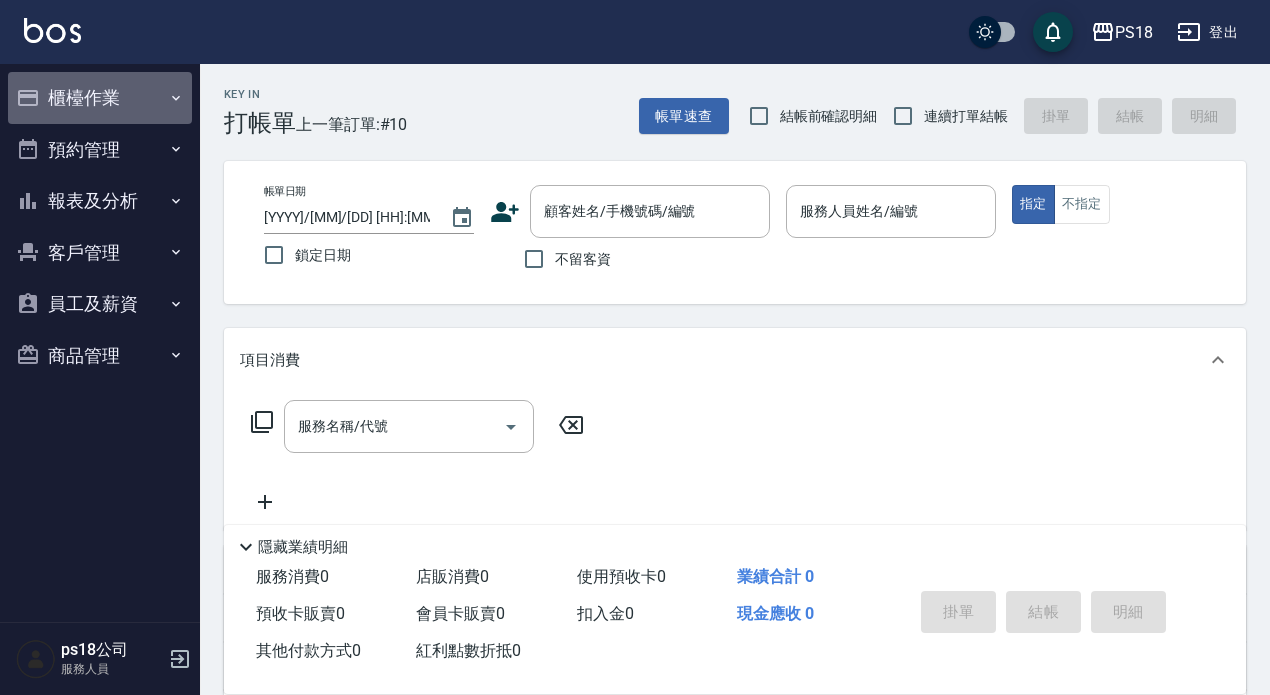 click on "櫃檯作業" at bounding box center (100, 98) 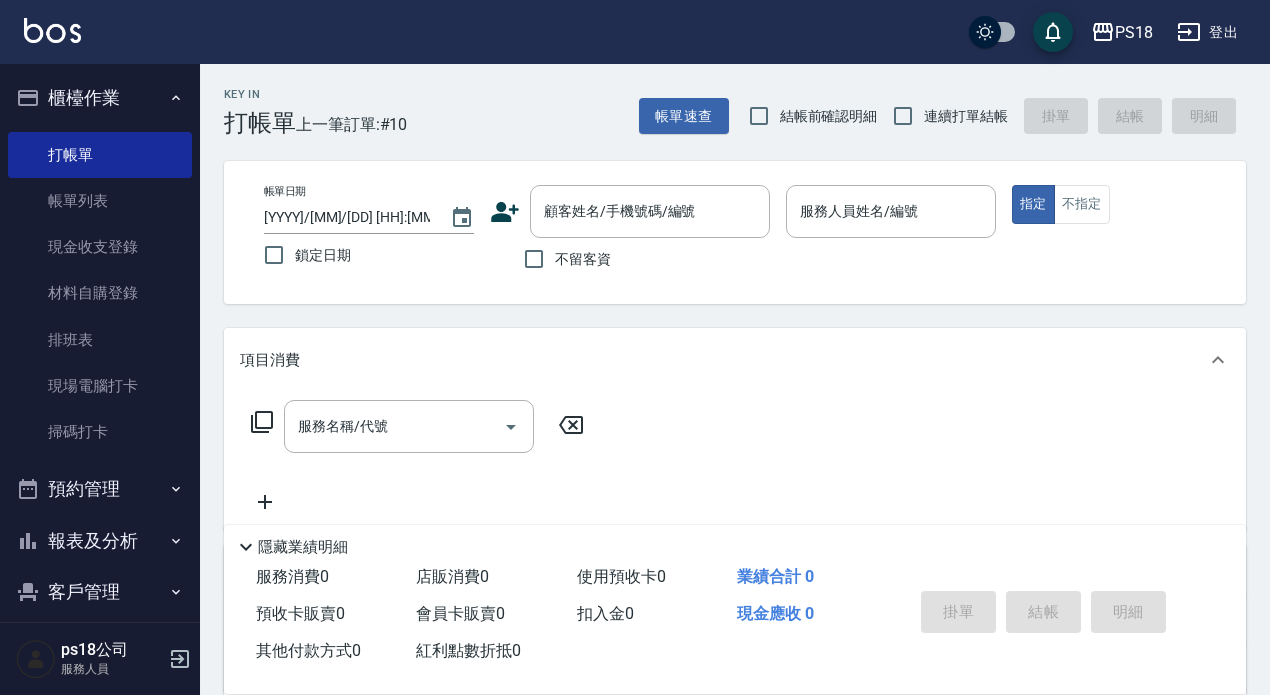 scroll, scrollTop: 123, scrollLeft: 0, axis: vertical 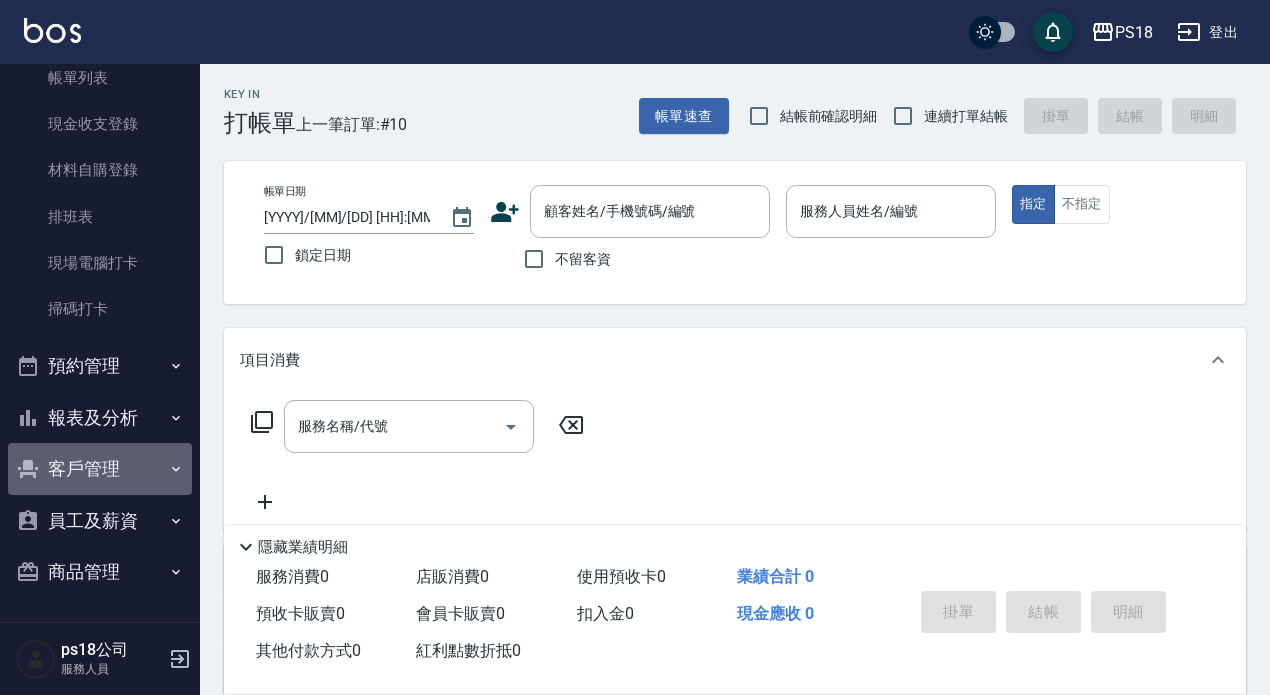 click on "客戶管理" at bounding box center [100, 469] 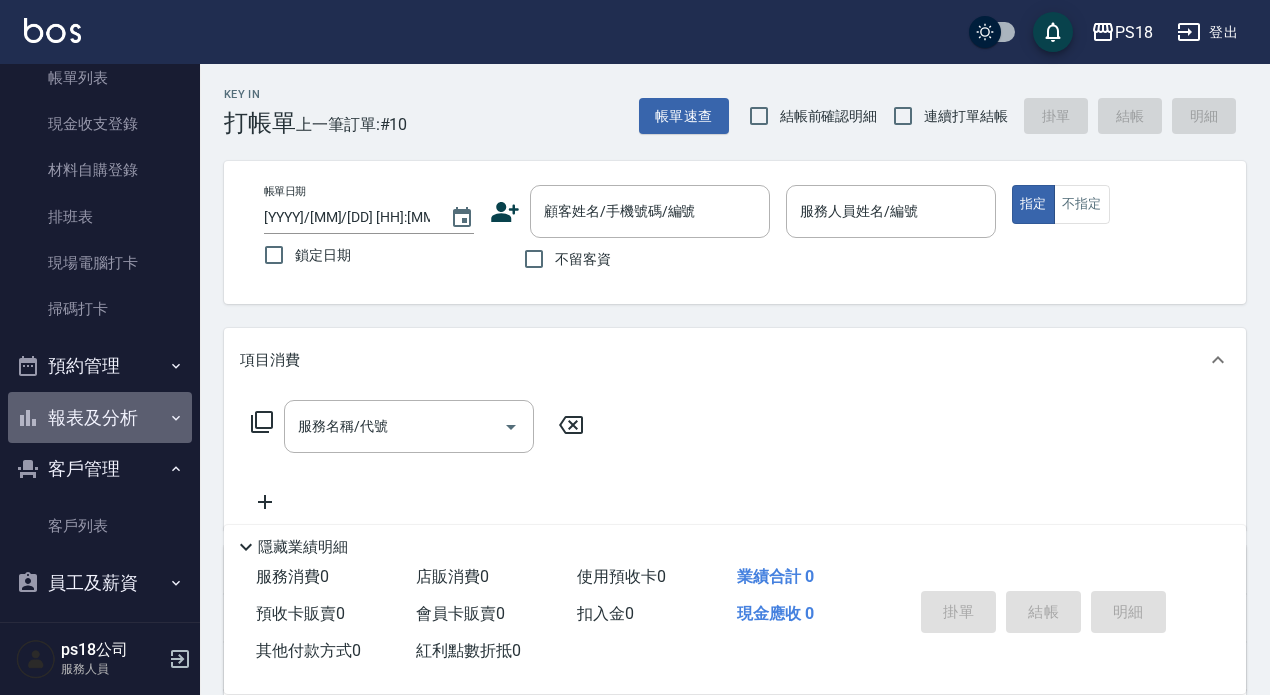 click on "報表及分析" at bounding box center (100, 418) 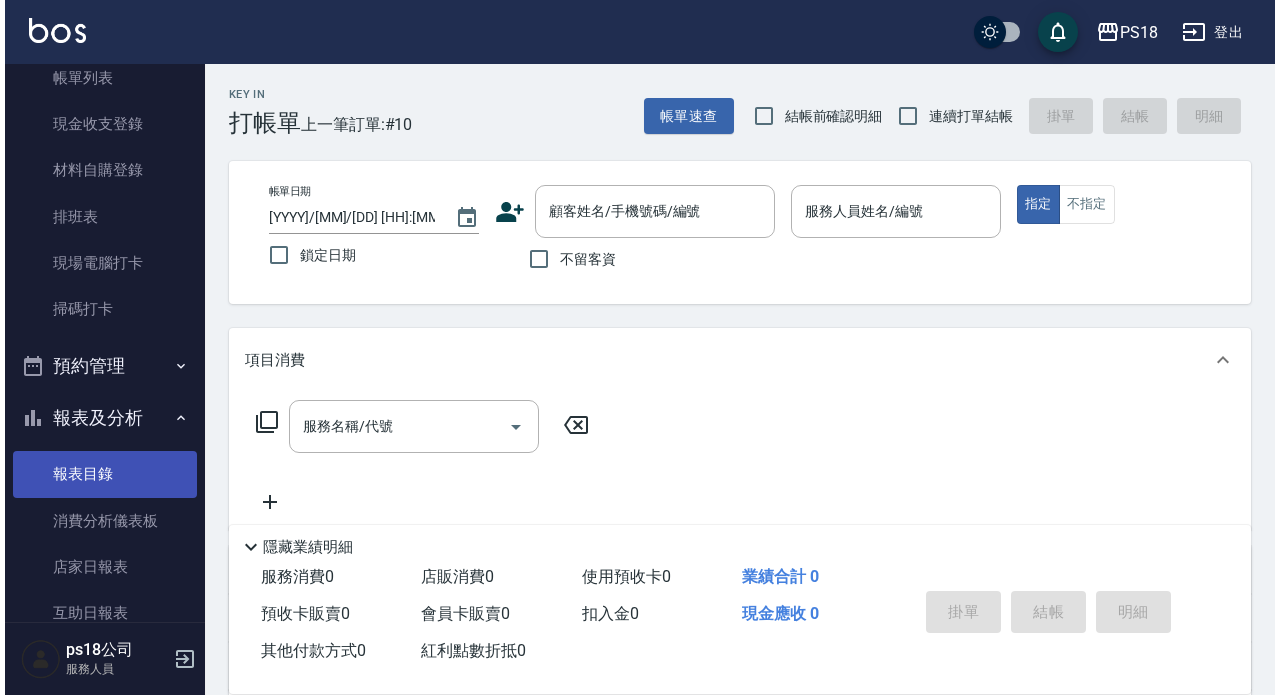 scroll, scrollTop: 323, scrollLeft: 0, axis: vertical 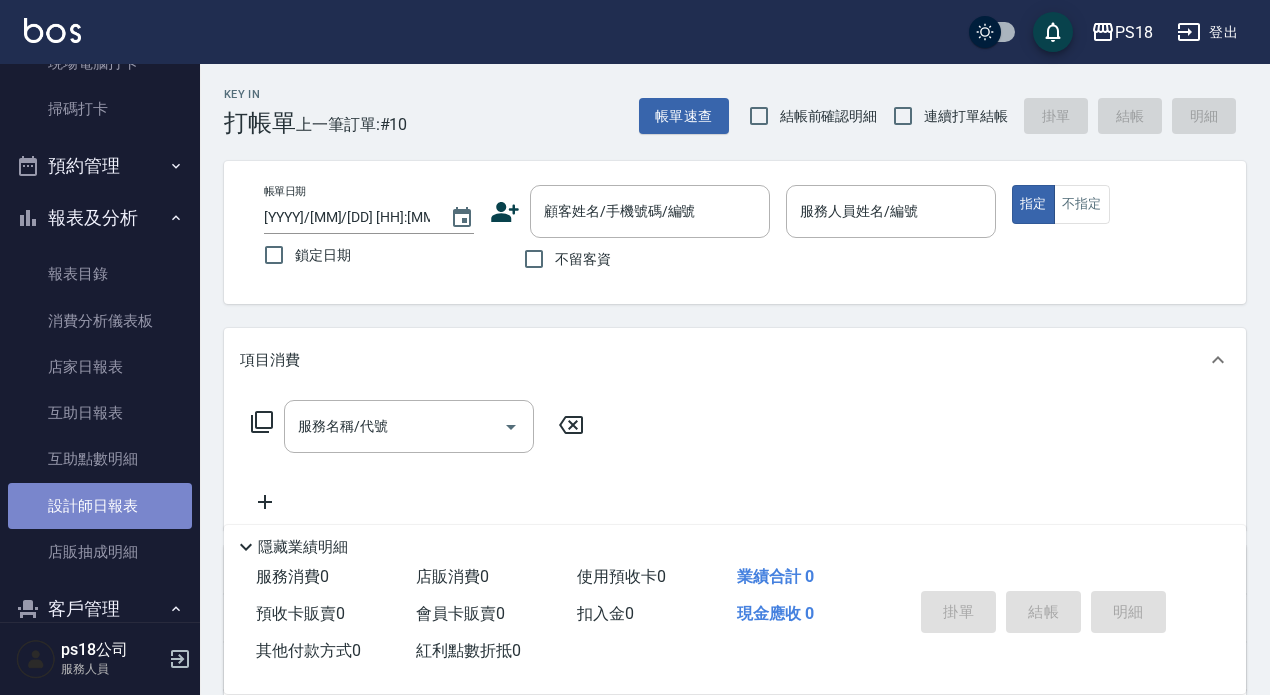 click on "設計師日報表" at bounding box center [100, 506] 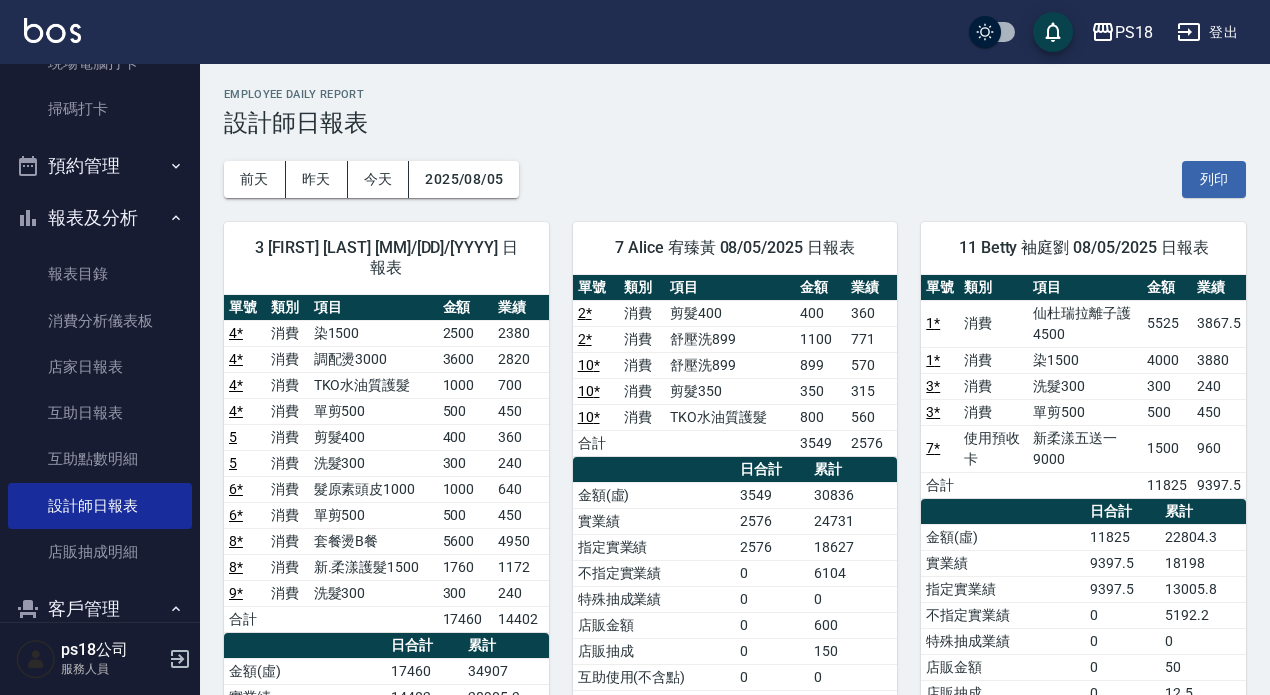 click on "登出" at bounding box center [1207, 32] 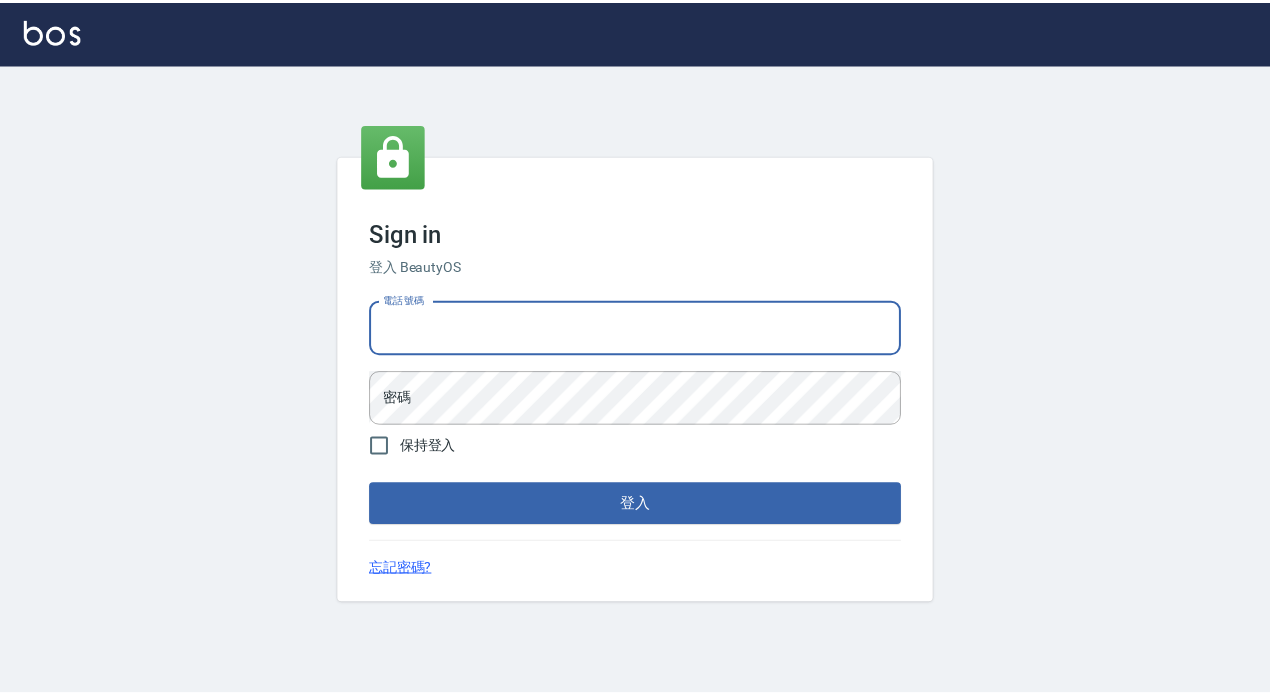 scroll, scrollTop: 0, scrollLeft: 0, axis: both 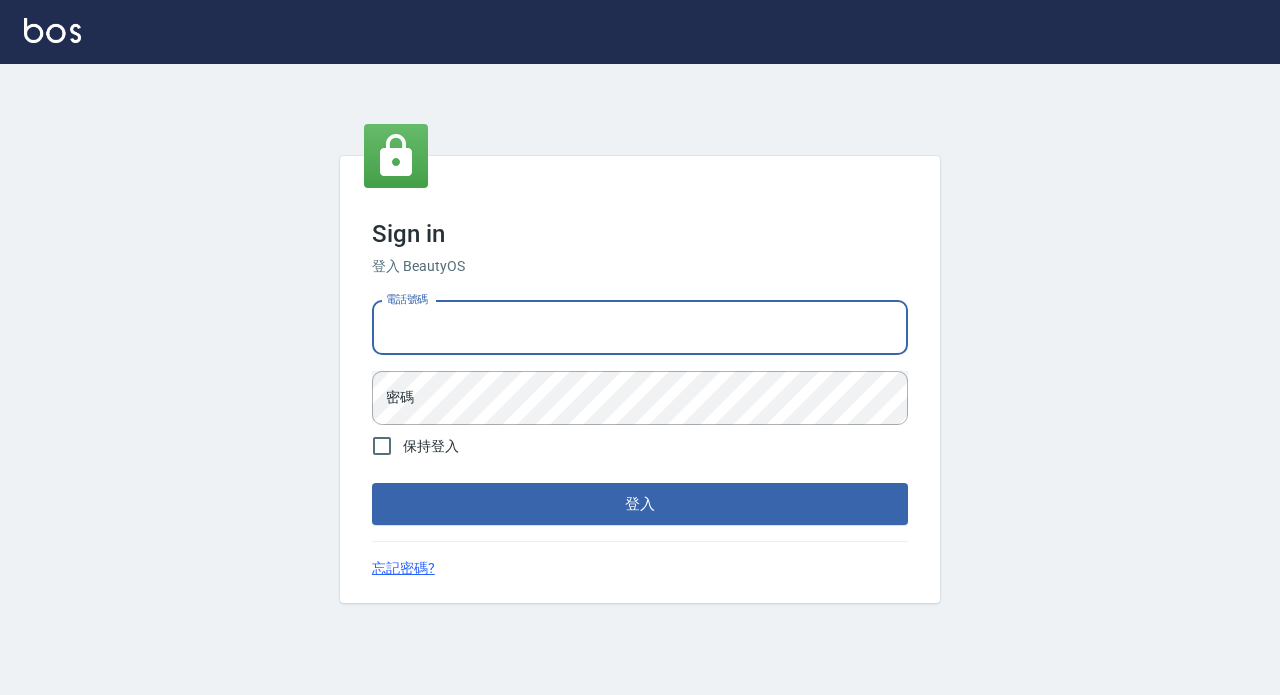 click on "電話號碼" at bounding box center (640, 328) 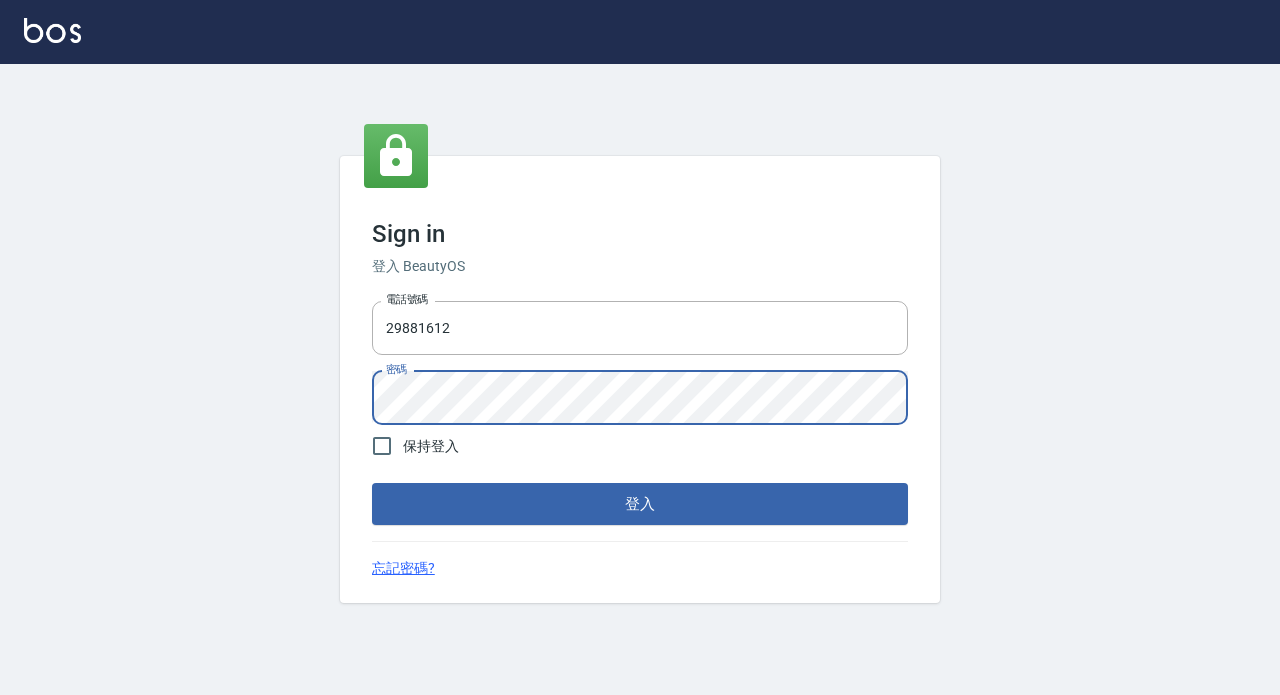 click on "登入" at bounding box center [640, 504] 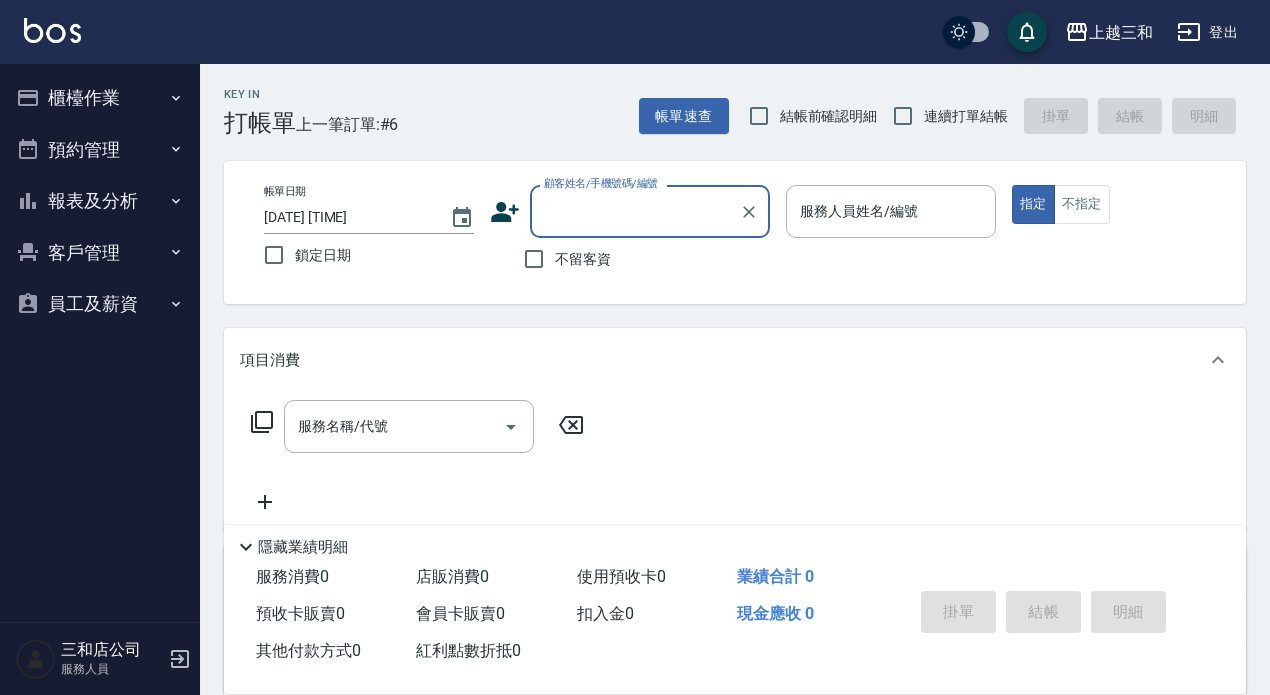 click on "櫃檯作業" at bounding box center [100, 98] 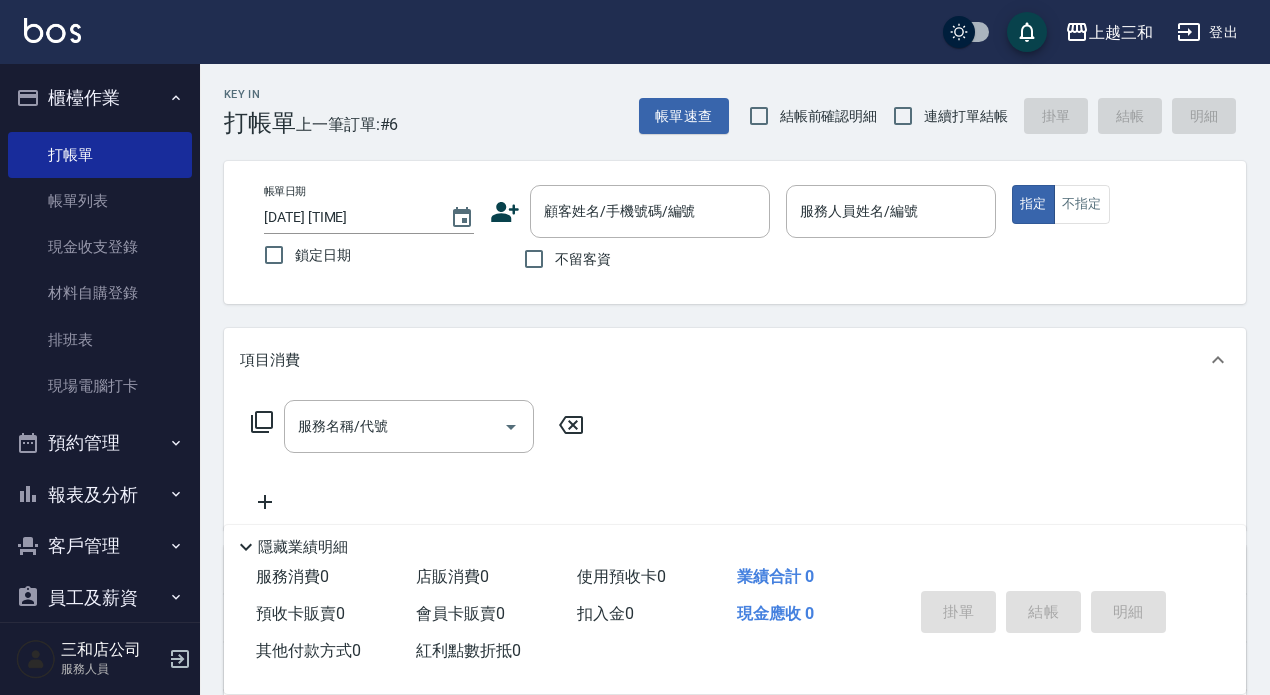 click on "預約管理" at bounding box center (100, 443) 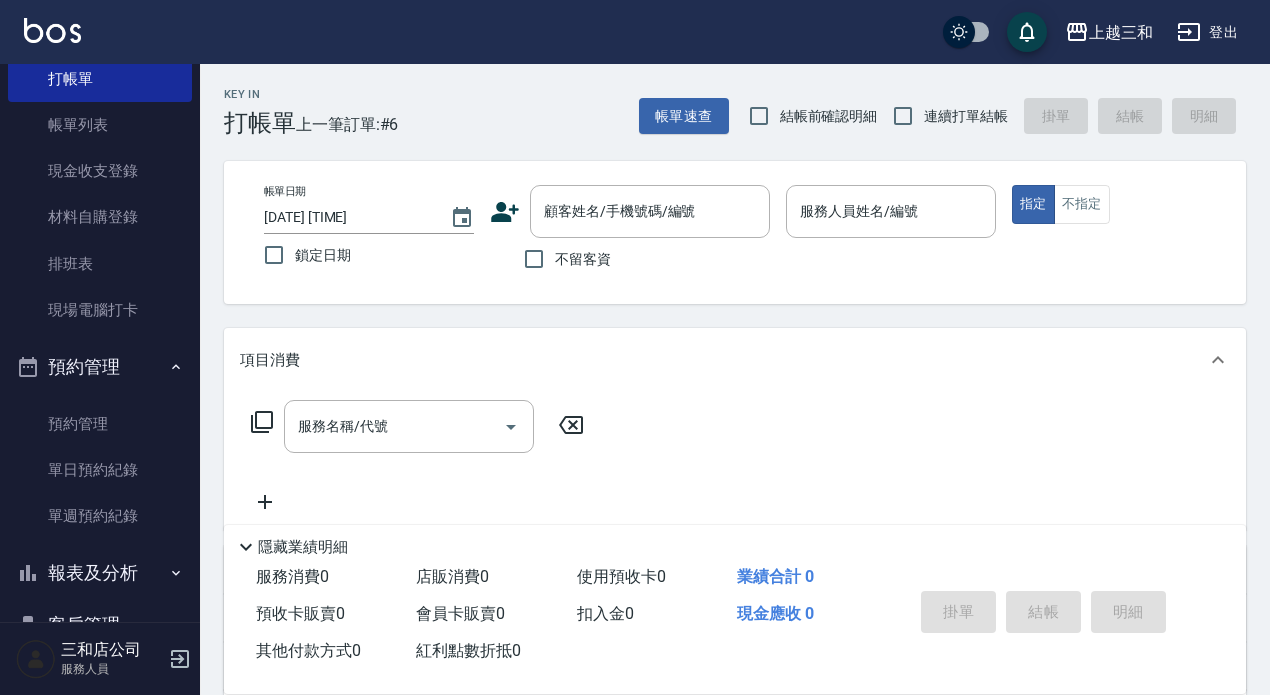 scroll, scrollTop: 180, scrollLeft: 0, axis: vertical 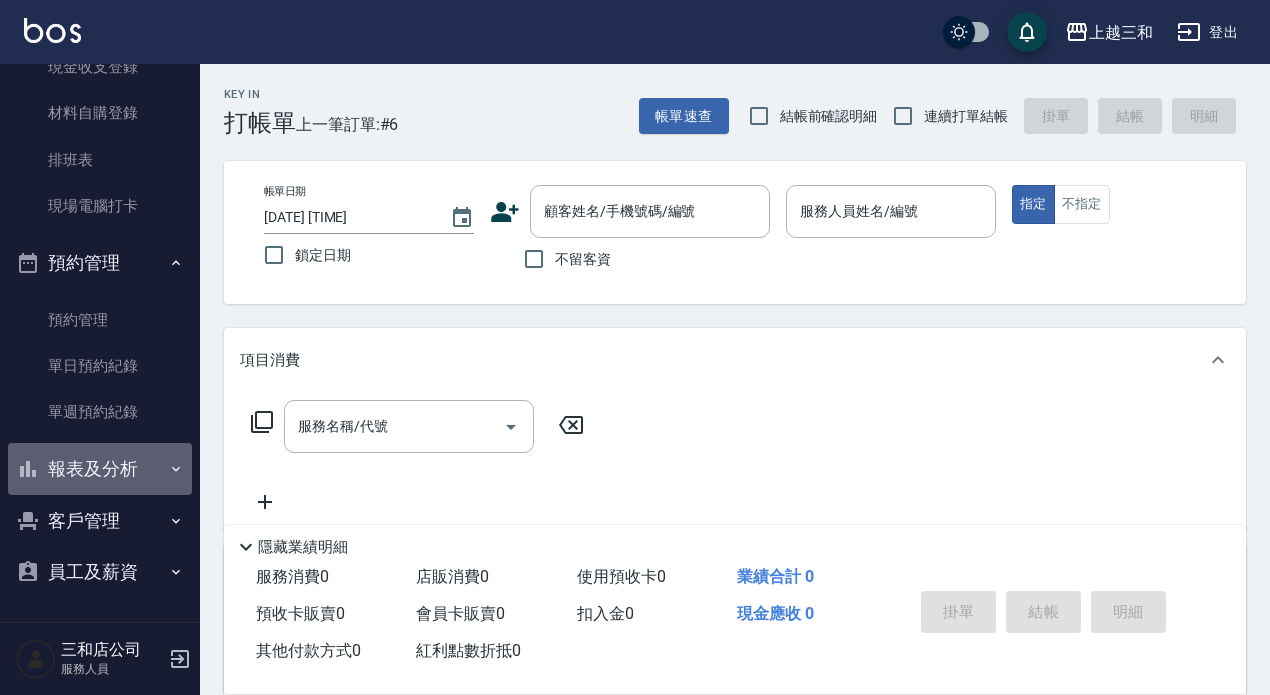 click on "報表及分析" at bounding box center (100, 469) 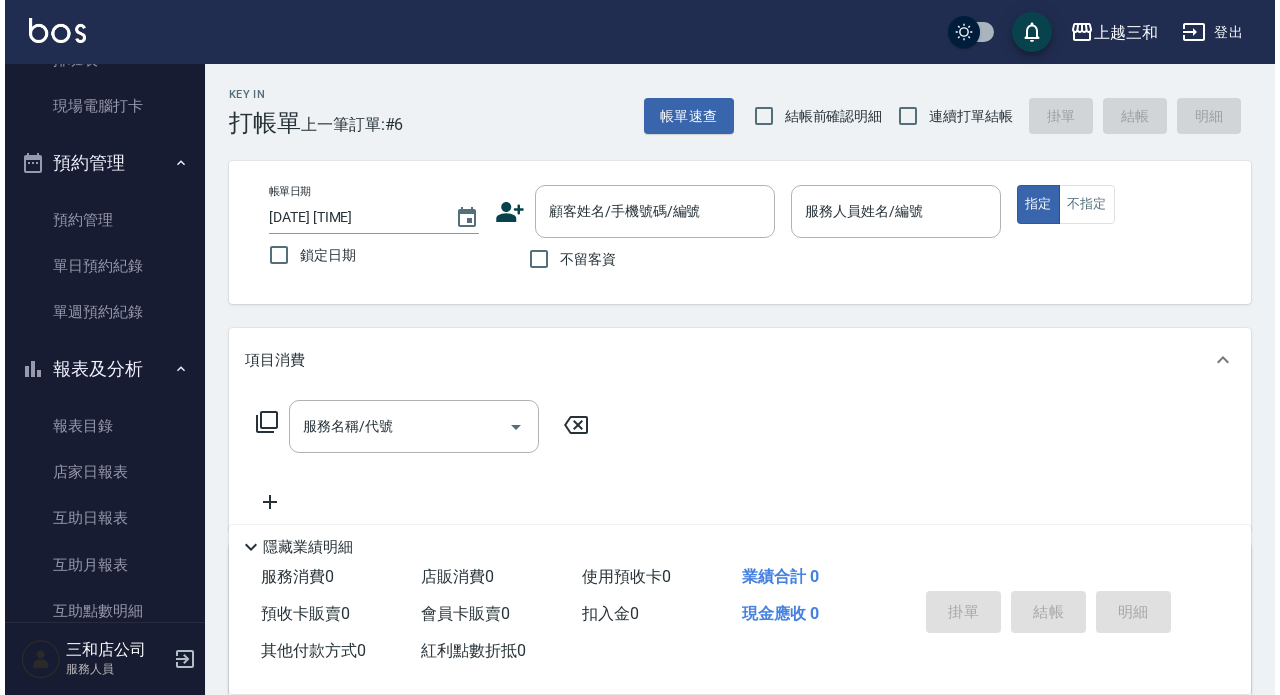 scroll, scrollTop: 380, scrollLeft: 0, axis: vertical 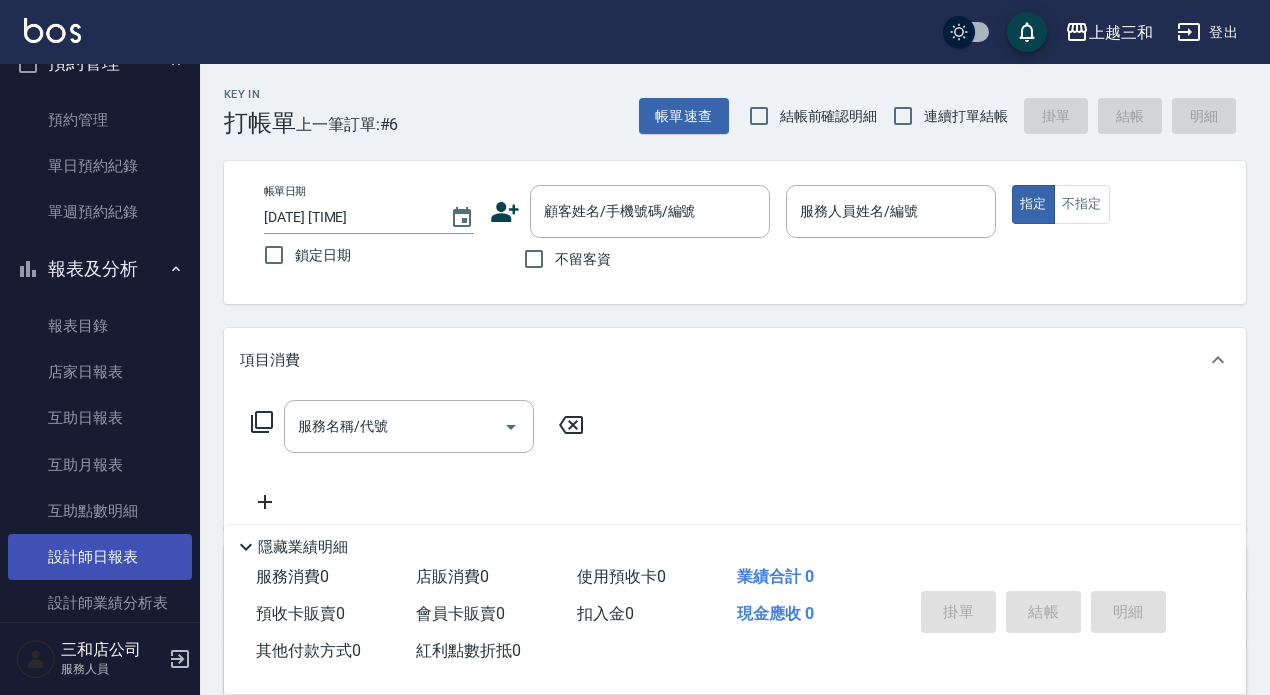 click on "設計師日報表" at bounding box center [100, 557] 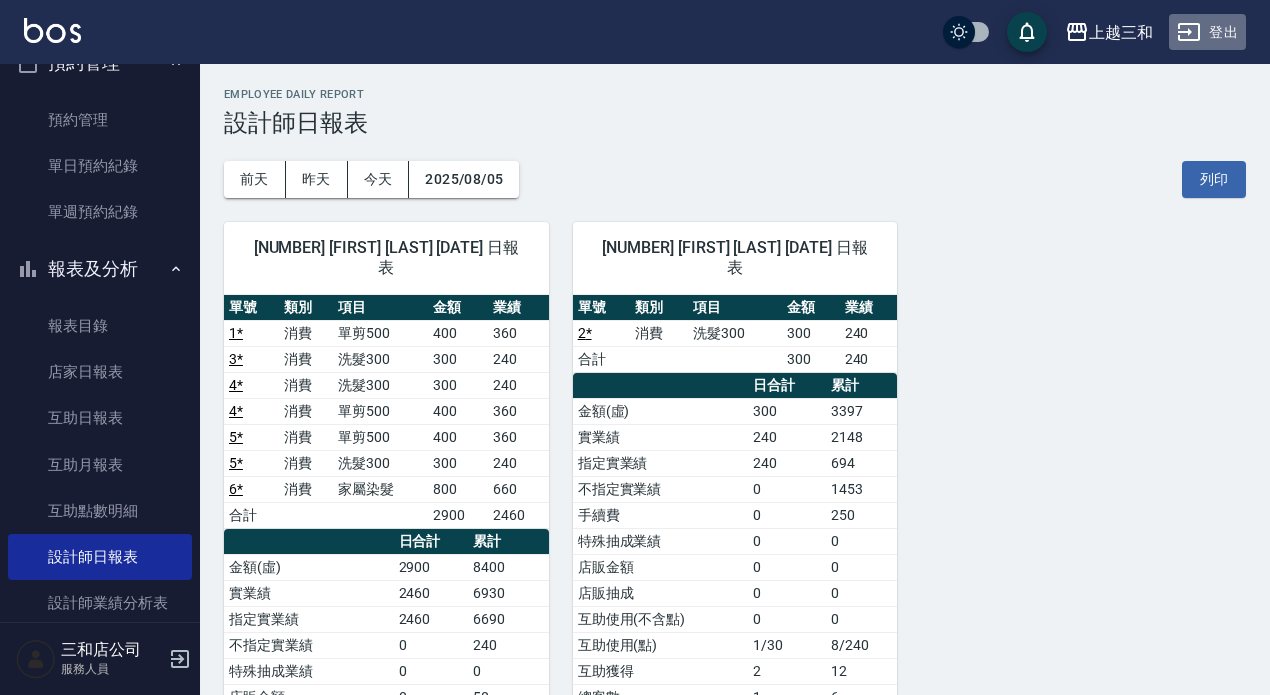 click on "登出" at bounding box center (1207, 32) 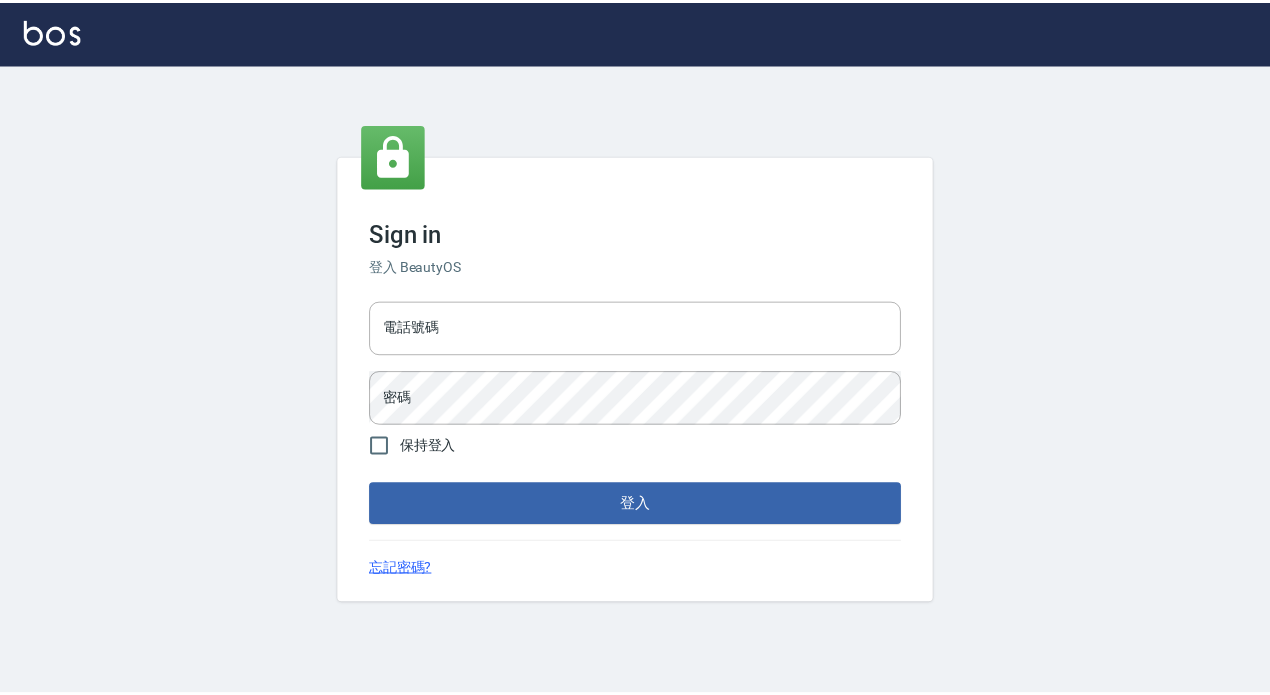 scroll, scrollTop: 0, scrollLeft: 0, axis: both 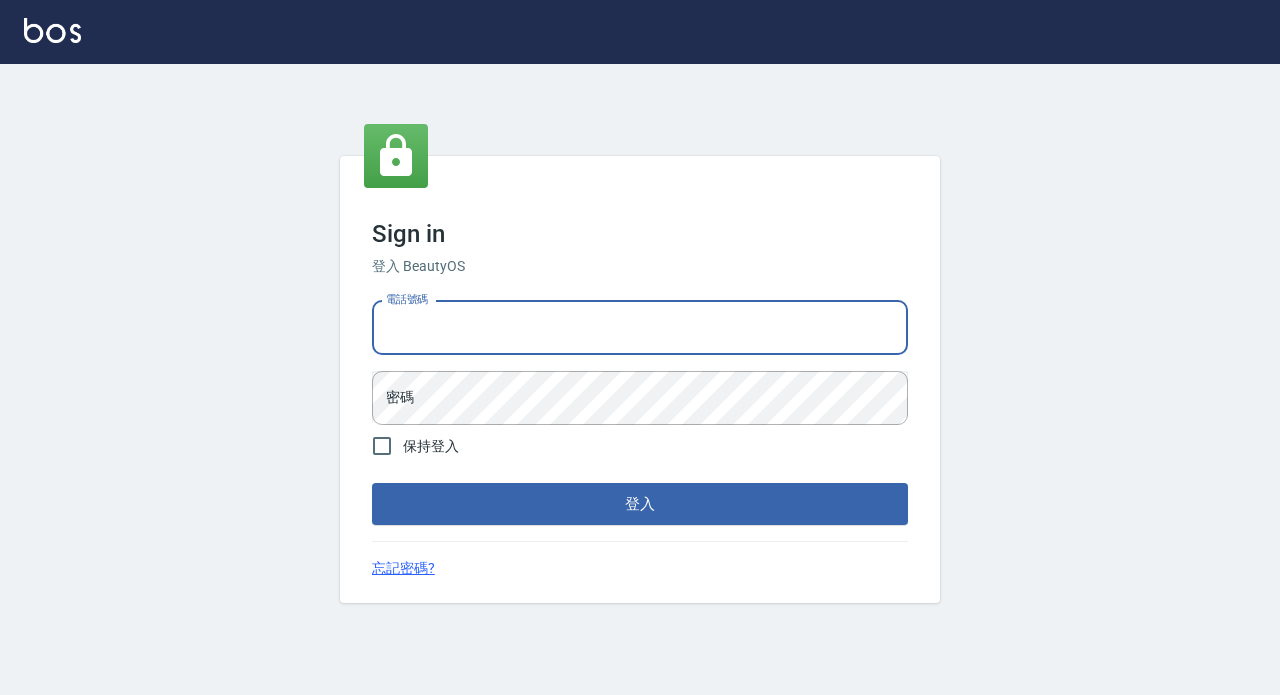 click on "電話號碼" at bounding box center (640, 328) 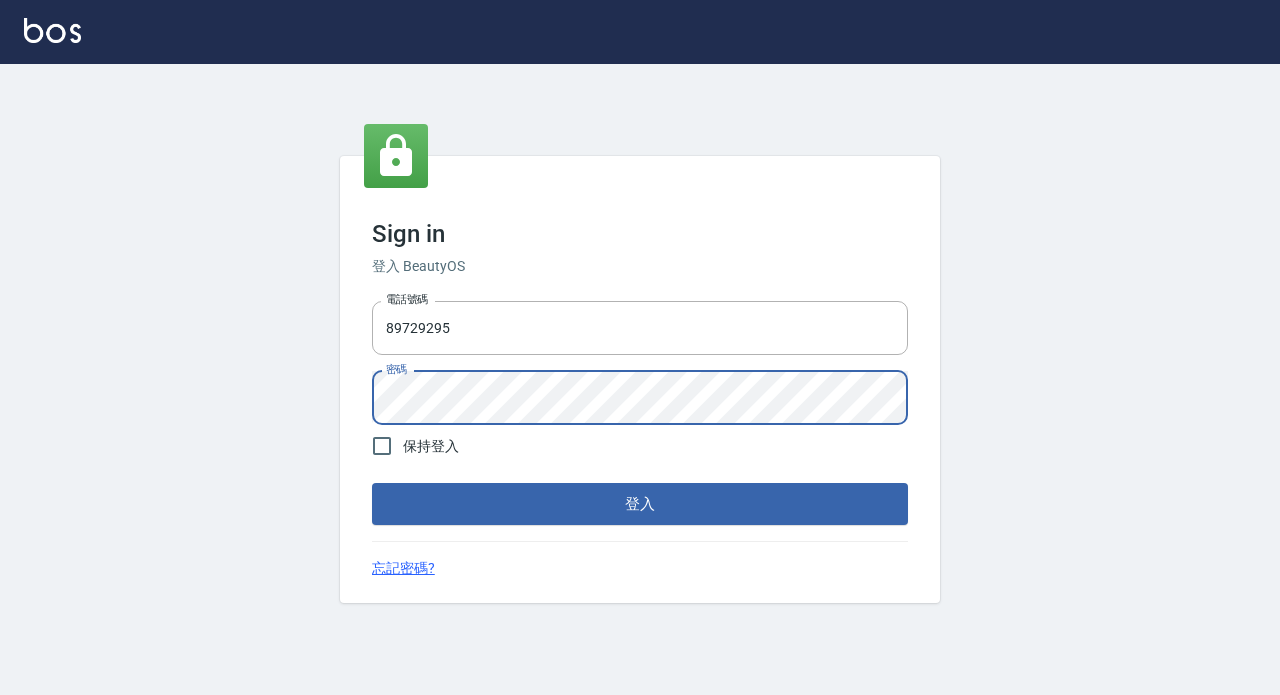 click on "登入" at bounding box center (640, 504) 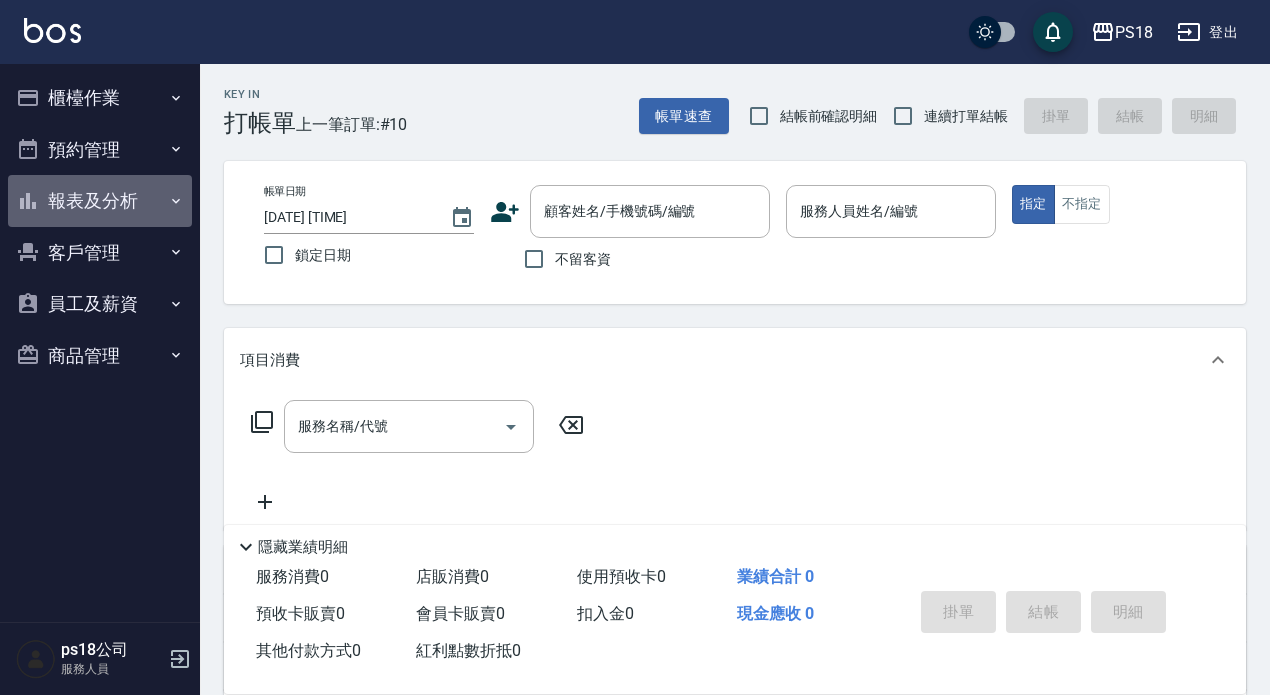 click on "報表及分析" at bounding box center (100, 201) 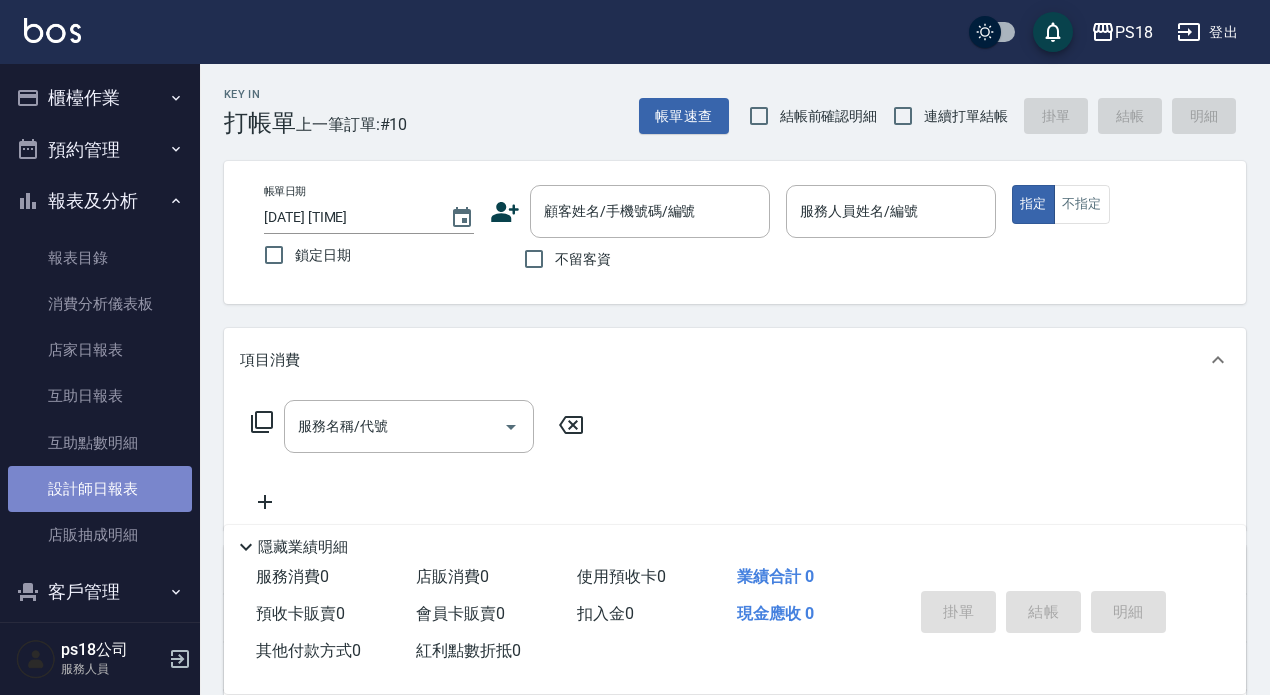 click on "設計師日報表" at bounding box center (100, 489) 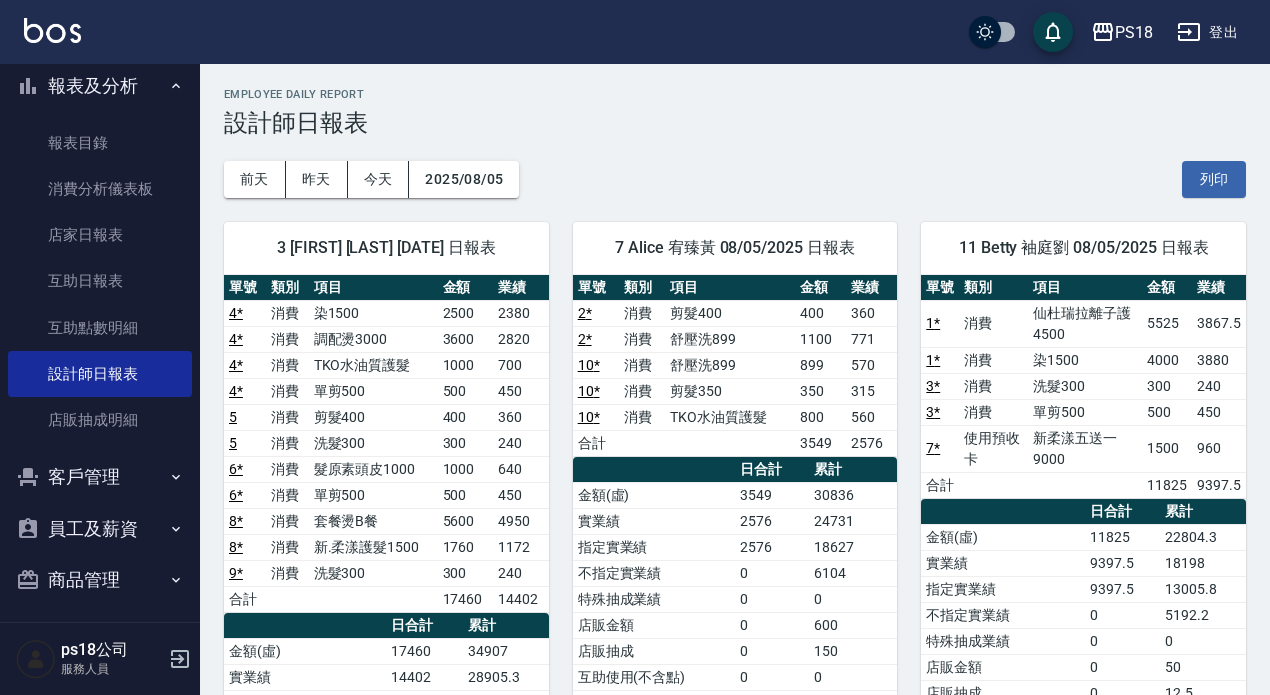 scroll, scrollTop: 123, scrollLeft: 0, axis: vertical 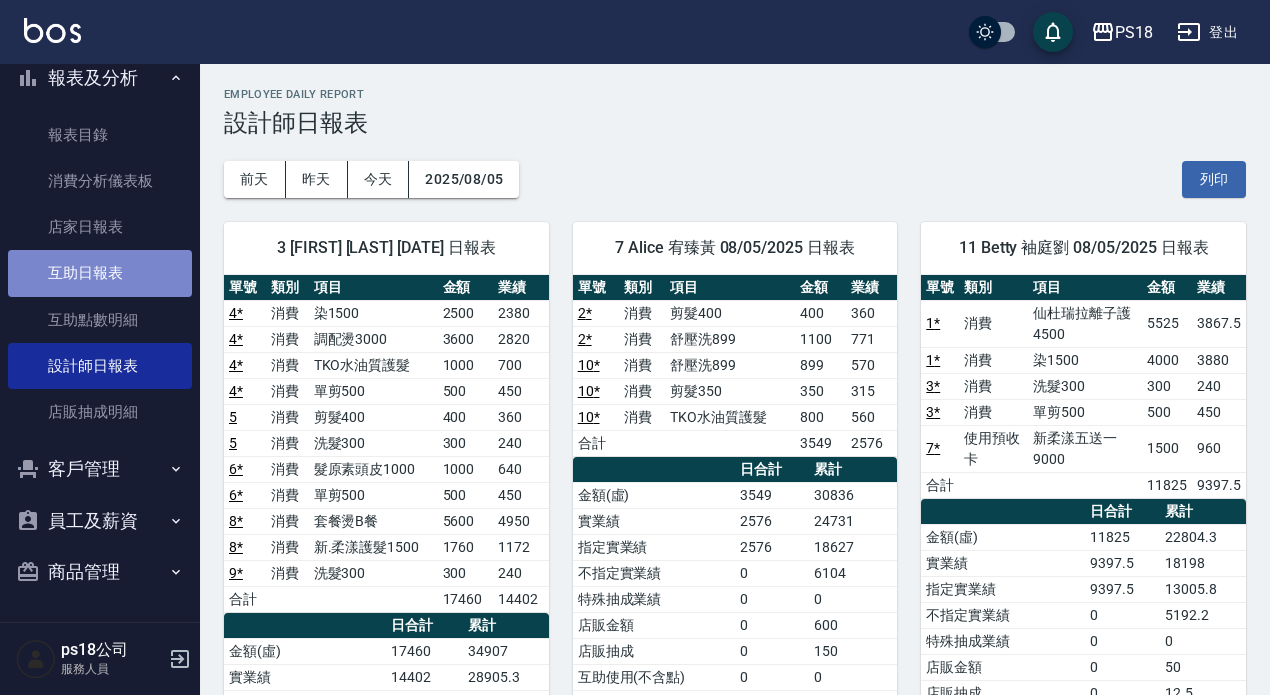 click on "互助日報表" at bounding box center [100, 273] 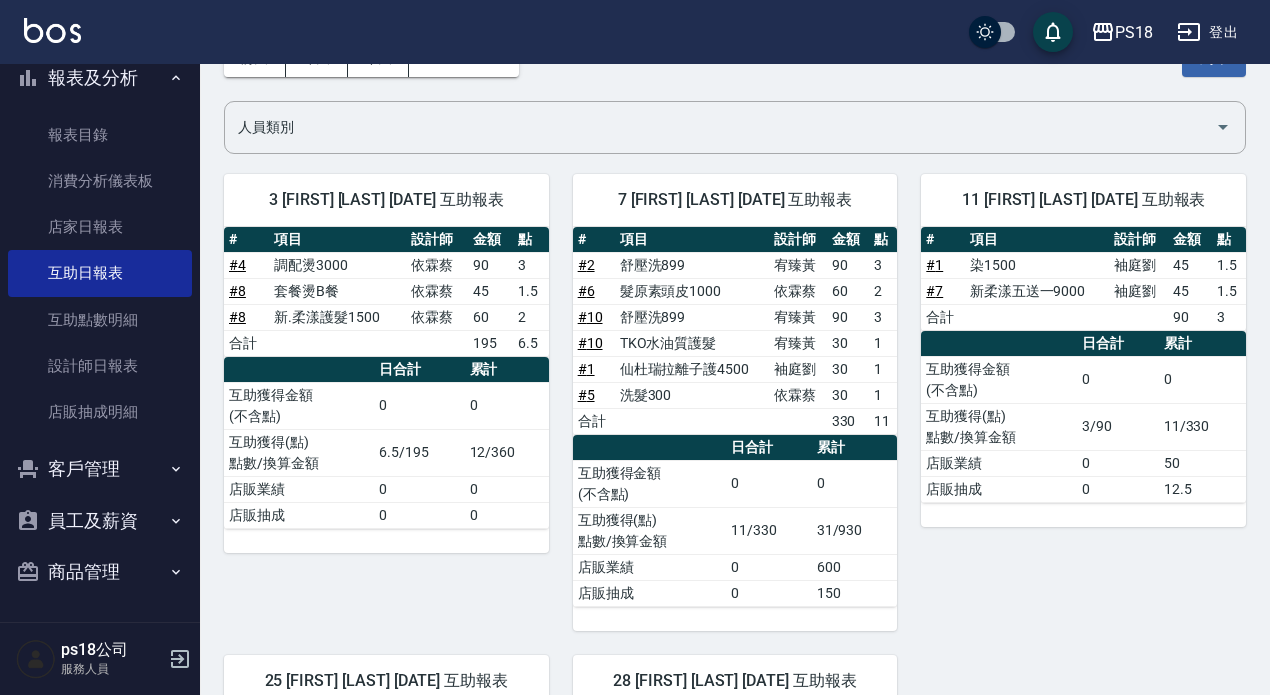 scroll, scrollTop: 0, scrollLeft: 0, axis: both 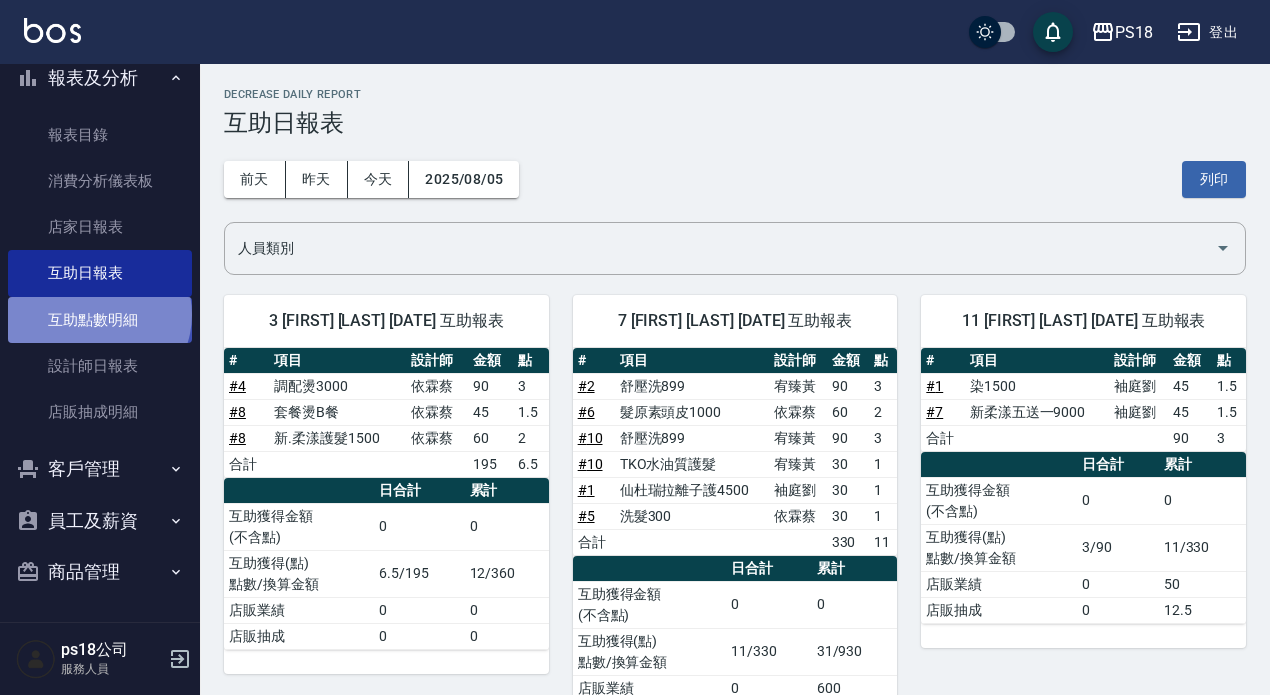 click on "互助點數明細" at bounding box center [100, 320] 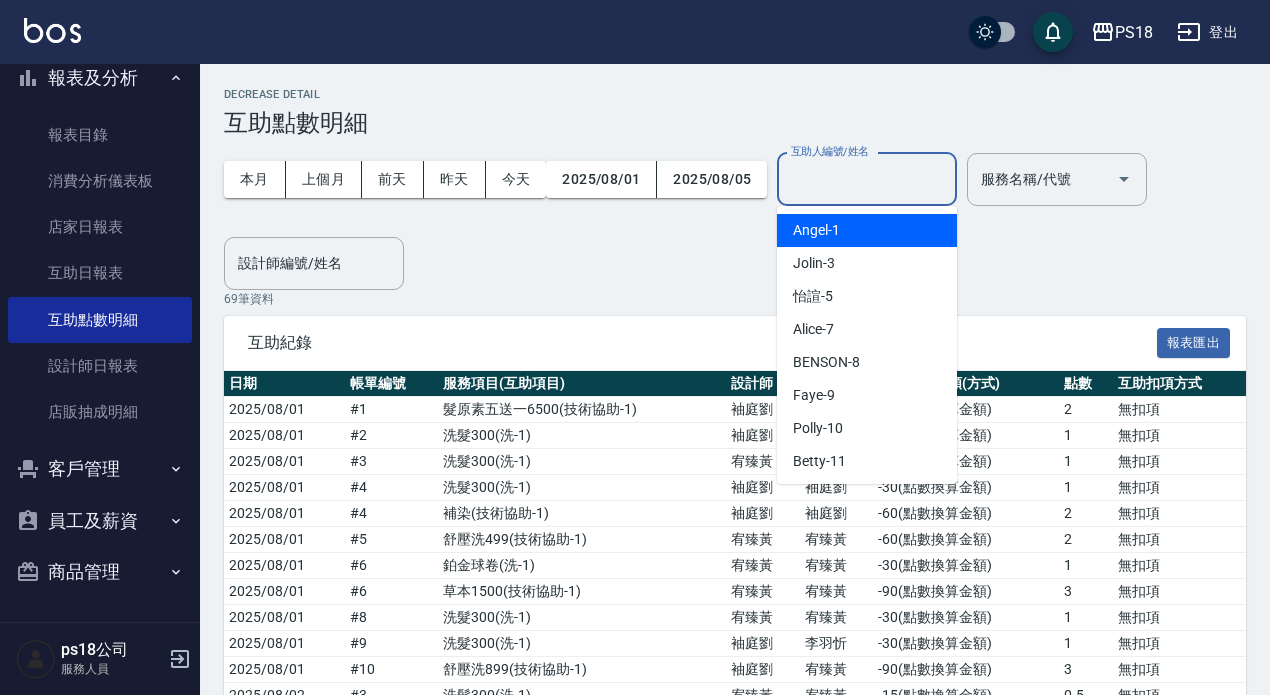 click on "互助人編號/姓名" at bounding box center (867, 179) 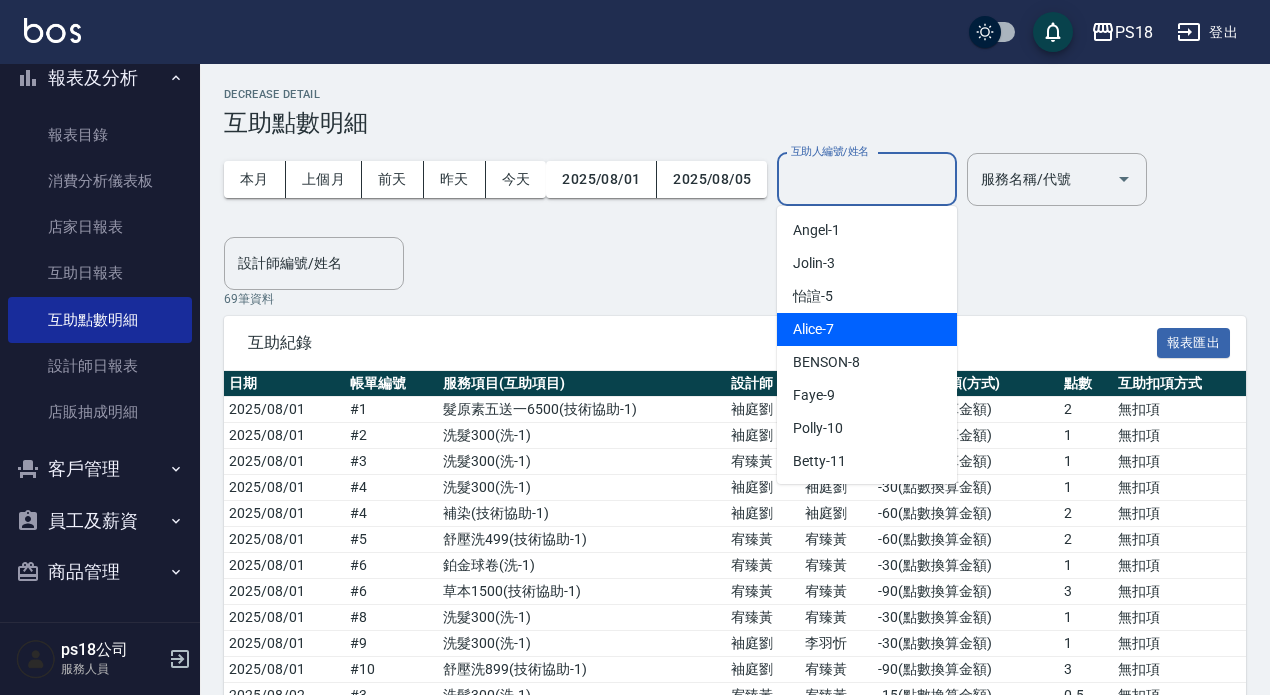click on "[FIRST] -7" at bounding box center [813, 329] 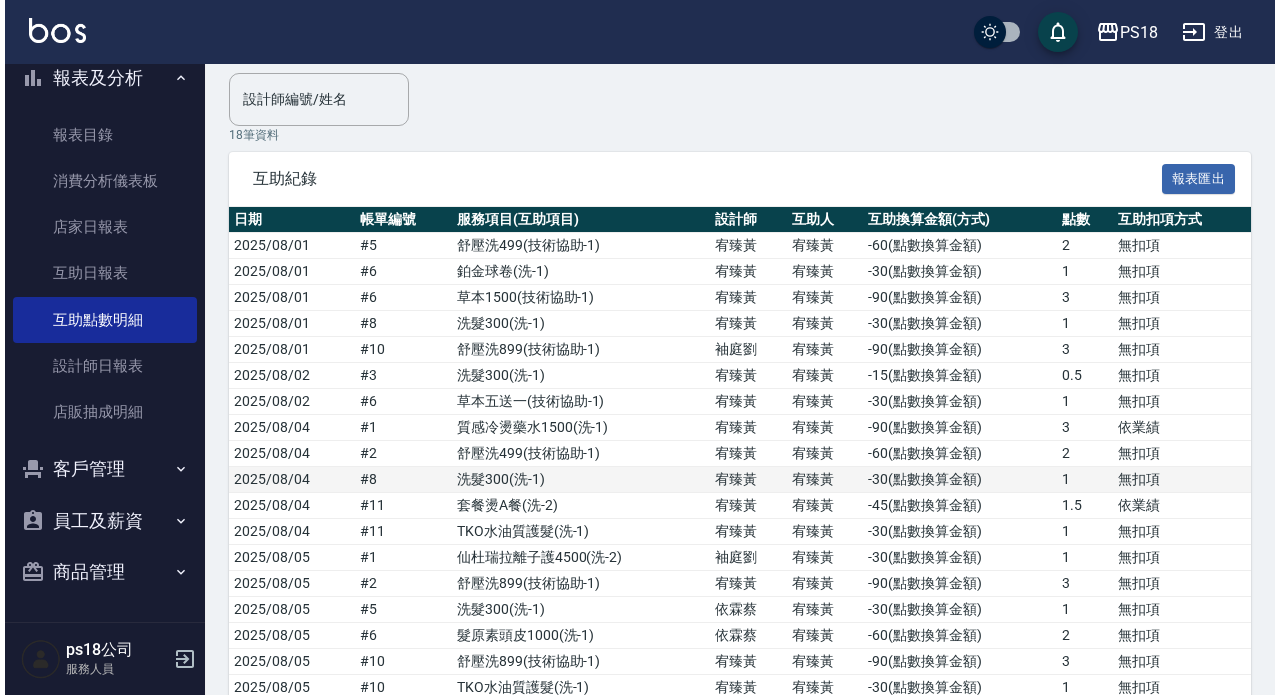 scroll, scrollTop: 0, scrollLeft: 0, axis: both 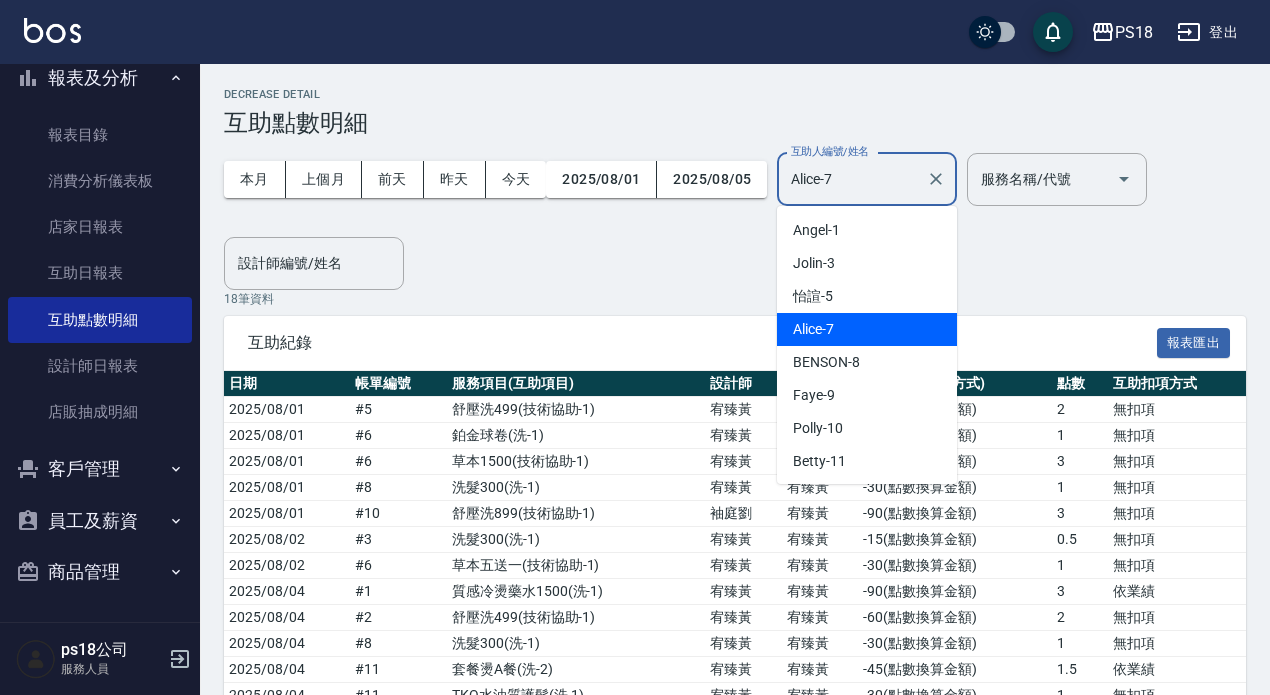 click on "Alice-7" at bounding box center [852, 179] 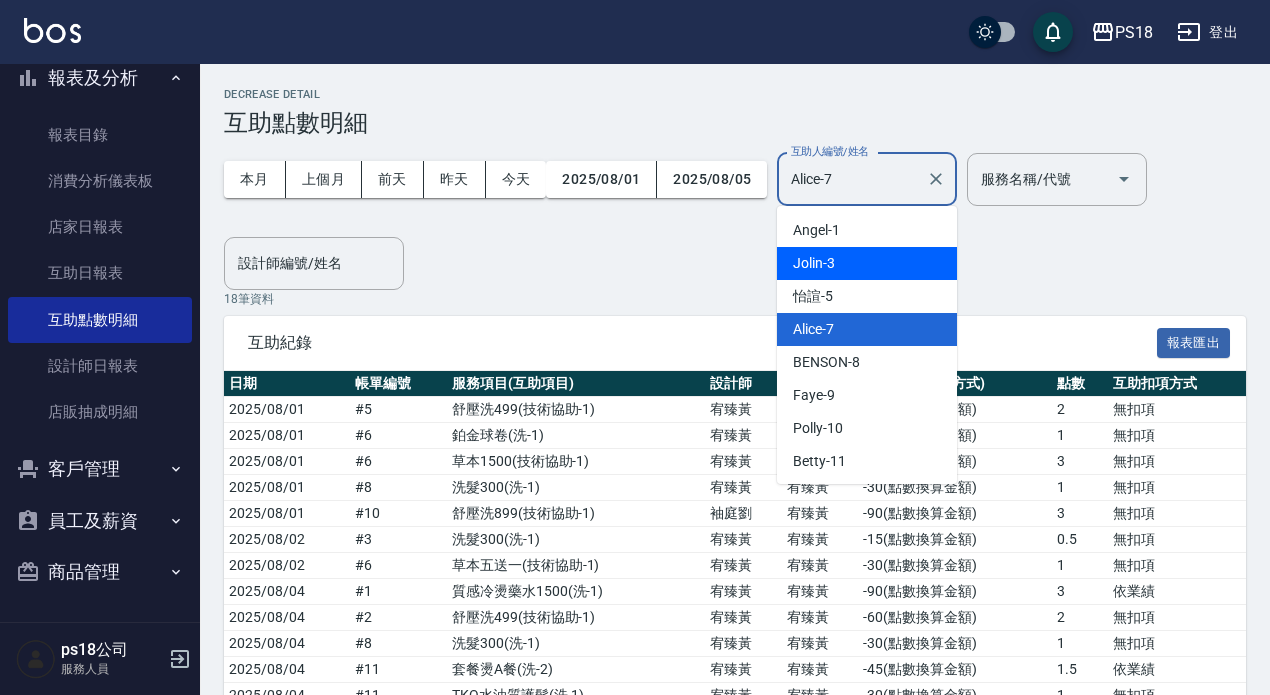 click on "[FIRST] -3" at bounding box center [814, 263] 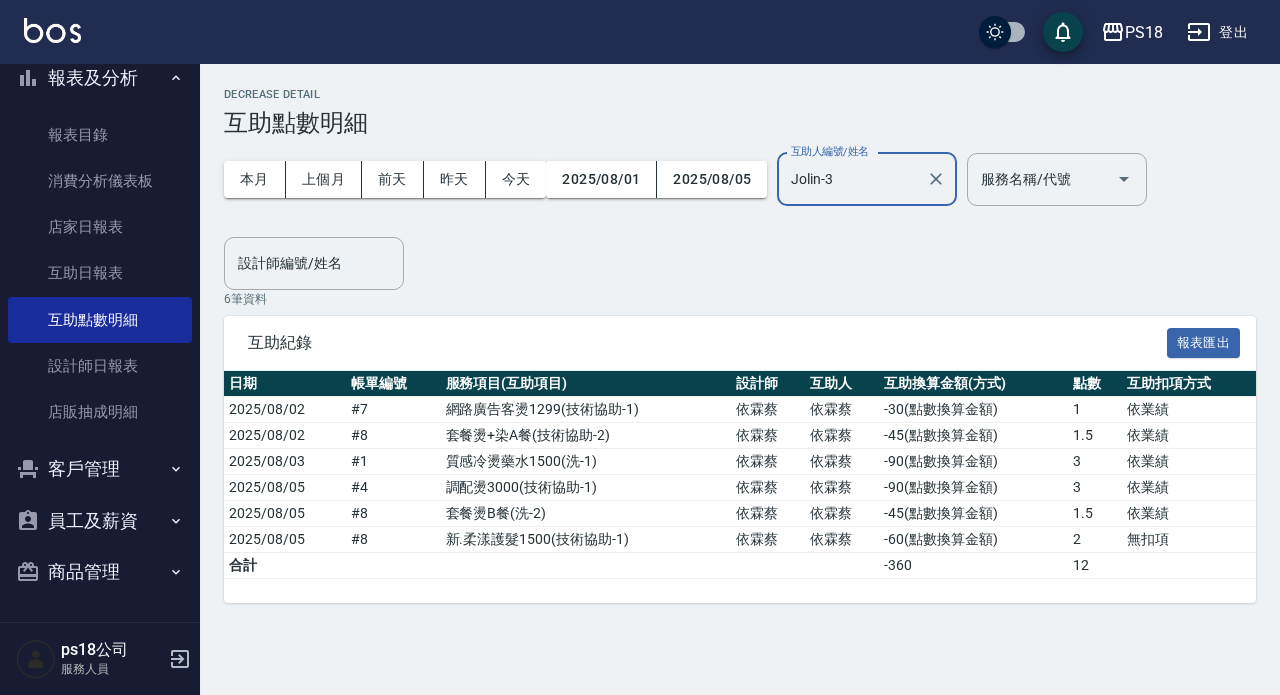 click on "Jolin-3" at bounding box center (852, 179) 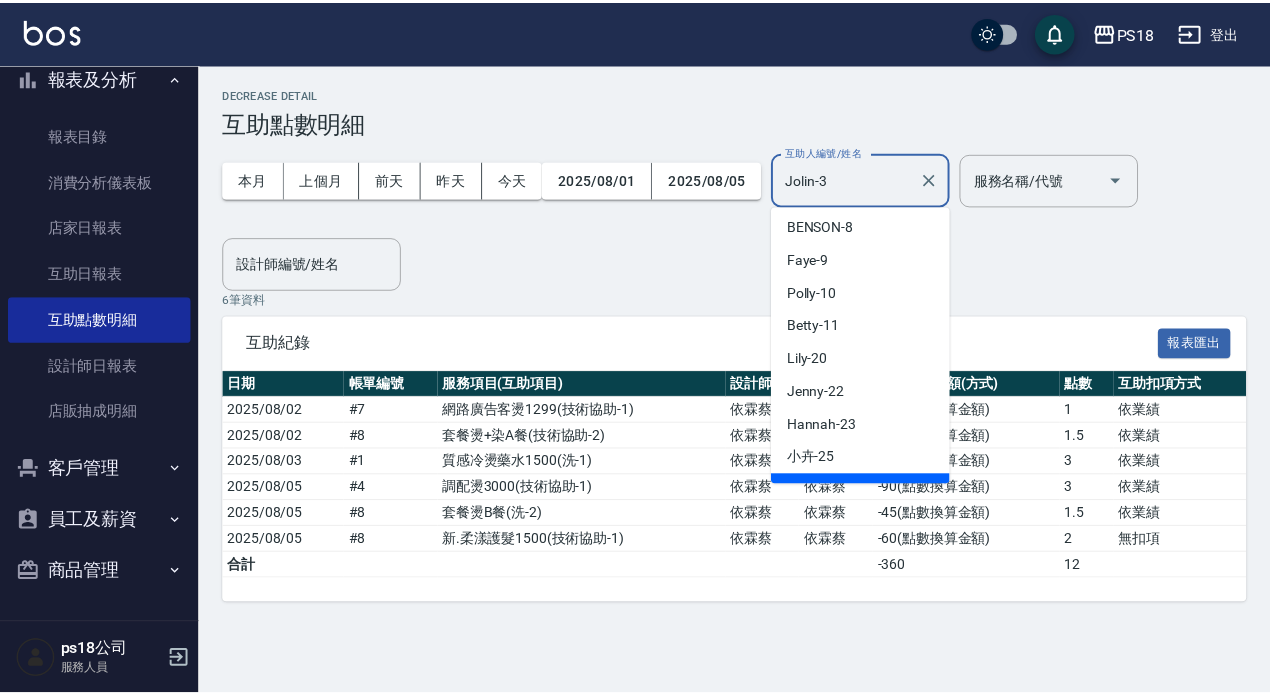 scroll, scrollTop: 200, scrollLeft: 0, axis: vertical 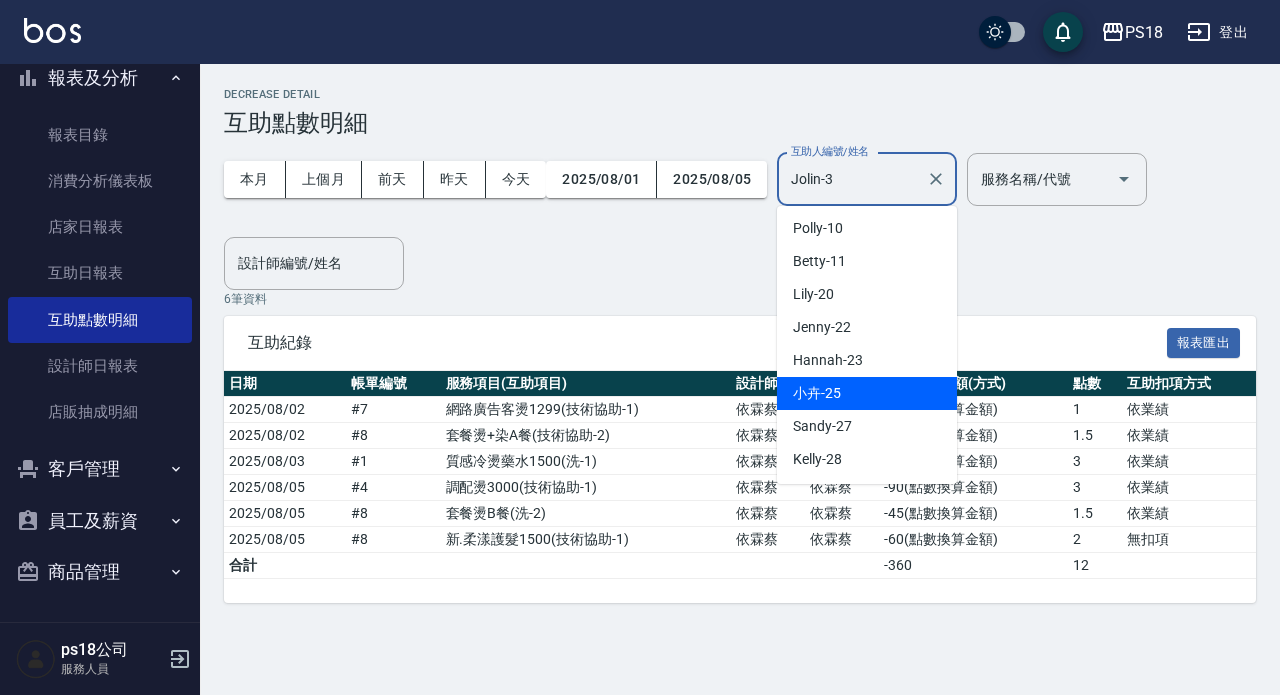 click on "[FIRST] -25" at bounding box center (817, 393) 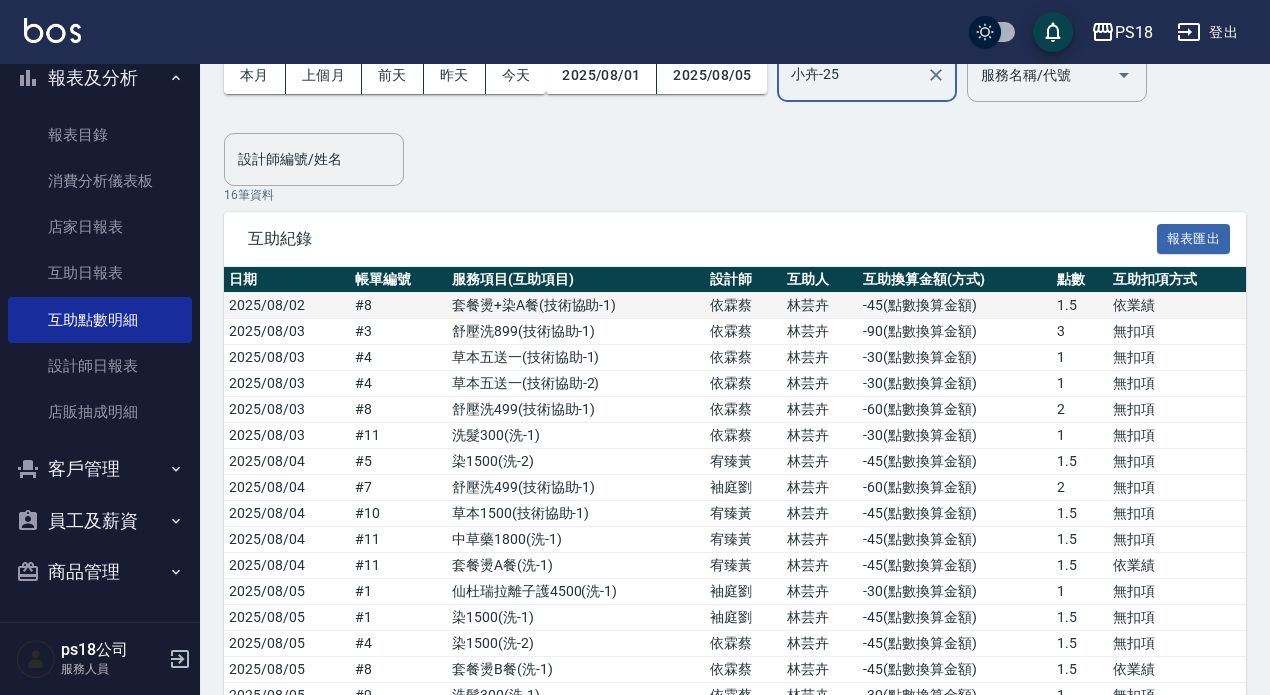 scroll, scrollTop: 0, scrollLeft: 0, axis: both 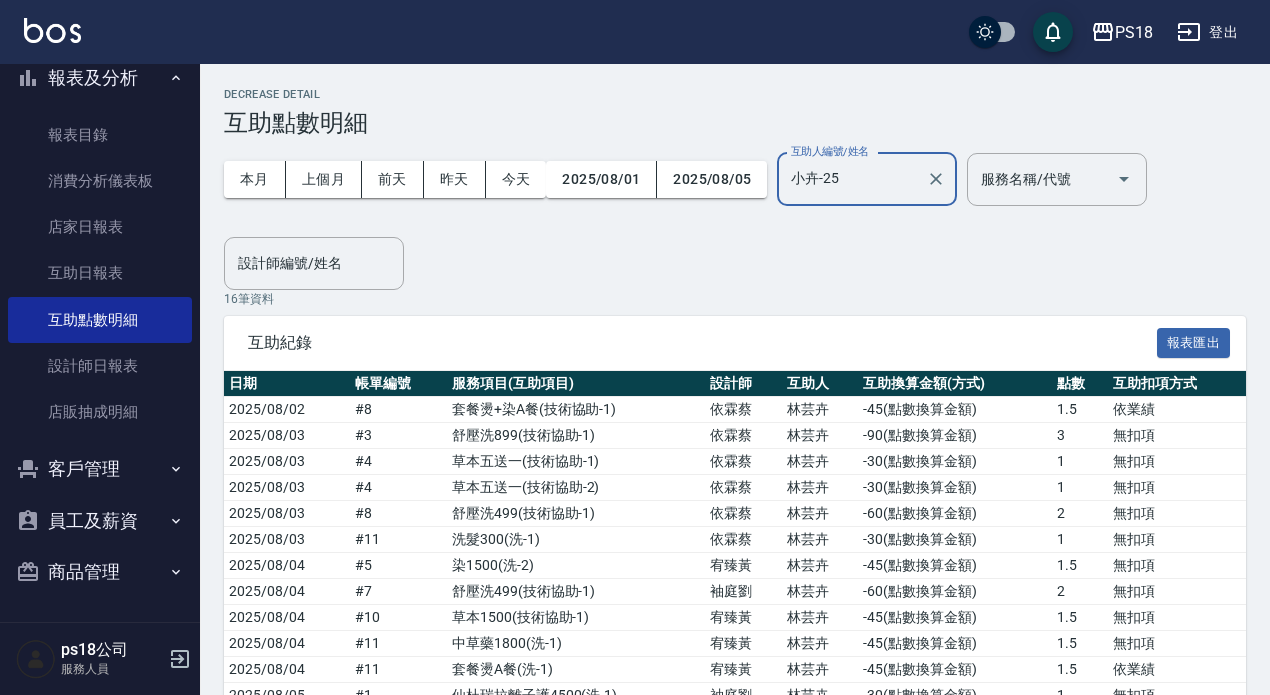 click on "小卉-25" at bounding box center [852, 179] 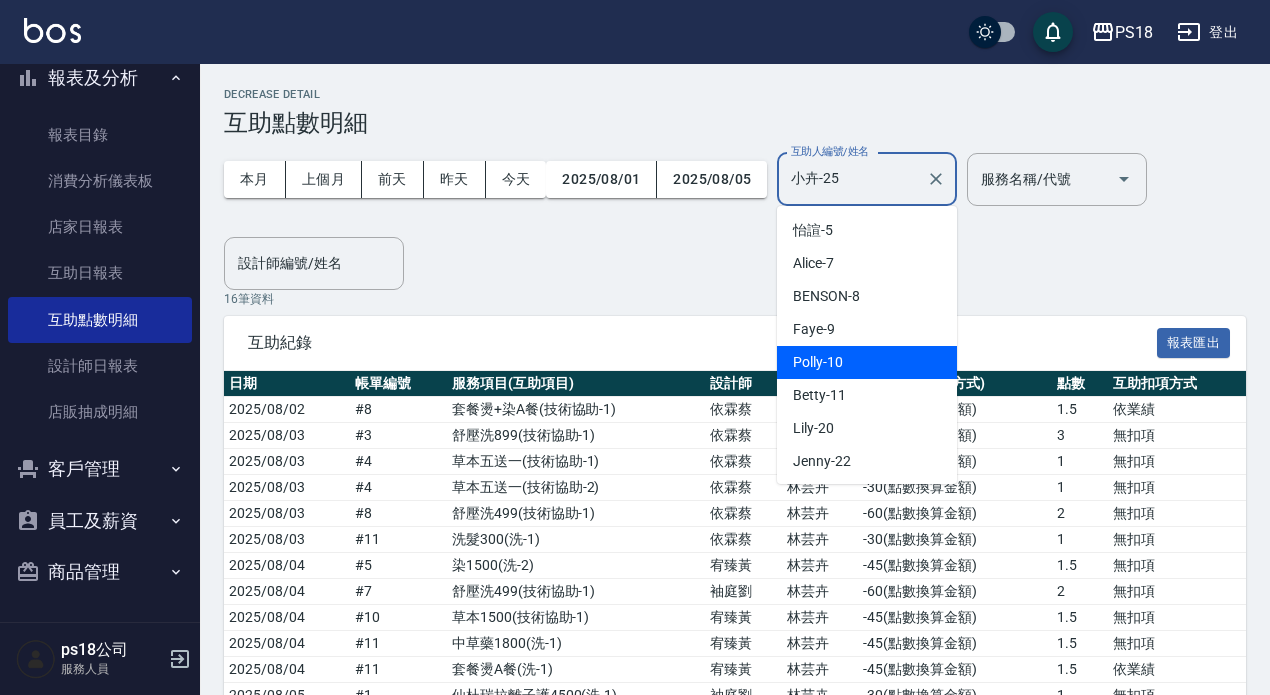 scroll, scrollTop: 0, scrollLeft: 0, axis: both 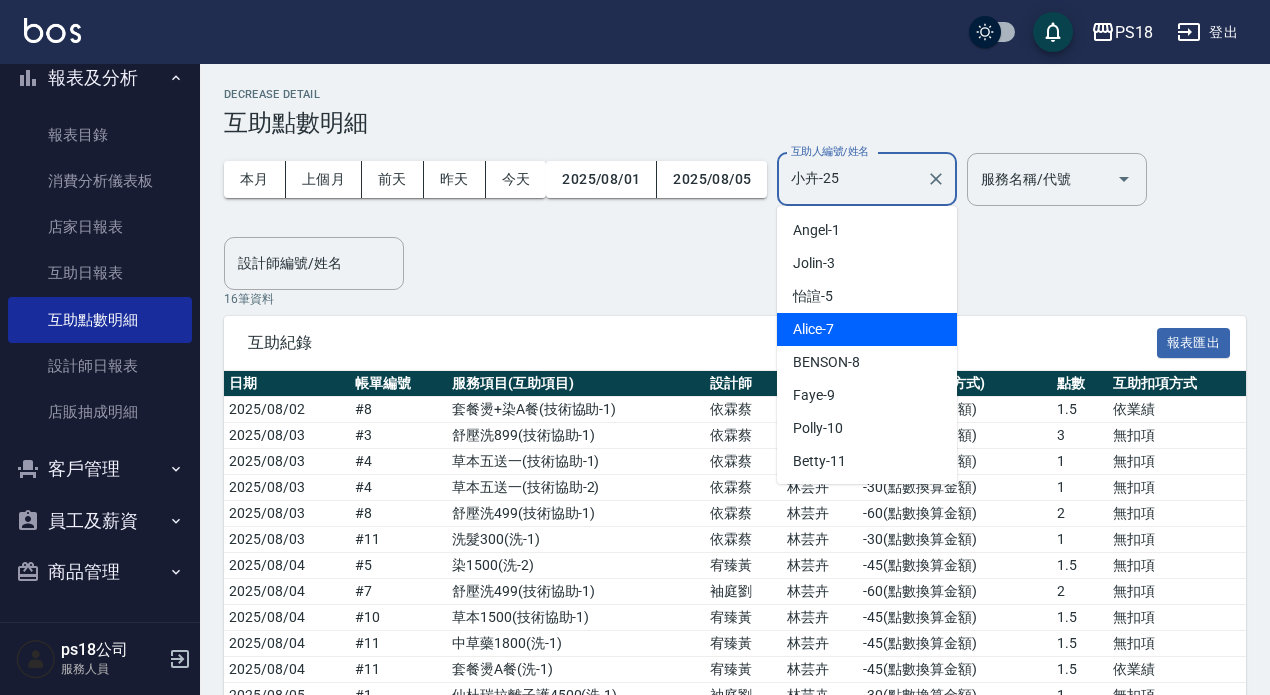 click on "[FIRST] -7" at bounding box center [867, 329] 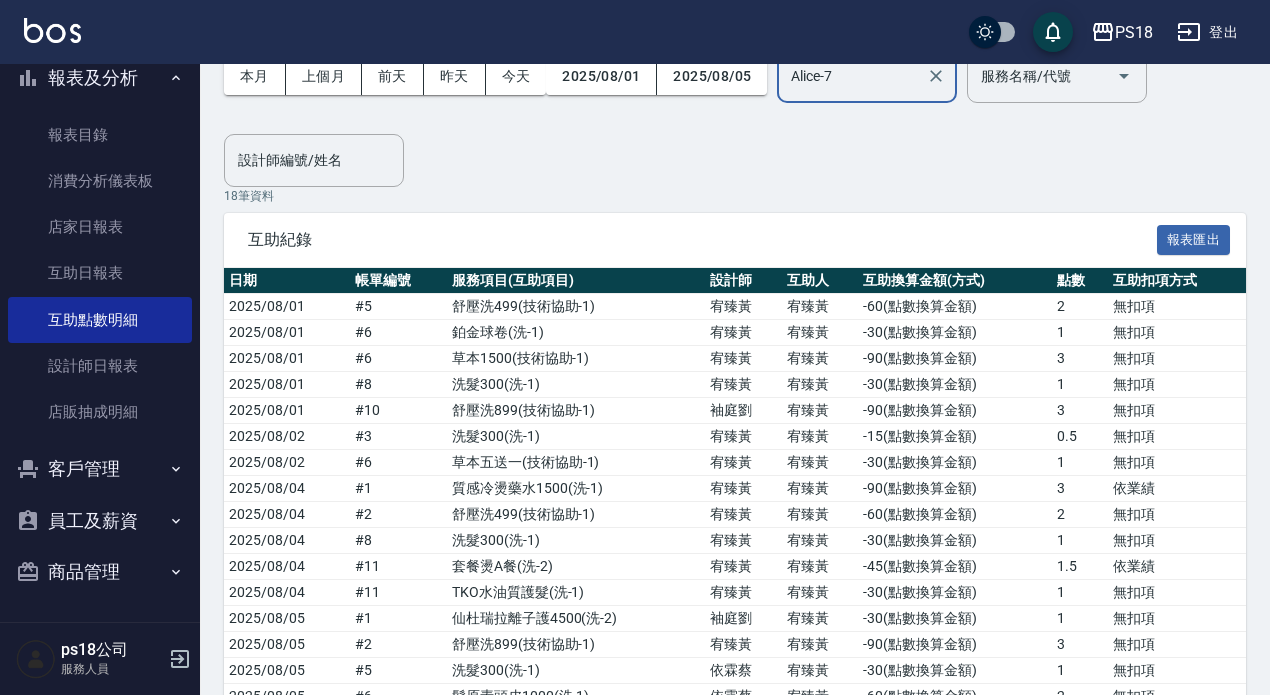 scroll, scrollTop: 244, scrollLeft: 0, axis: vertical 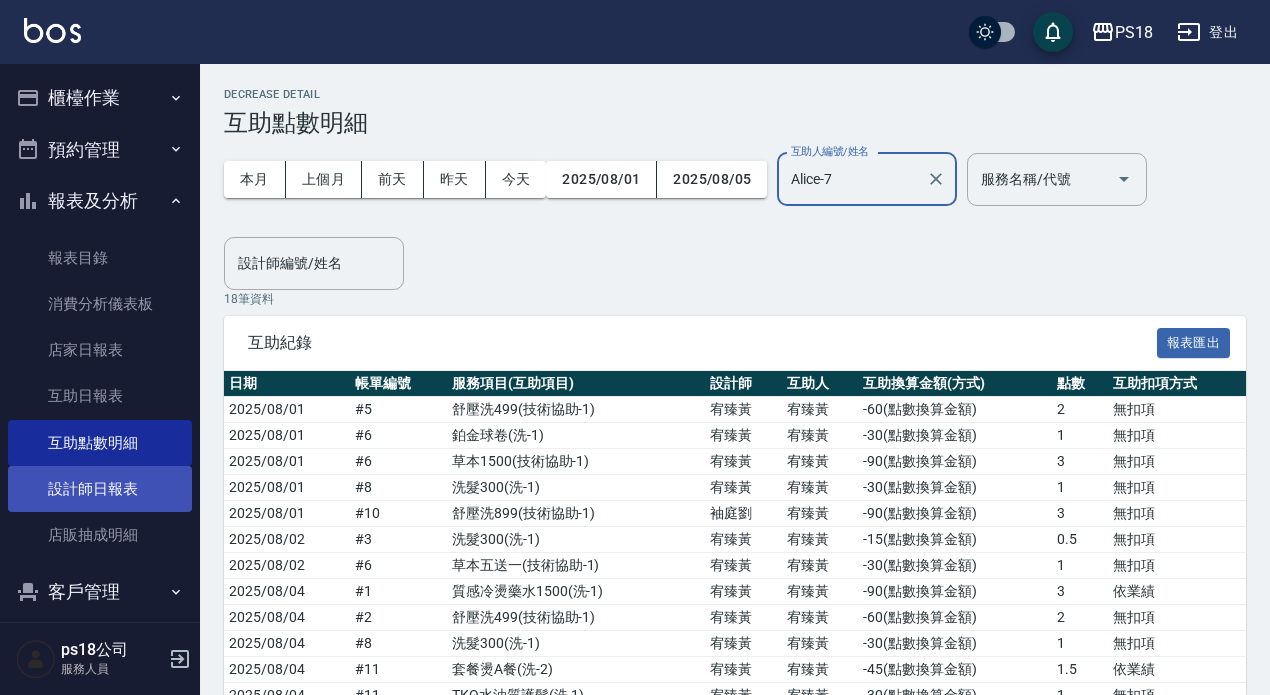 click on "設計師日報表" at bounding box center [100, 489] 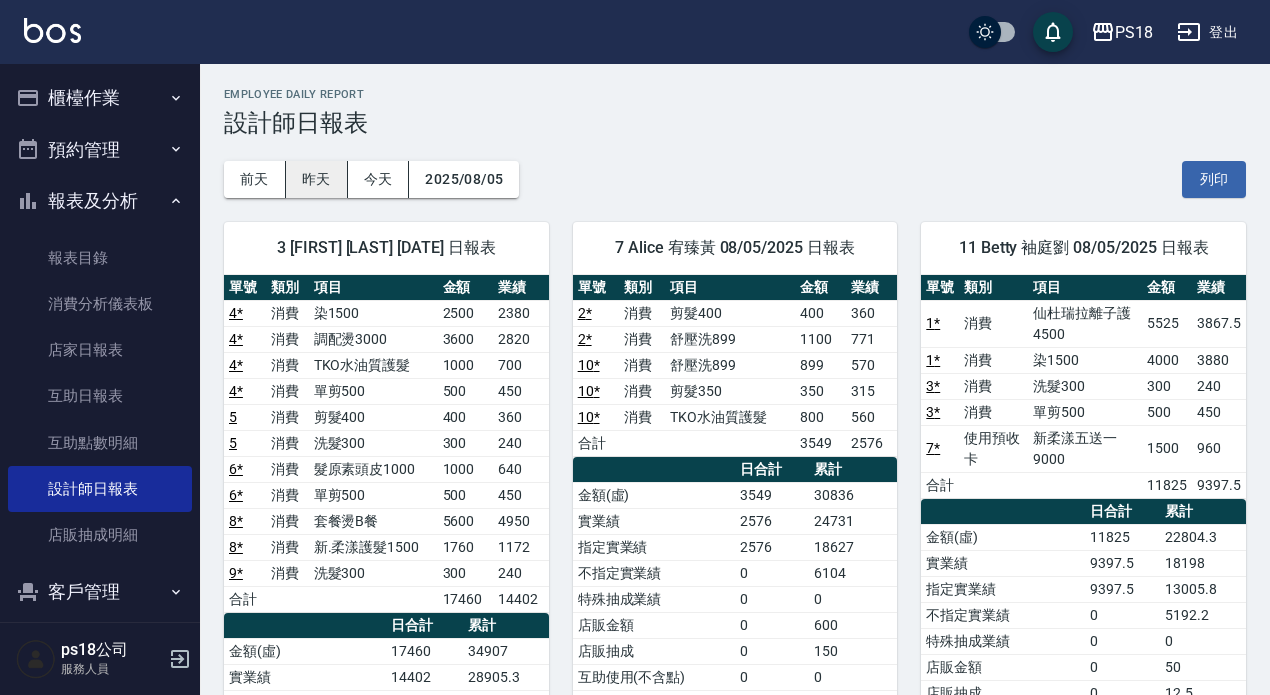 click on "昨天" at bounding box center [317, 179] 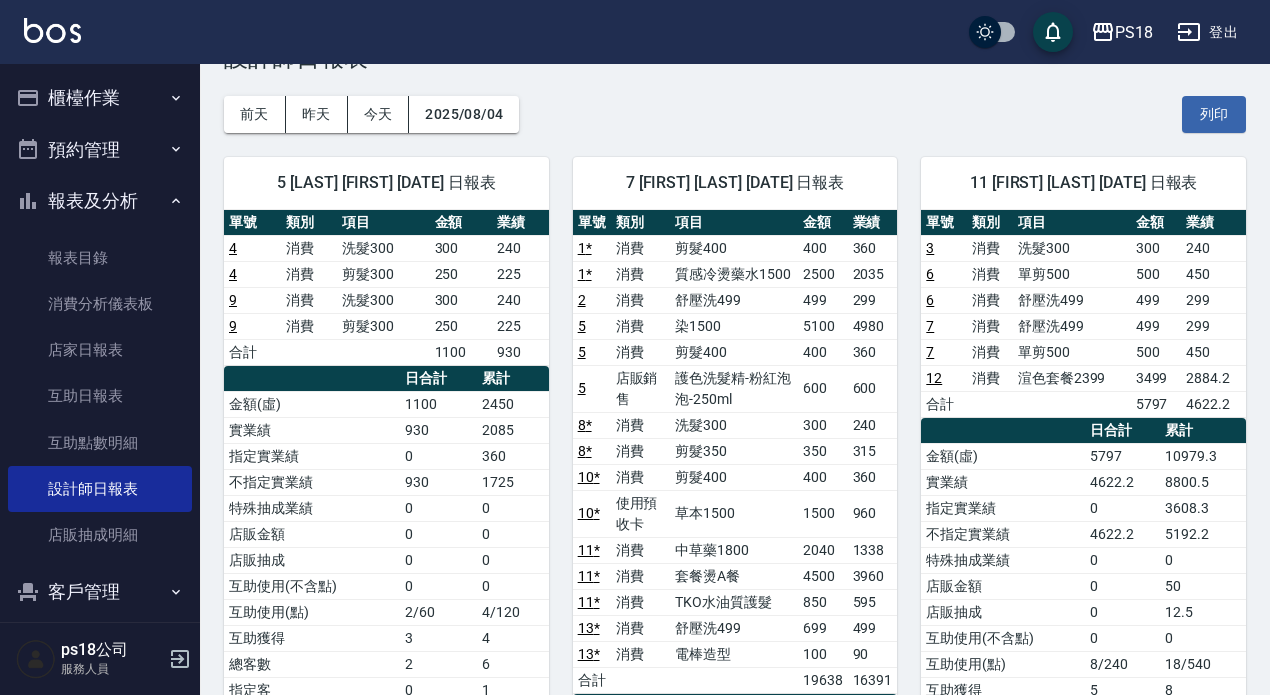 scroll, scrollTop: 100, scrollLeft: 0, axis: vertical 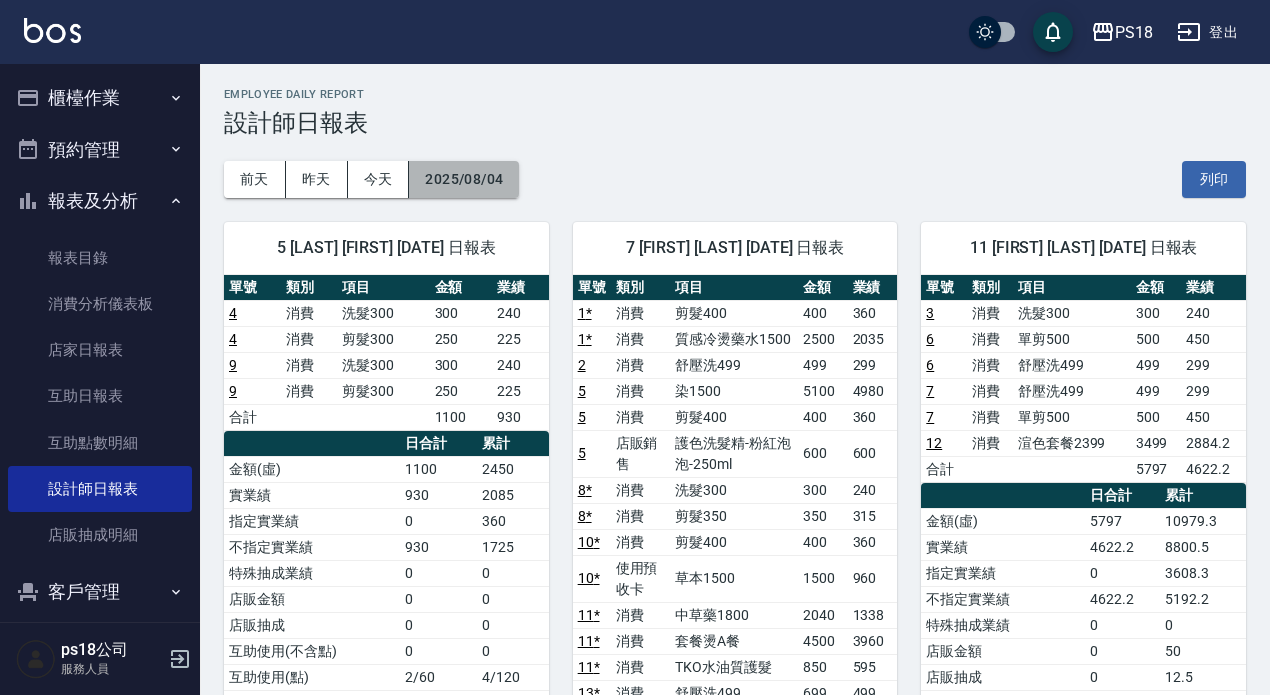 click on "2025/08/04" at bounding box center (464, 179) 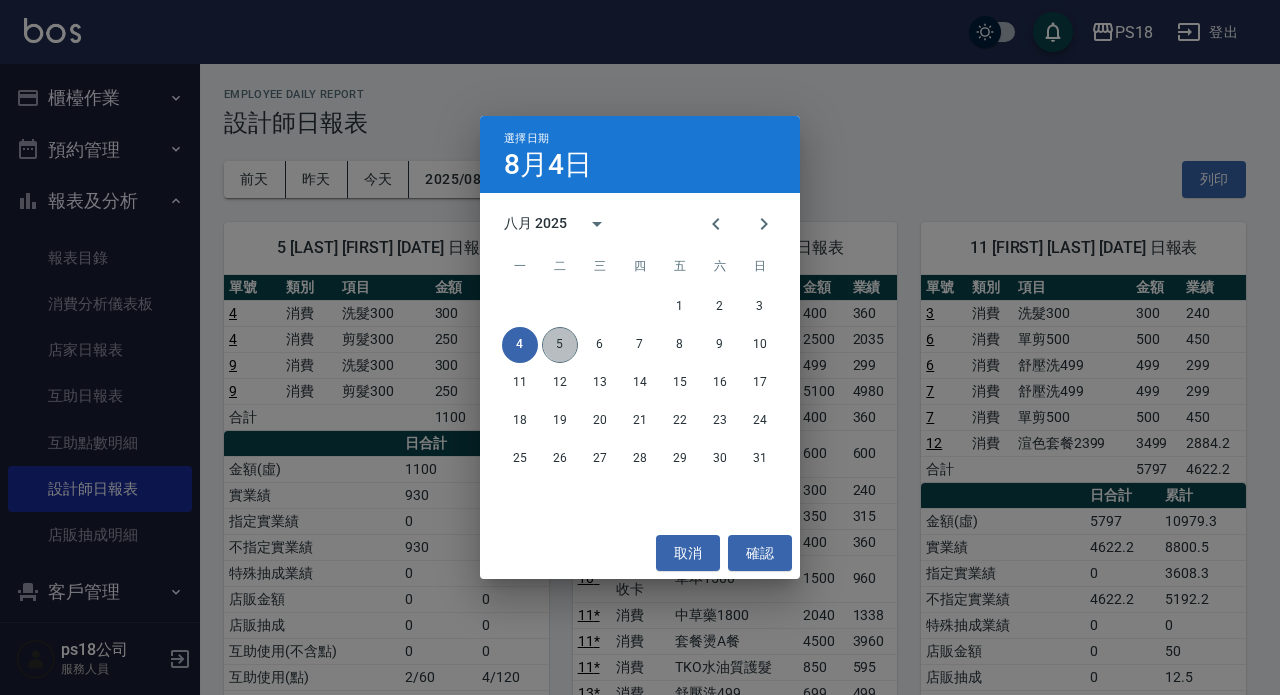 click on "5" at bounding box center (560, 345) 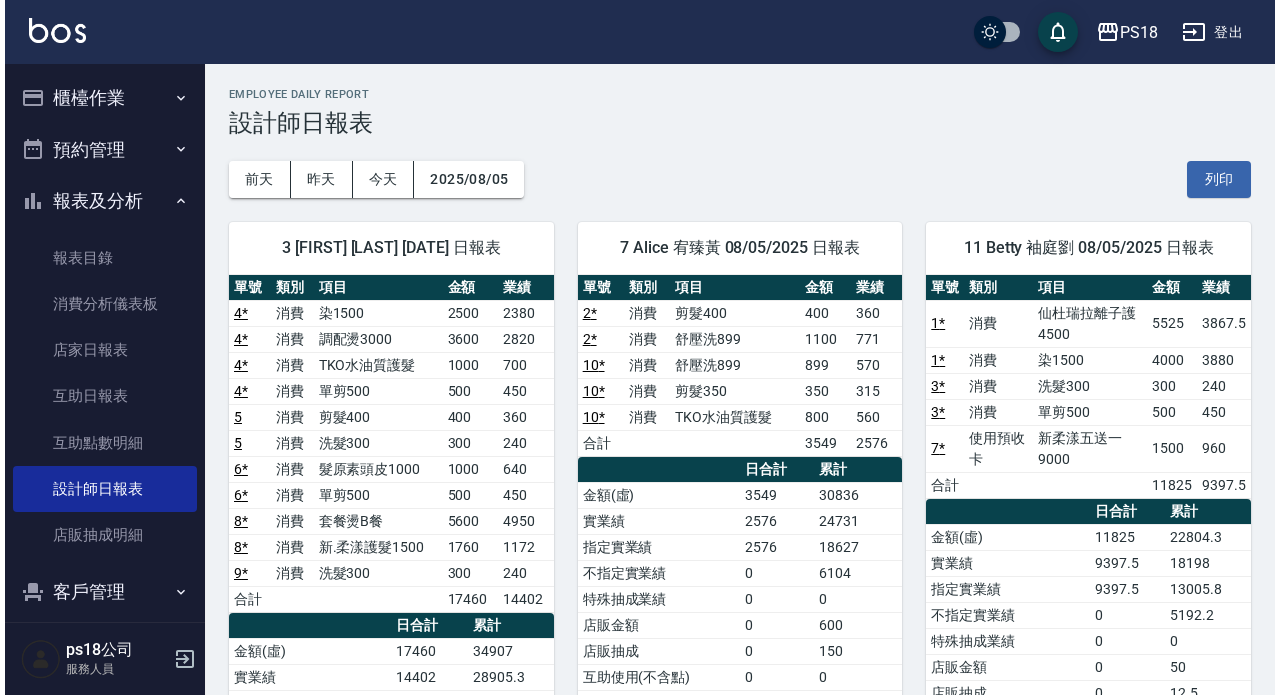 scroll, scrollTop: 100, scrollLeft: 0, axis: vertical 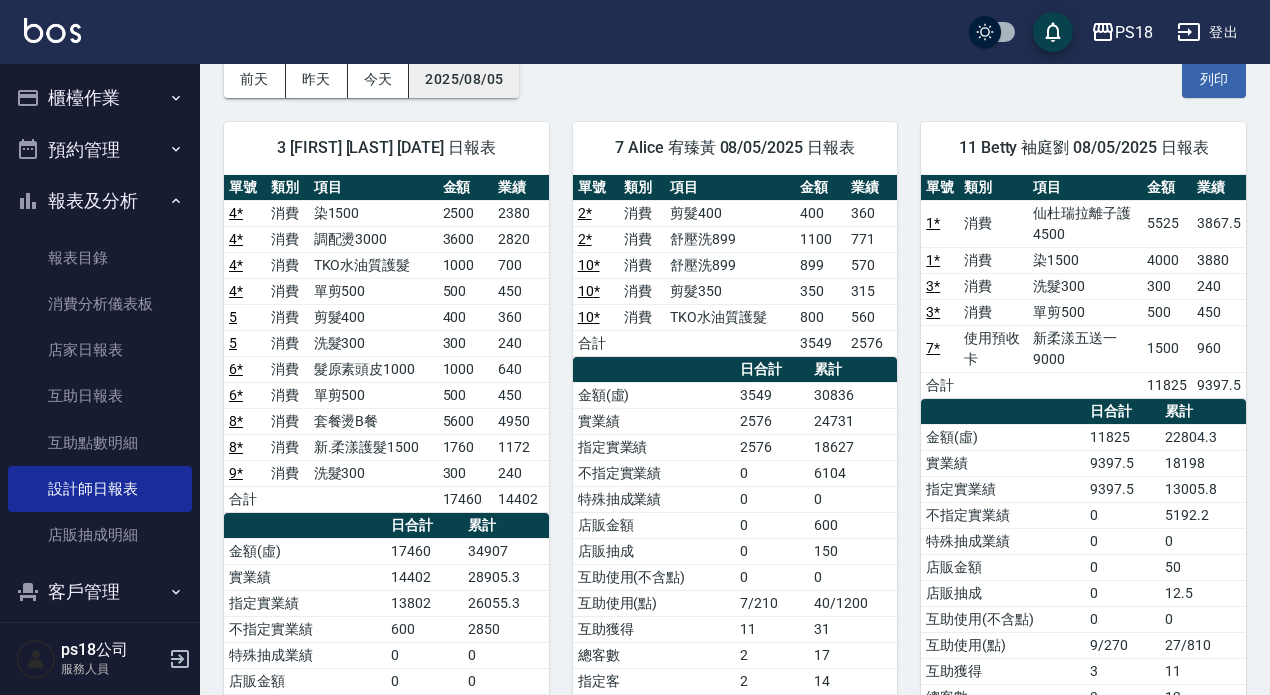 click on "2025/08/05" at bounding box center [464, 79] 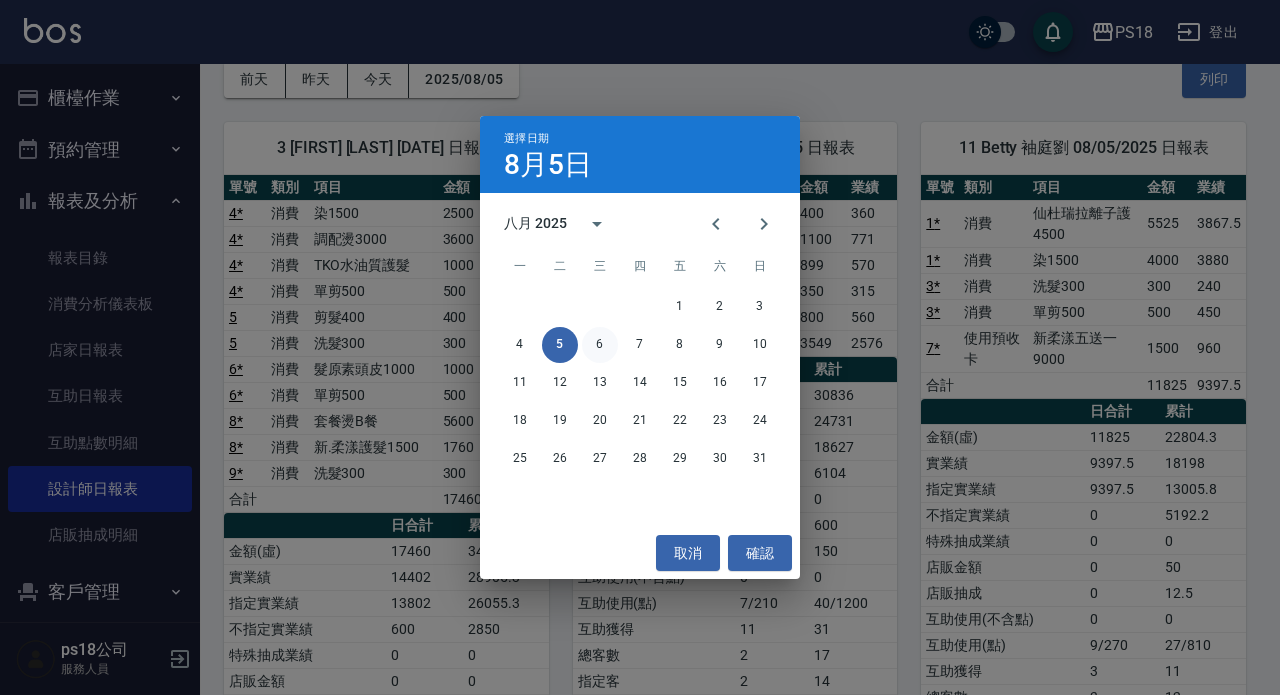 click on "6" at bounding box center (600, 345) 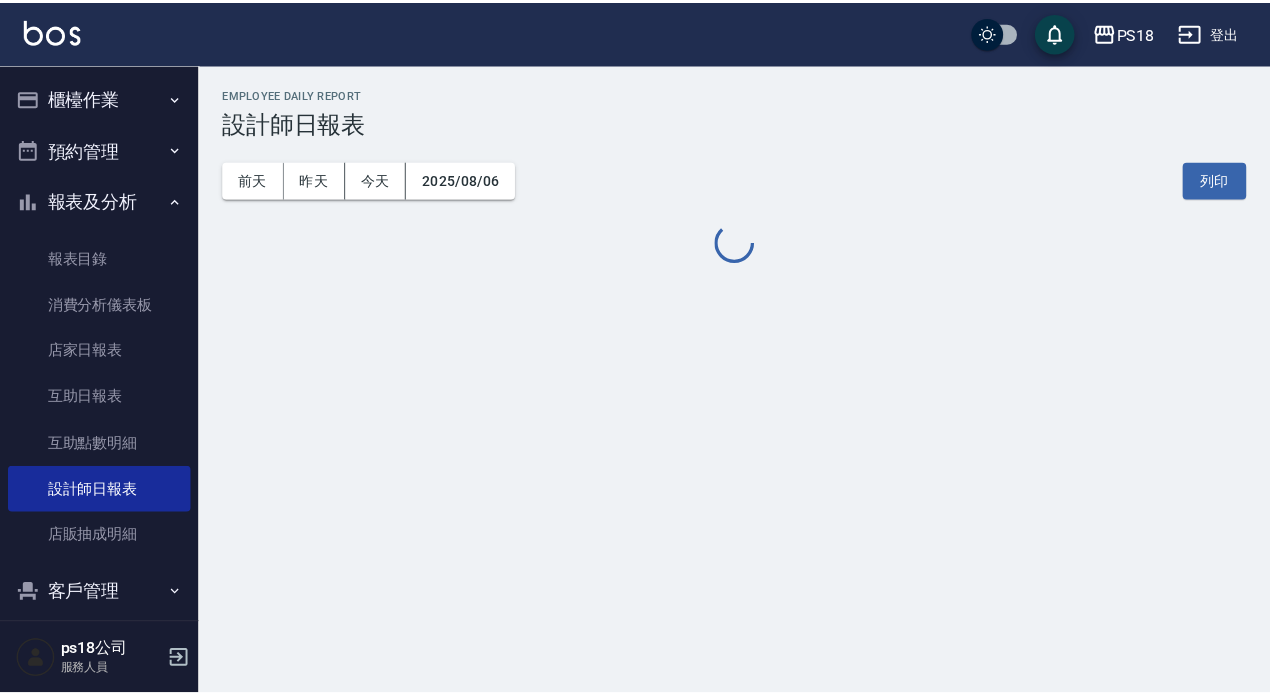 scroll, scrollTop: 0, scrollLeft: 0, axis: both 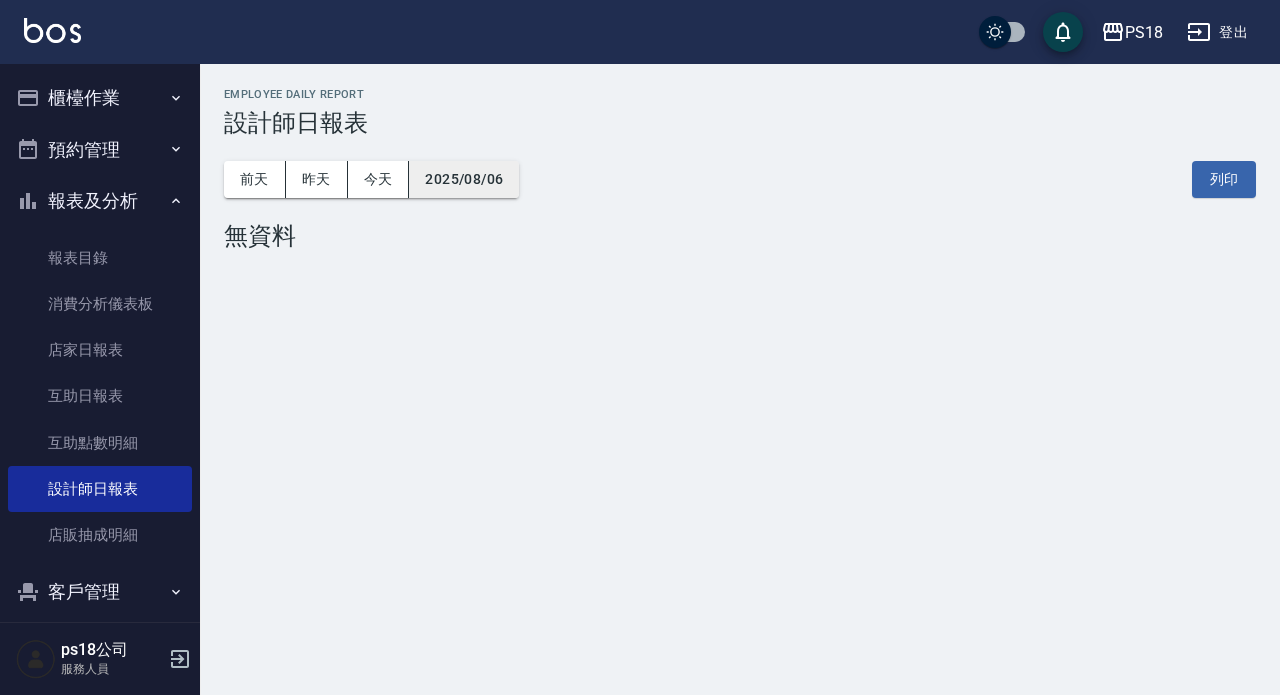 click on "2025/08/06" at bounding box center [464, 179] 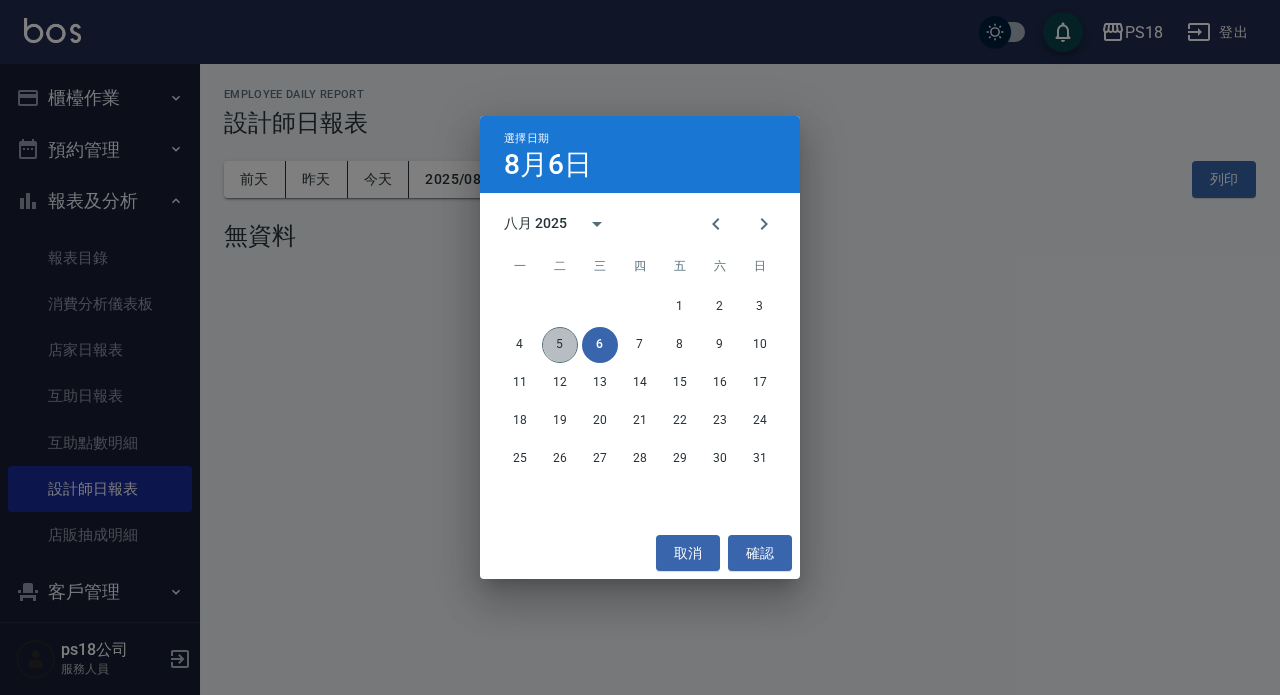 click on "5" at bounding box center [560, 345] 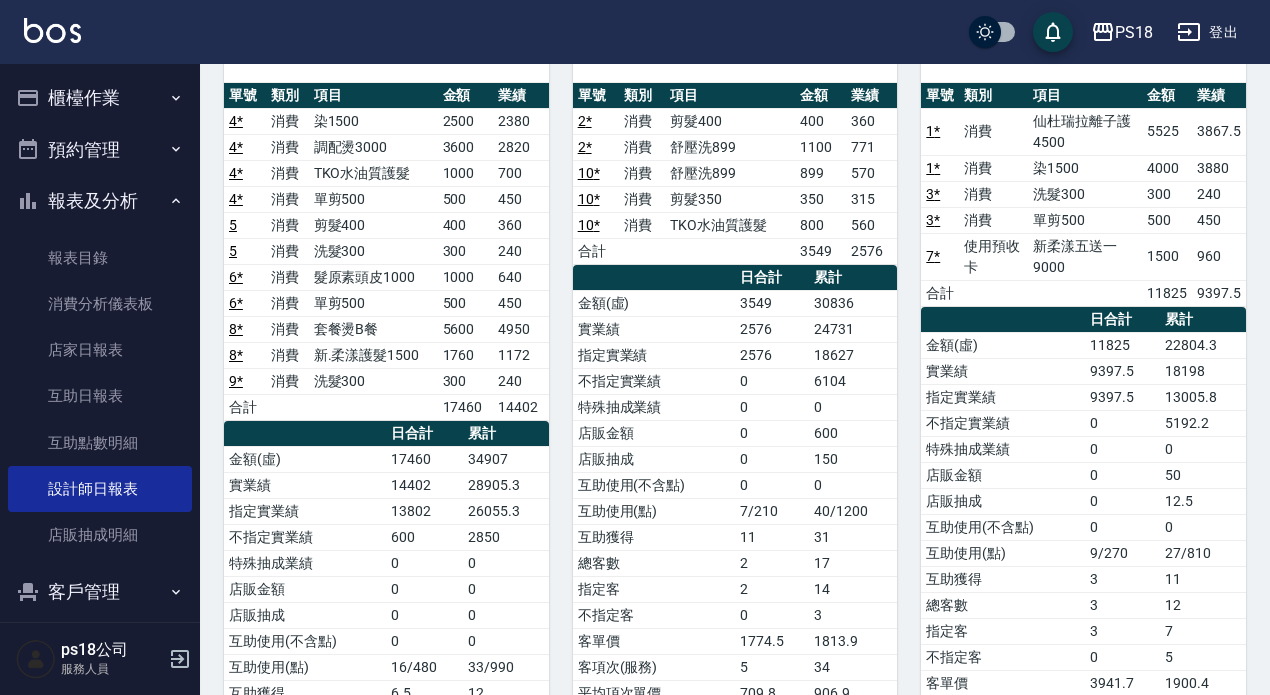 scroll, scrollTop: 0, scrollLeft: 0, axis: both 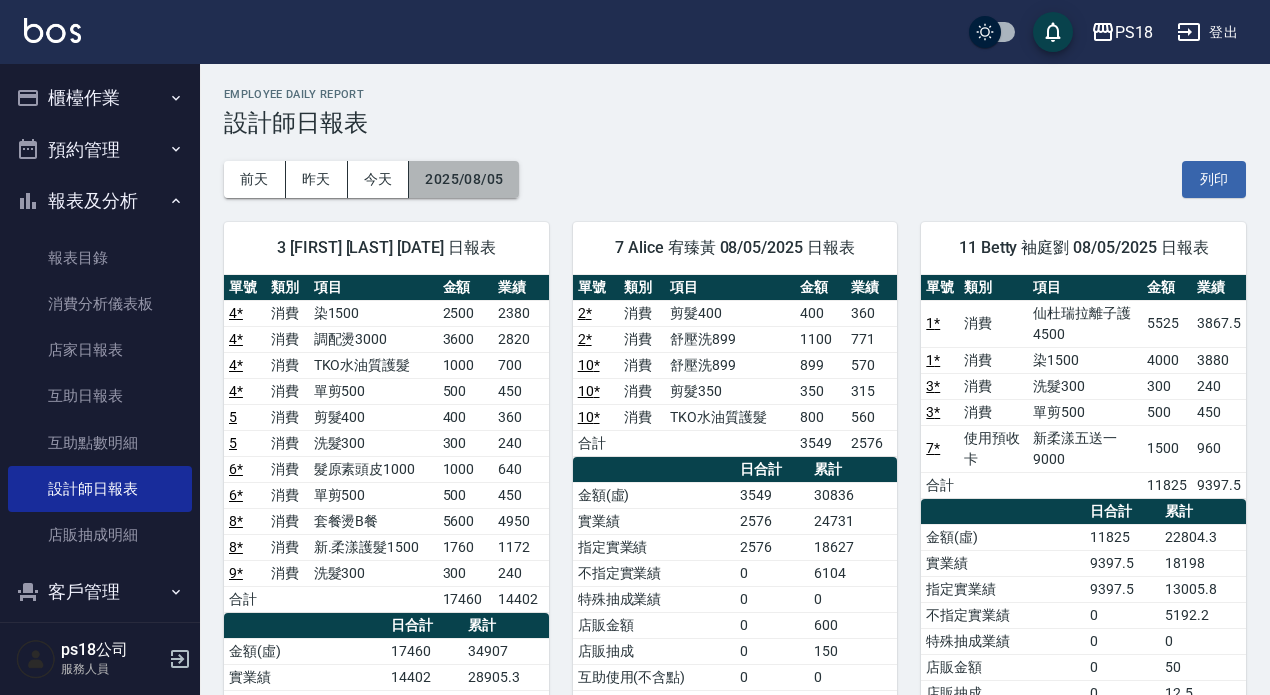 click on "2025/08/05" at bounding box center [464, 179] 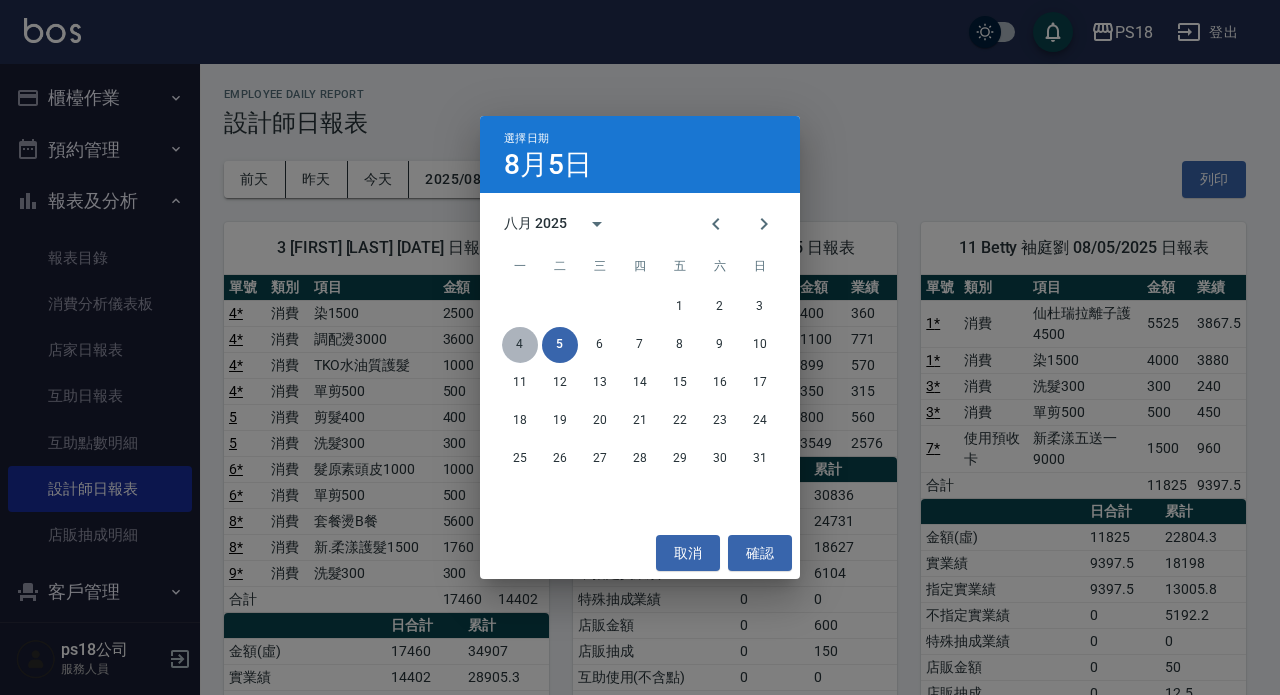 click on "4" at bounding box center (520, 345) 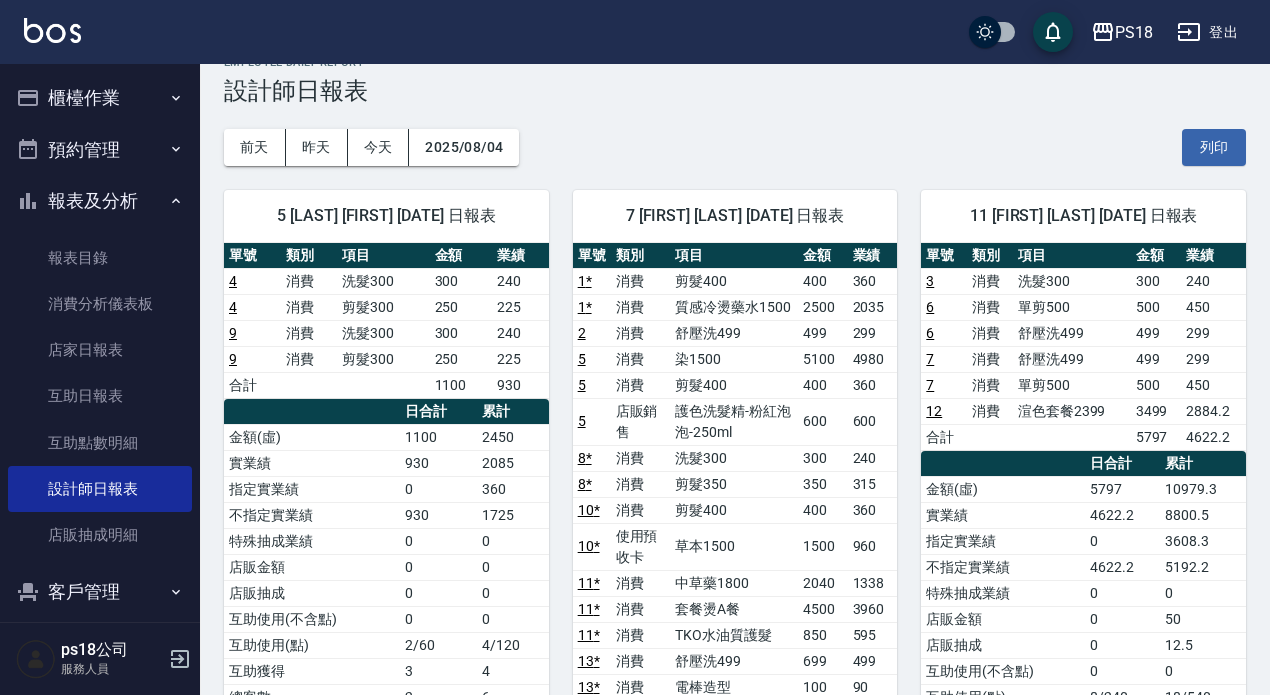 scroll, scrollTop: 0, scrollLeft: 0, axis: both 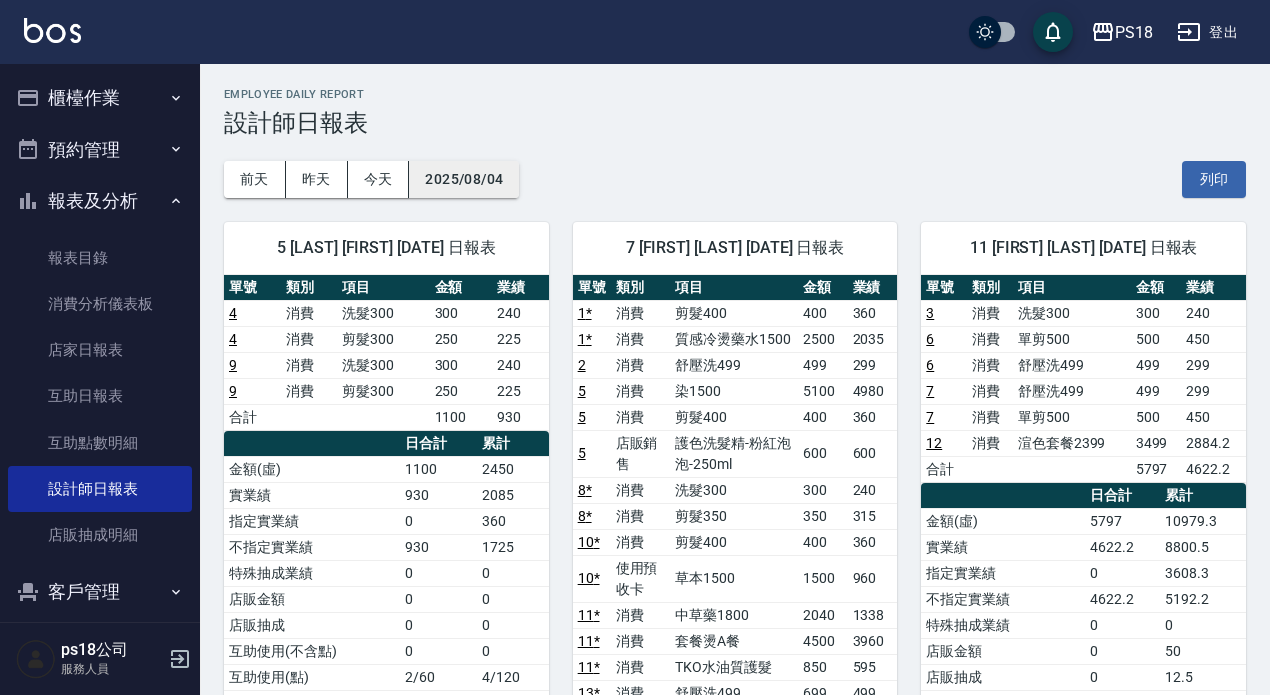 click on "2025/08/04" at bounding box center (464, 179) 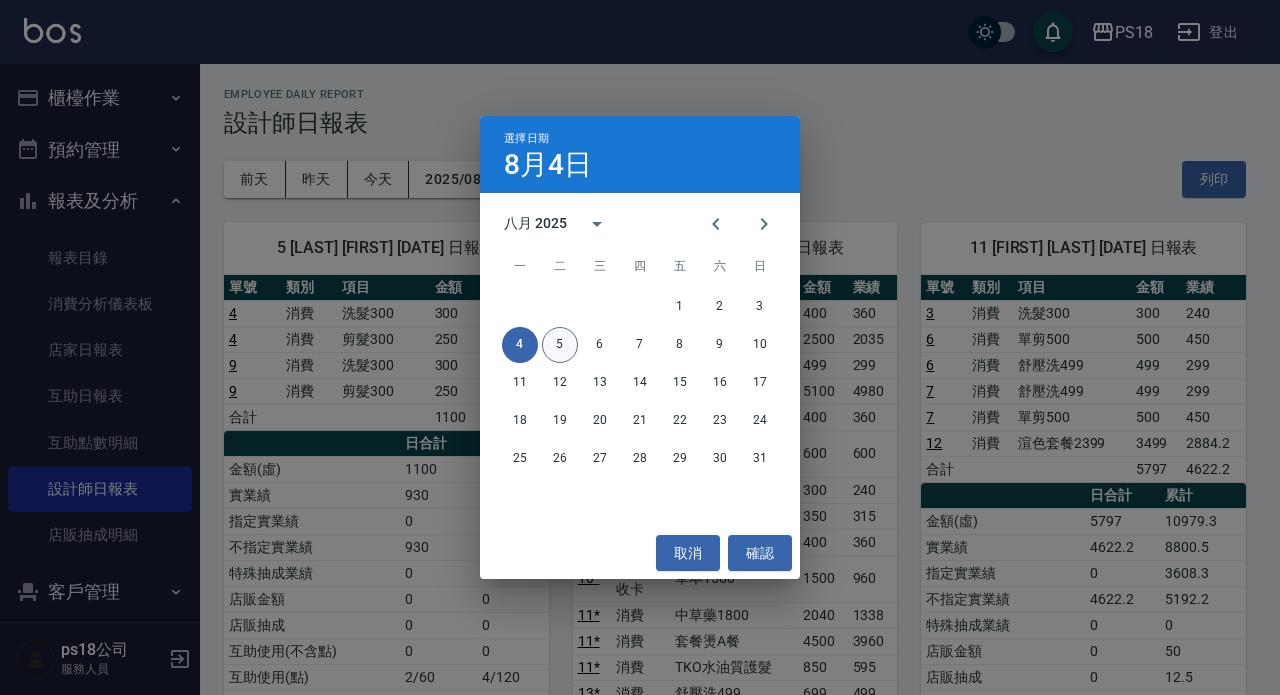 click on "5" at bounding box center [560, 345] 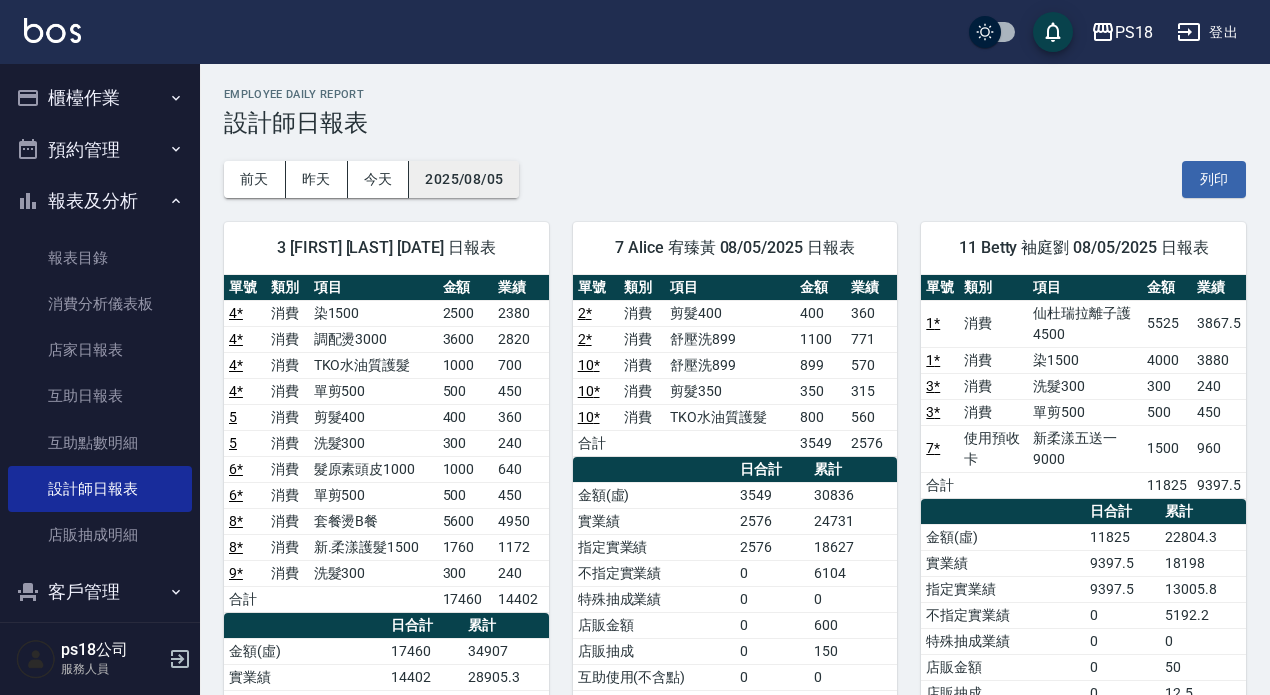 click on "2025/08/05" at bounding box center (464, 179) 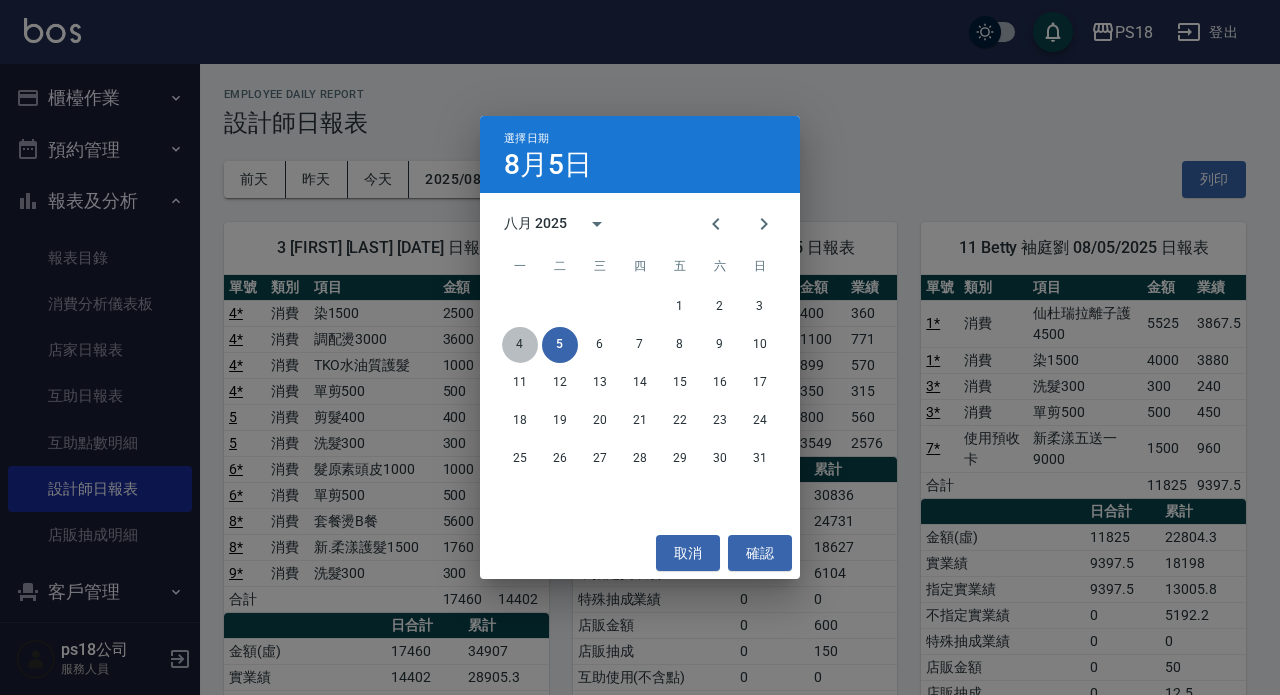 click on "4" at bounding box center (520, 345) 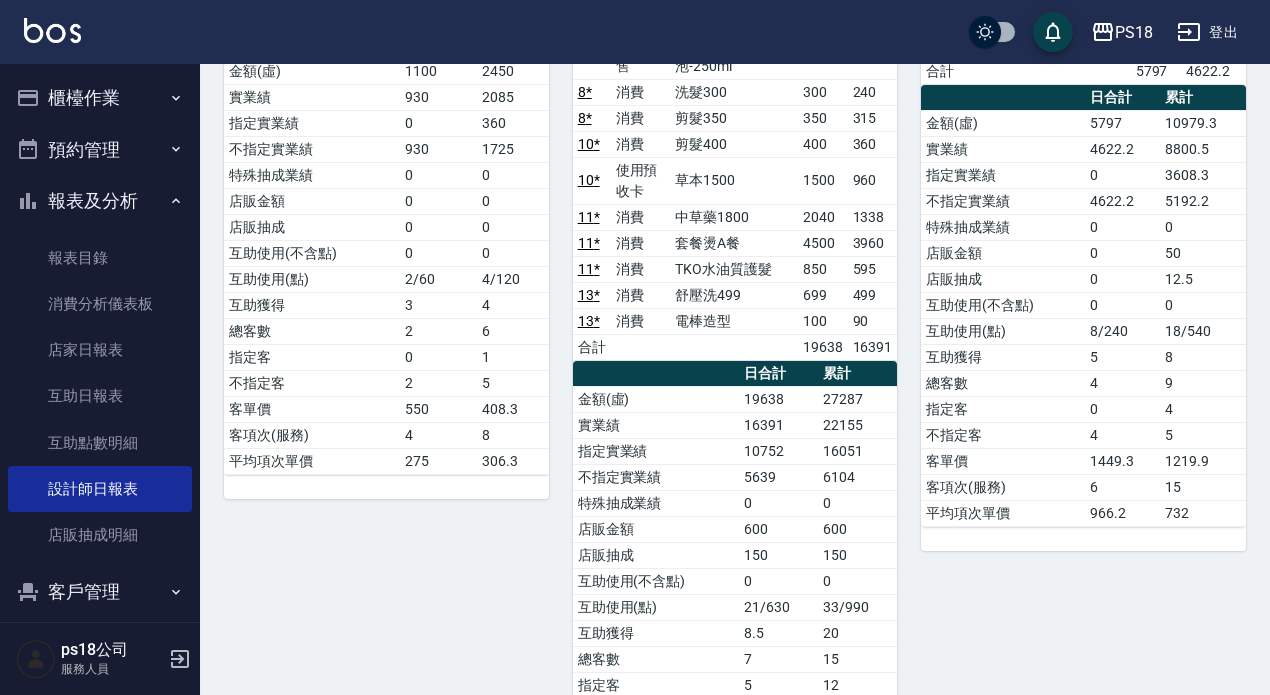 scroll, scrollTop: 400, scrollLeft: 0, axis: vertical 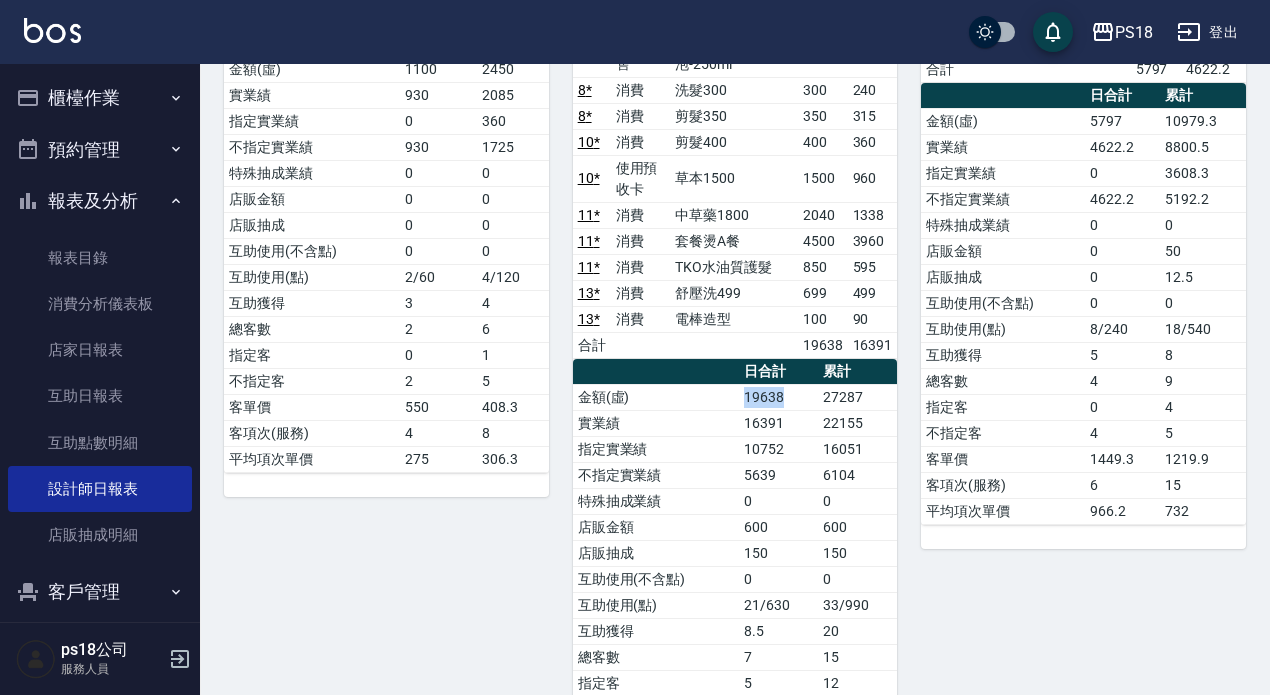 drag, startPoint x: 735, startPoint y: 392, endPoint x: 787, endPoint y: 392, distance: 52 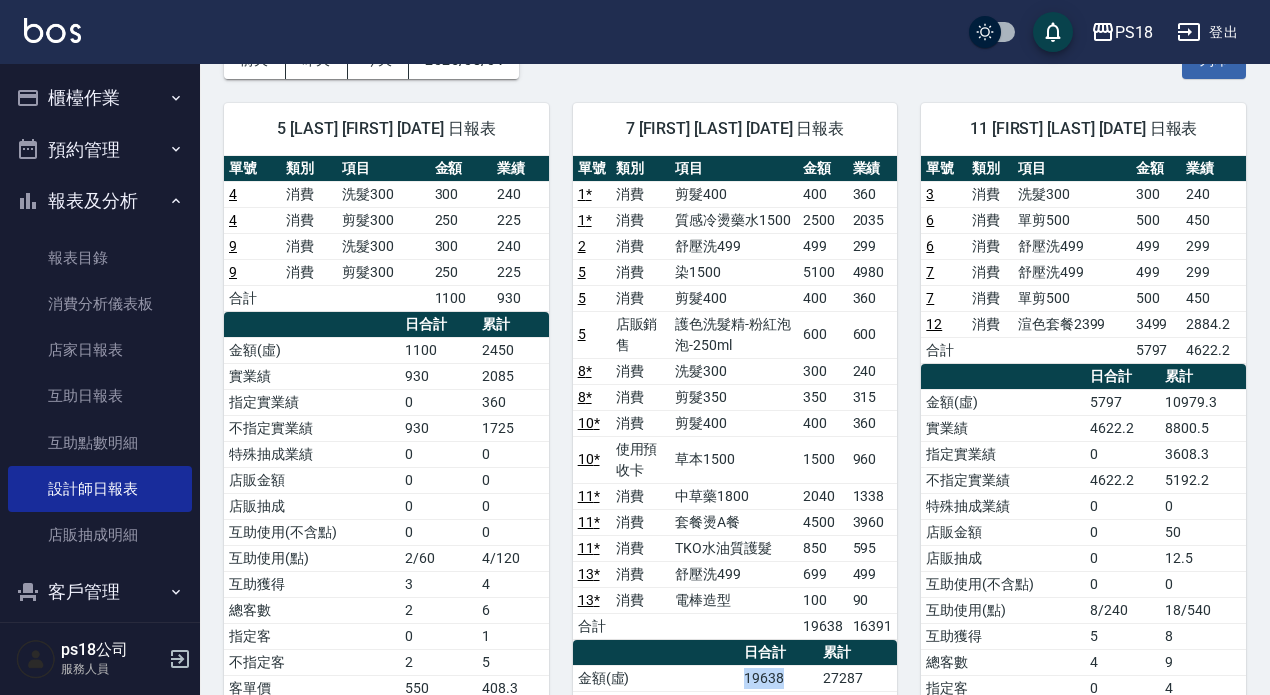 scroll, scrollTop: 0, scrollLeft: 0, axis: both 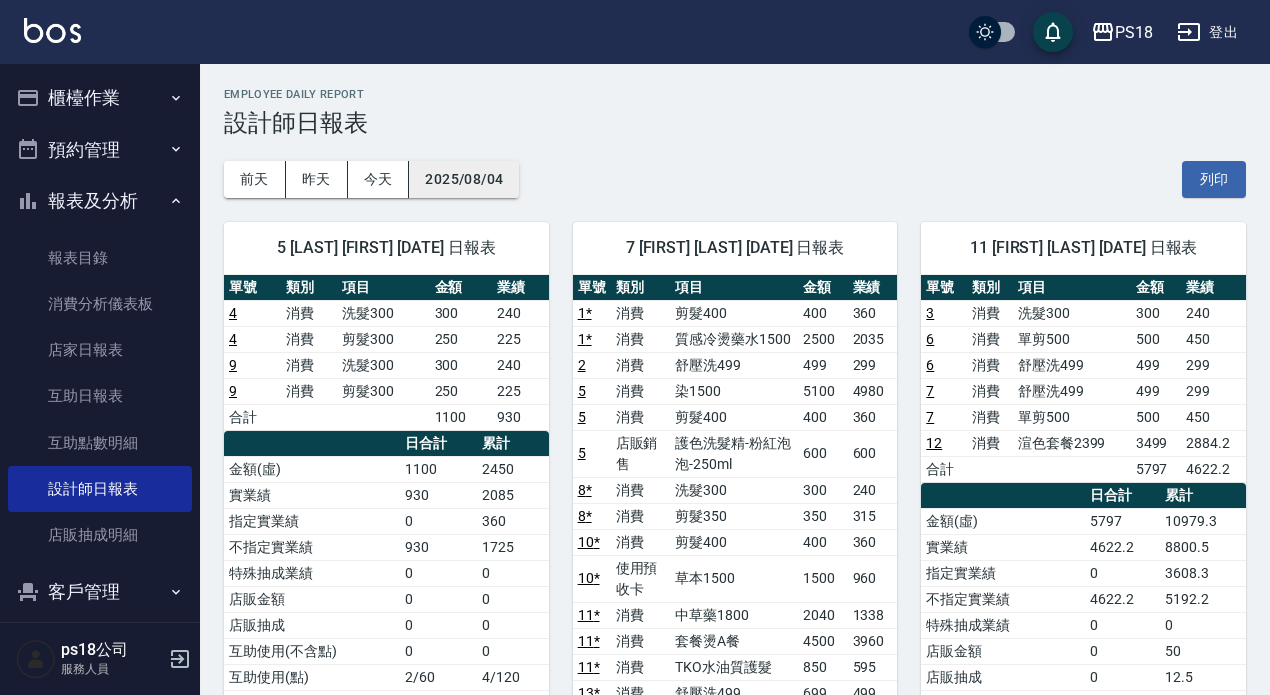 click on "2025/08/04" at bounding box center [464, 179] 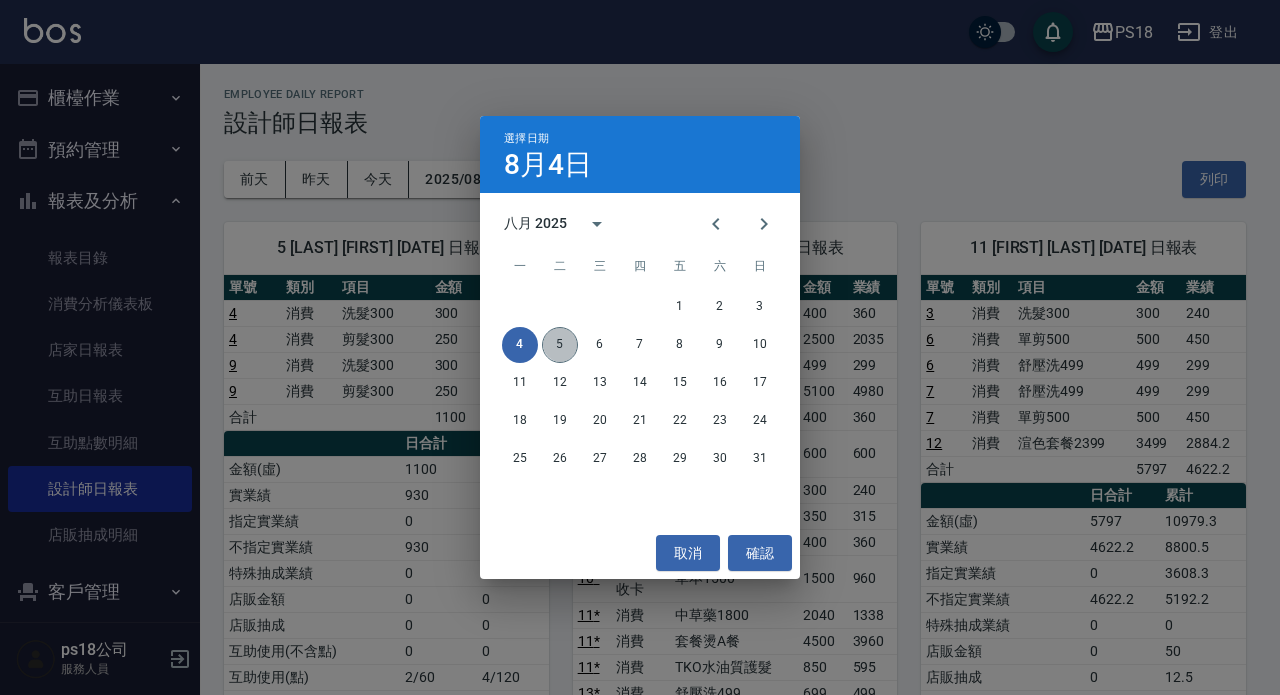 click on "5" at bounding box center (560, 345) 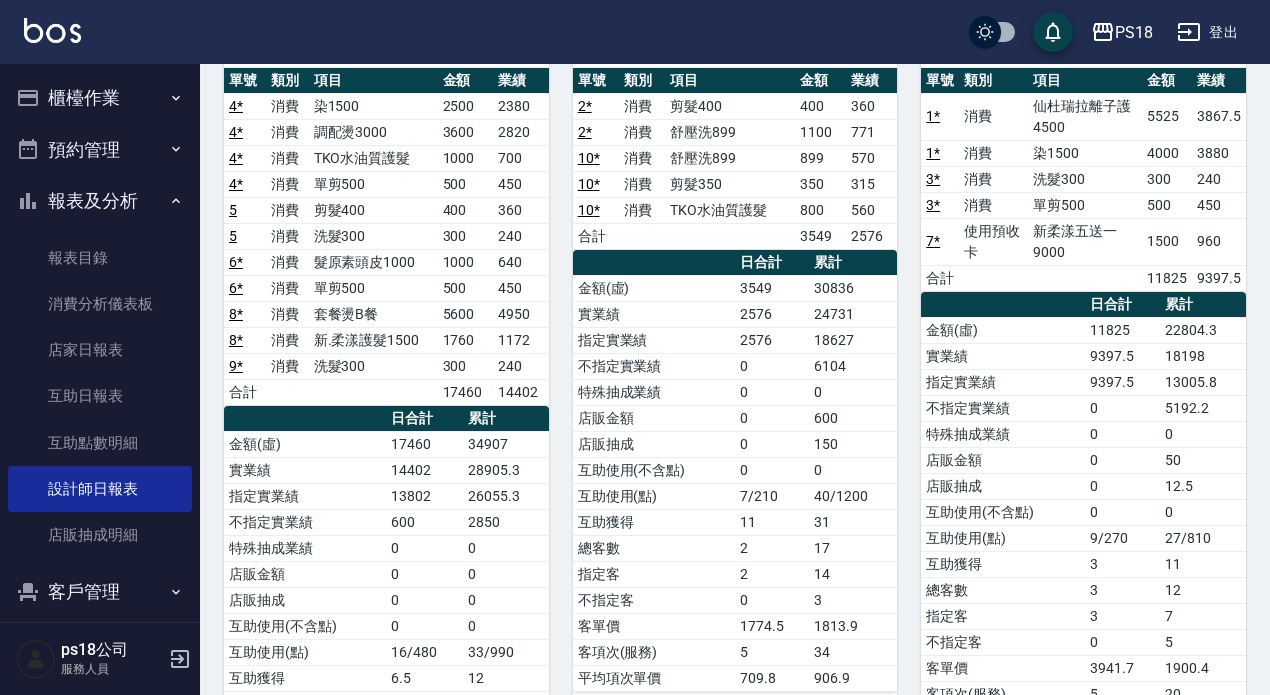 scroll, scrollTop: 0, scrollLeft: 0, axis: both 